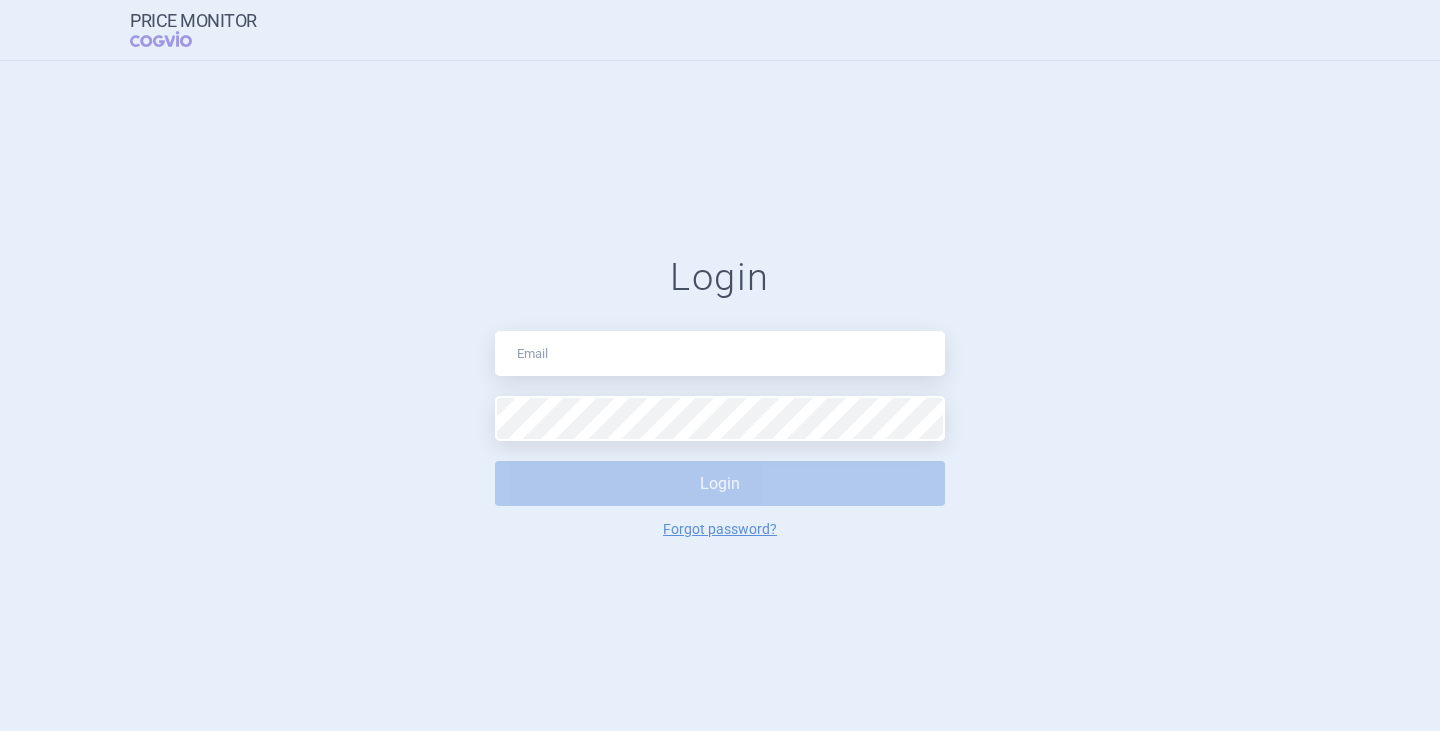 scroll, scrollTop: 0, scrollLeft: 0, axis: both 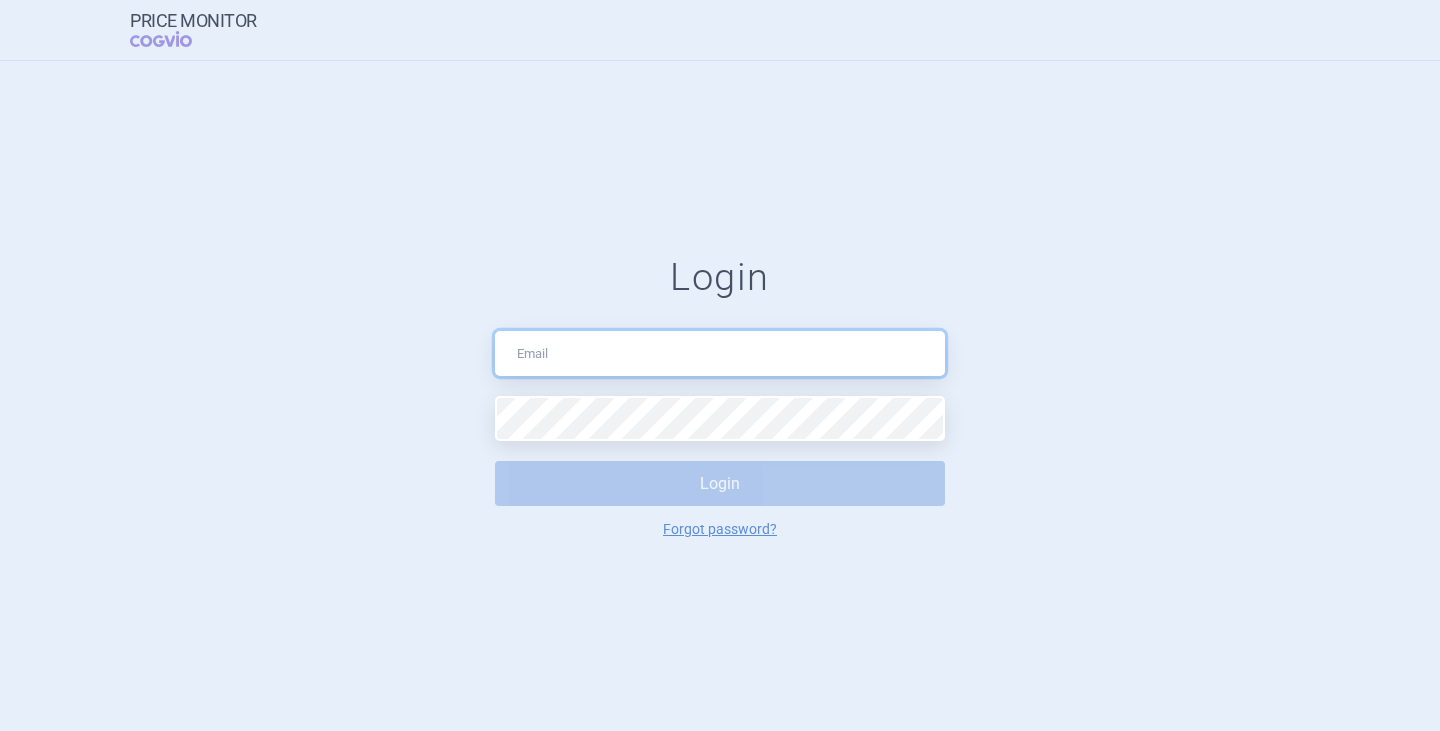 click at bounding box center (720, 353) 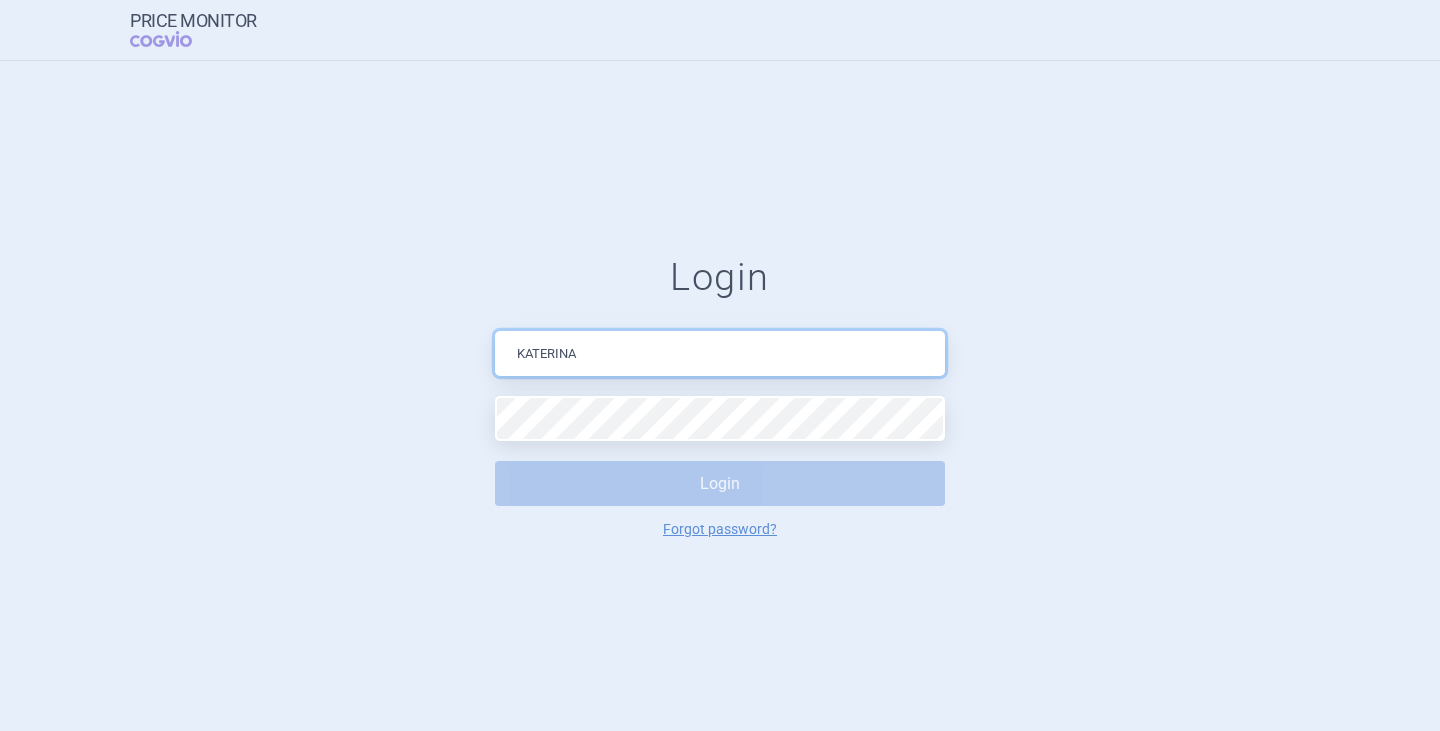 type on "[EMAIL]" 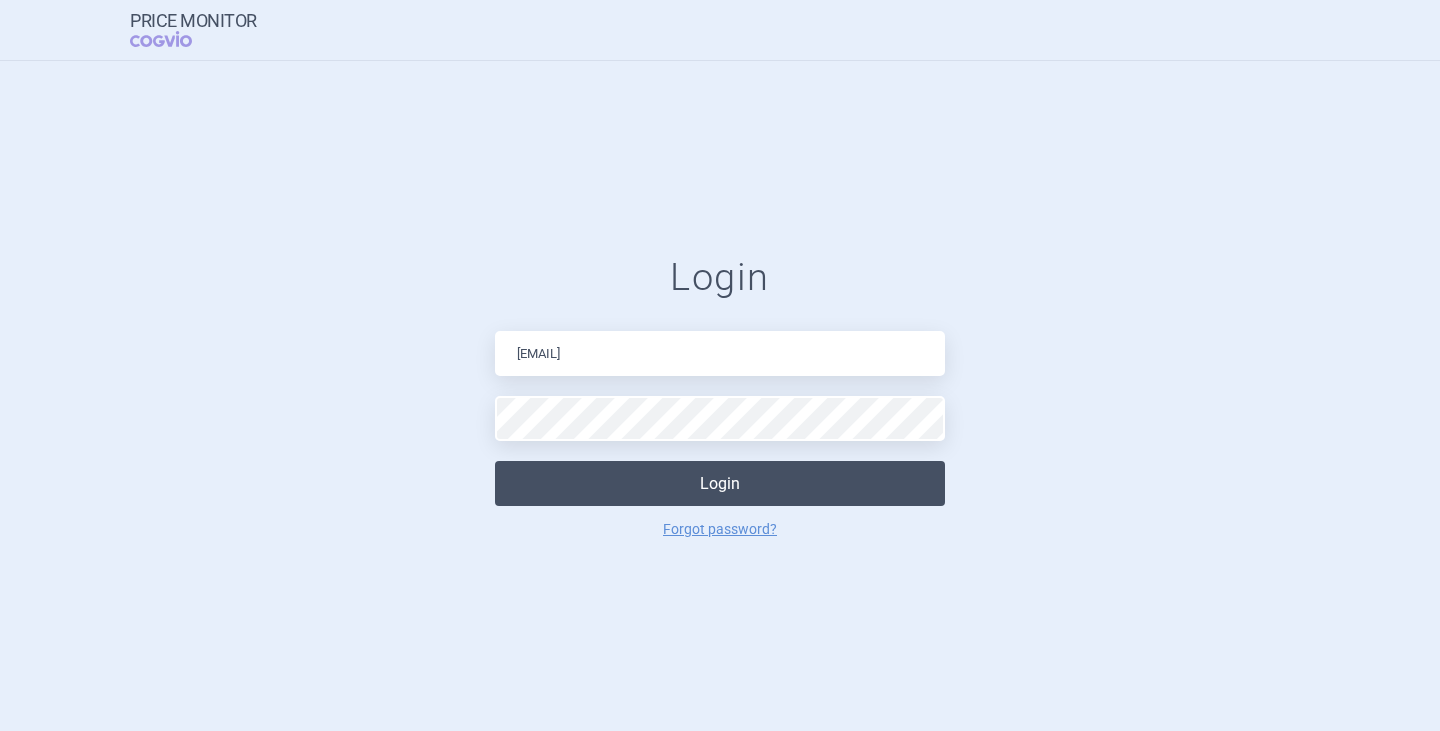 drag, startPoint x: 703, startPoint y: 478, endPoint x: 717, endPoint y: 485, distance: 15.652476 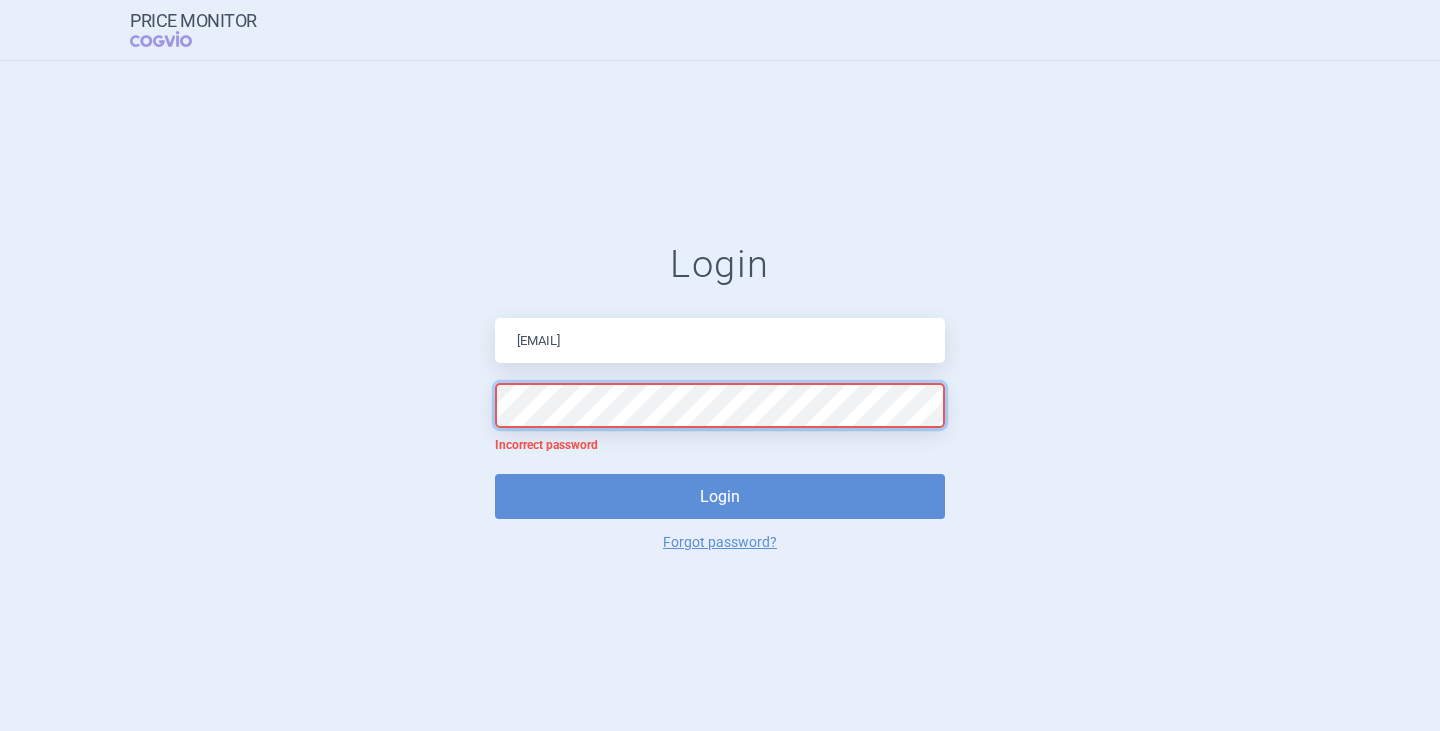 click on "Login [EMAIL] Incorrect password Login Forgot password?" at bounding box center (720, 395) 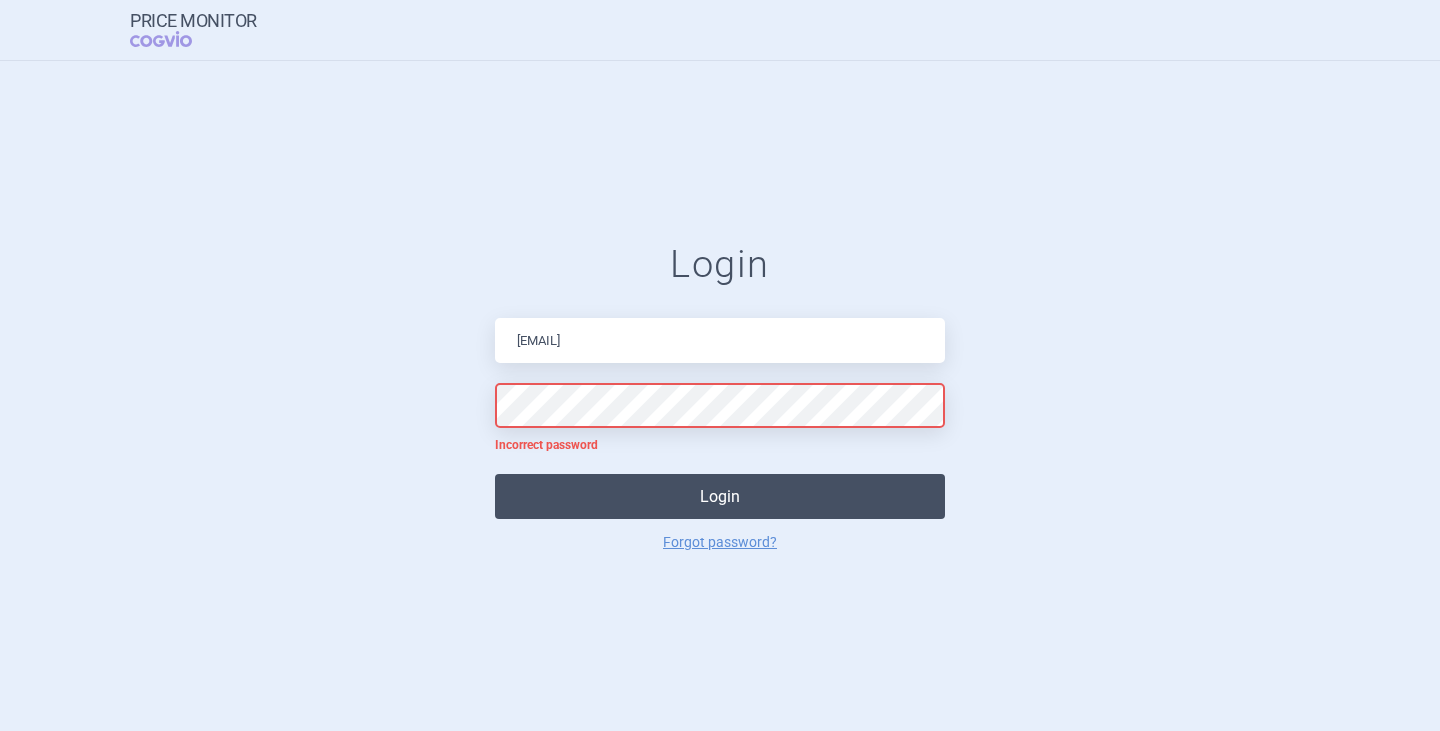 click on "Login" at bounding box center (720, 496) 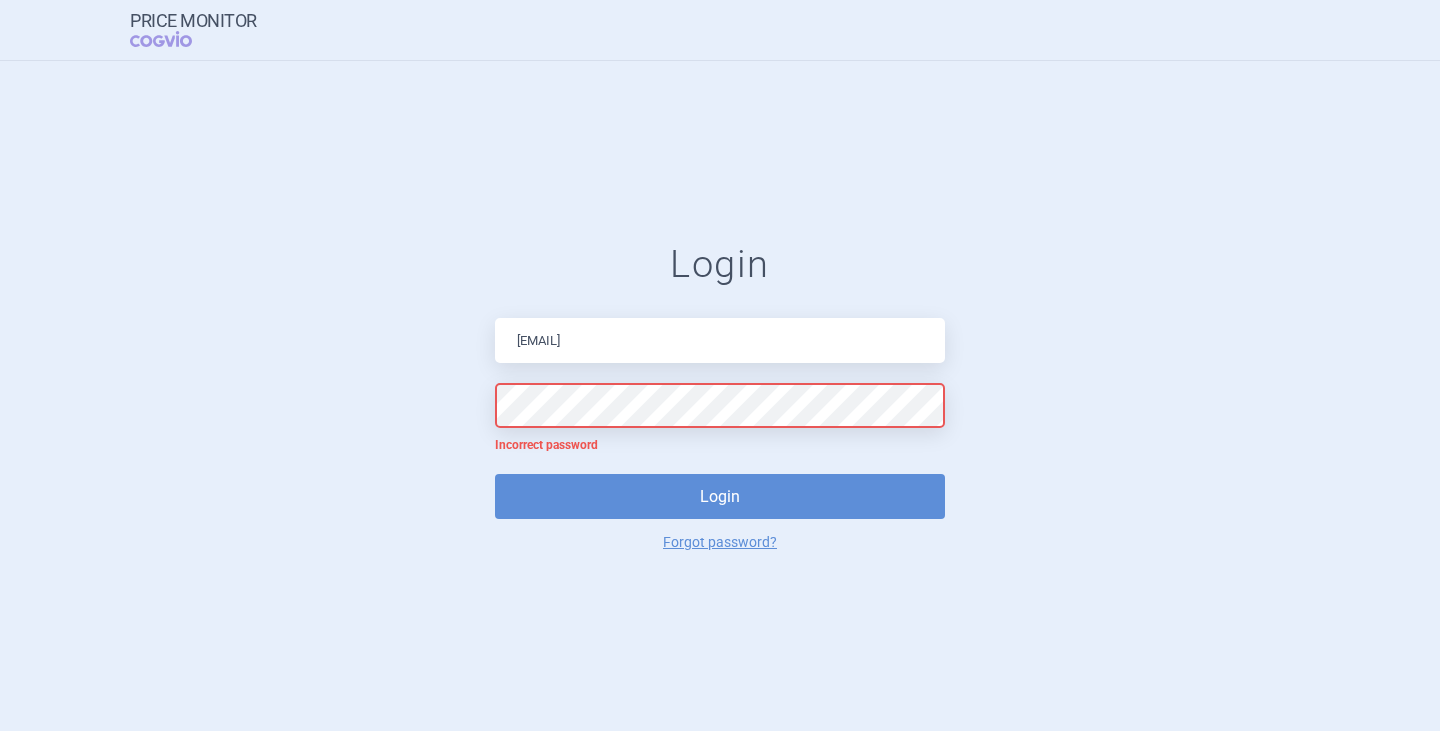 click on "Login [EMAIL] Incorrect password Login Forgot password?" at bounding box center (720, 395) 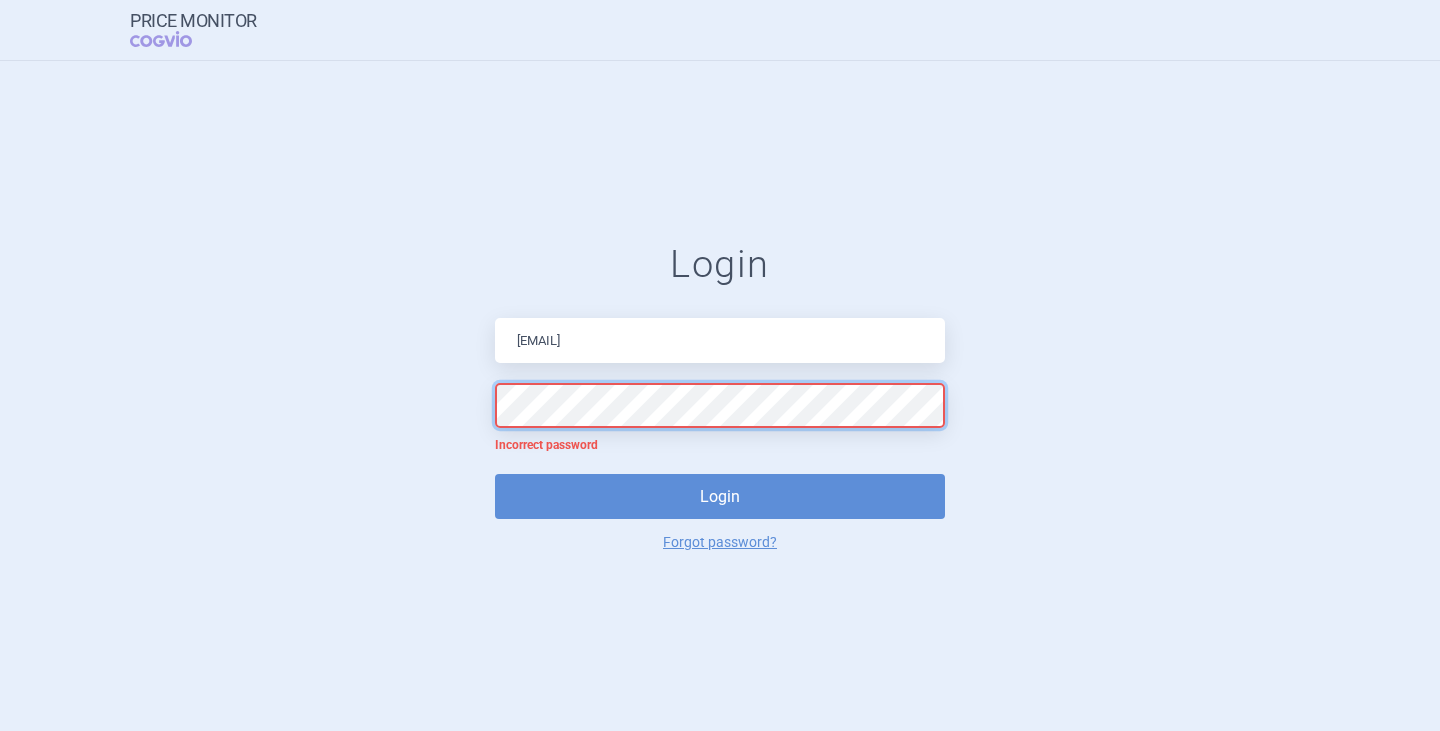 click on "Login [EMAIL] Incorrect password Login Forgot password?" at bounding box center (720, 395) 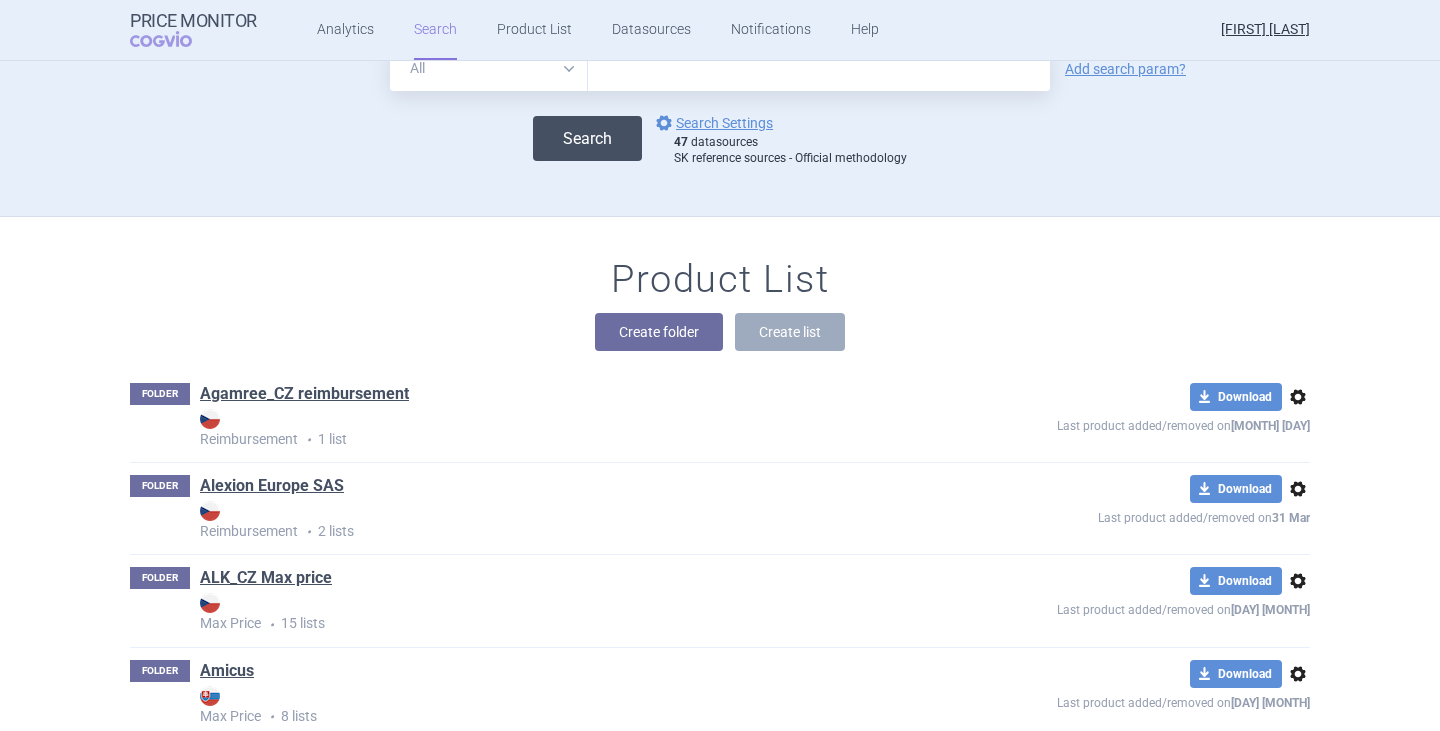 scroll, scrollTop: 0, scrollLeft: 0, axis: both 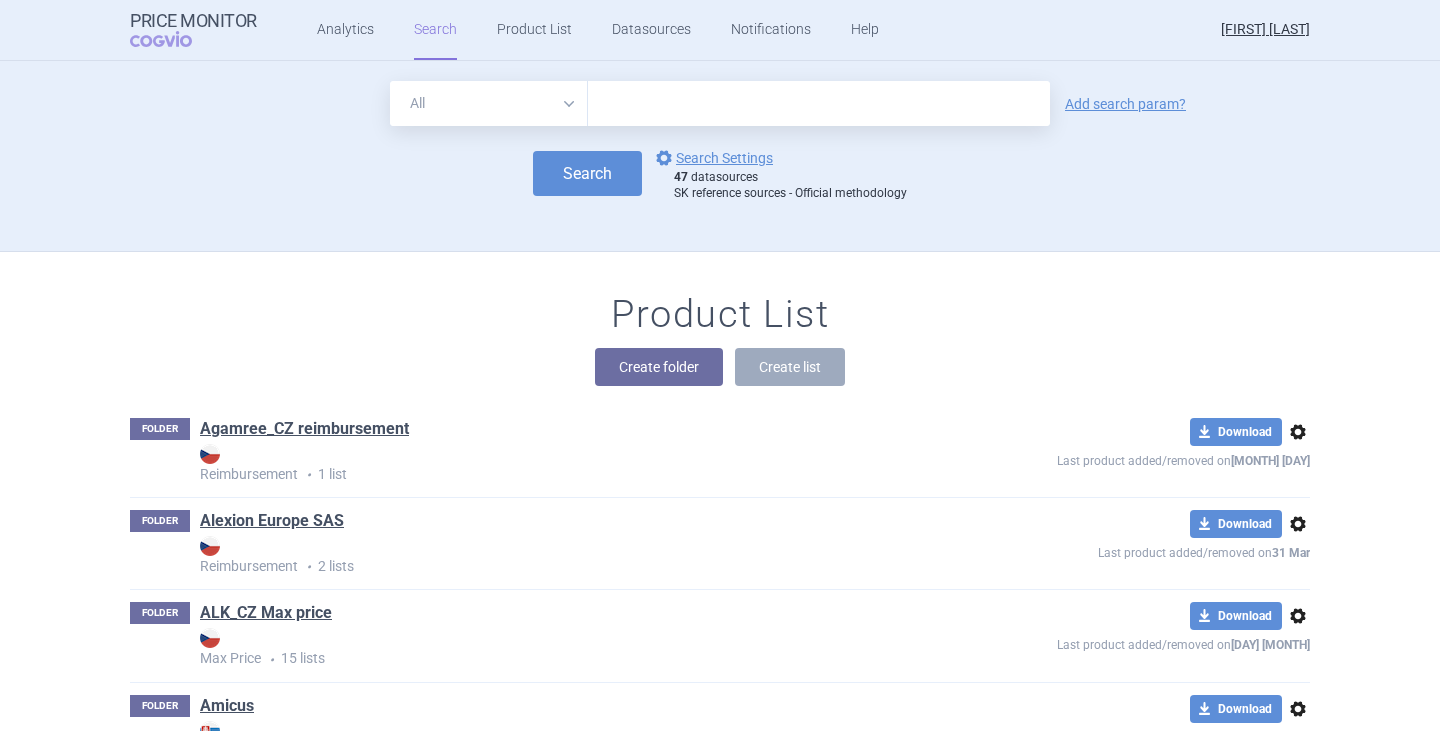 click at bounding box center [819, 103] 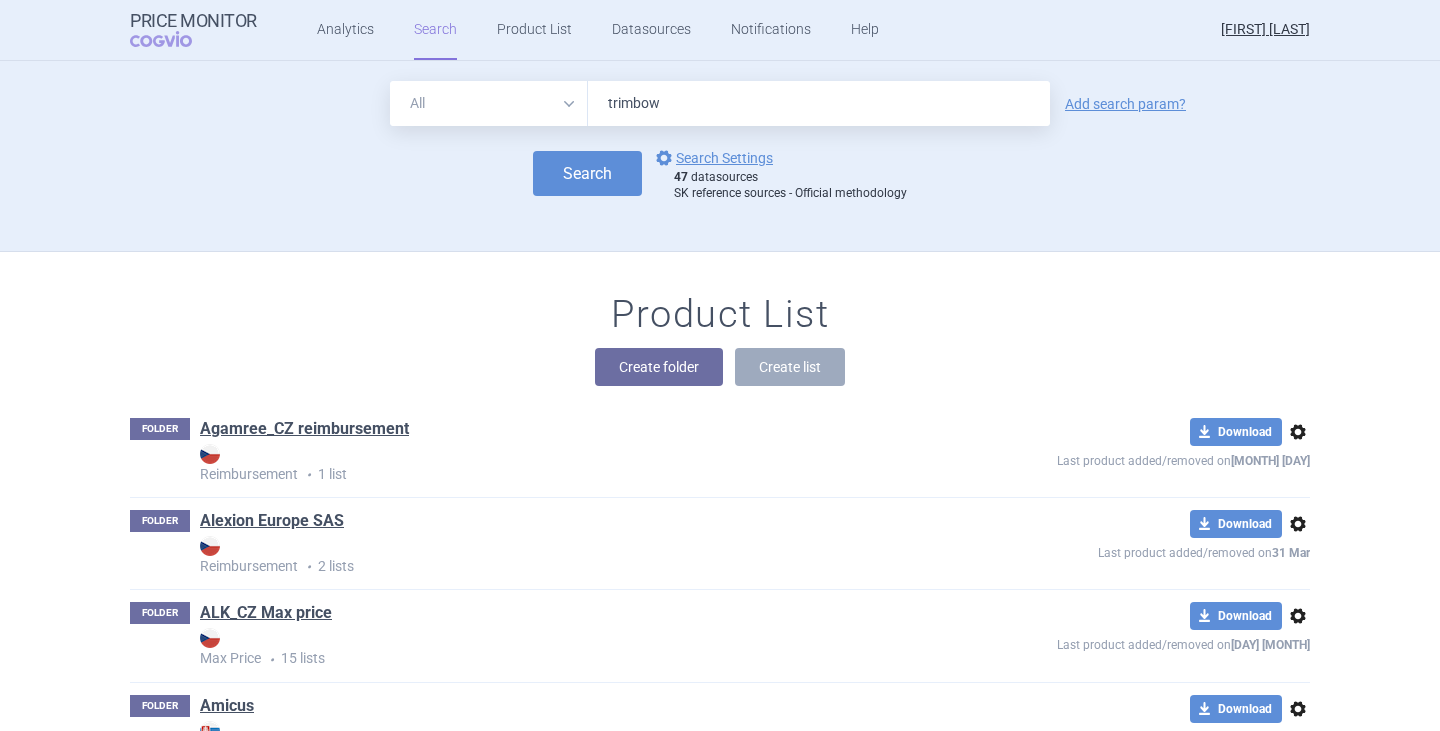 type on "trimbow" 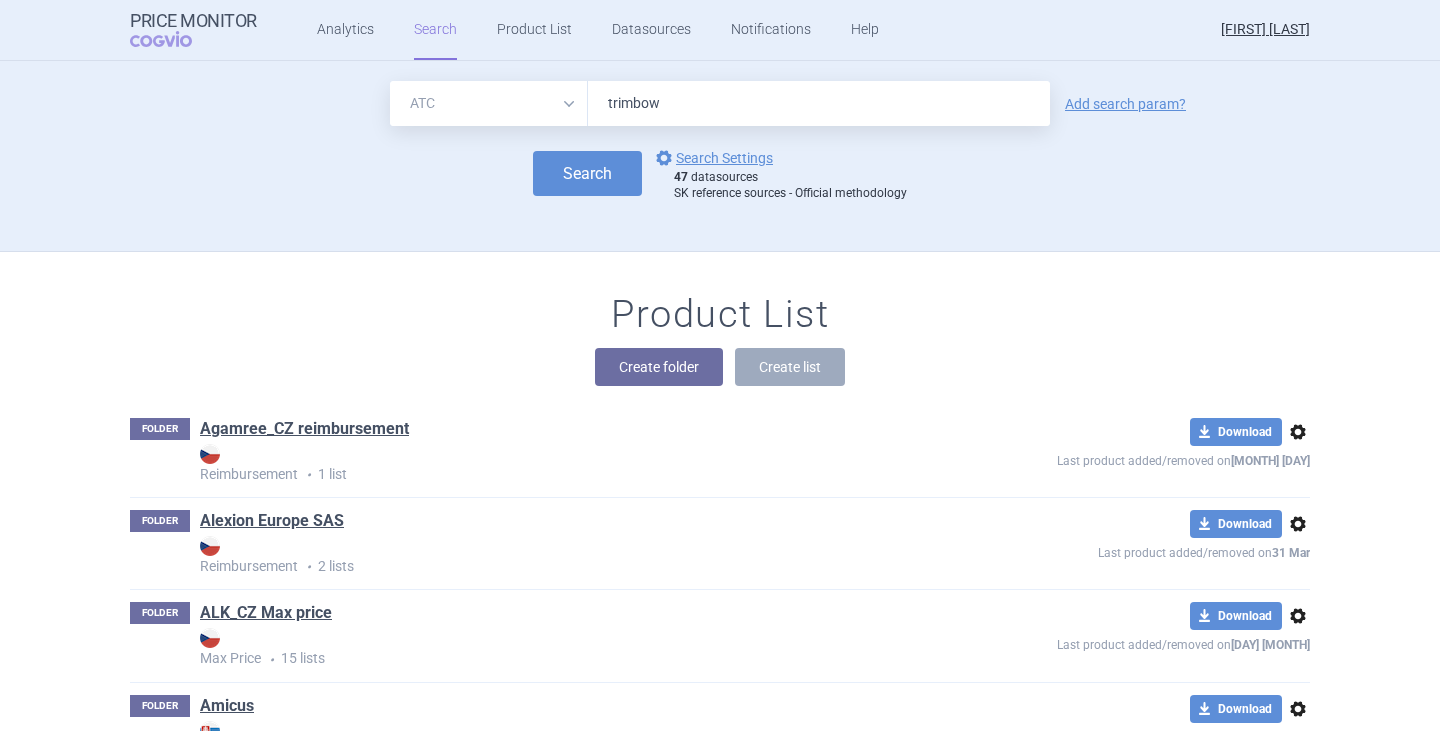 click on "All Brand Name ATC Company Active Substance Country Newer than" at bounding box center [489, 103] 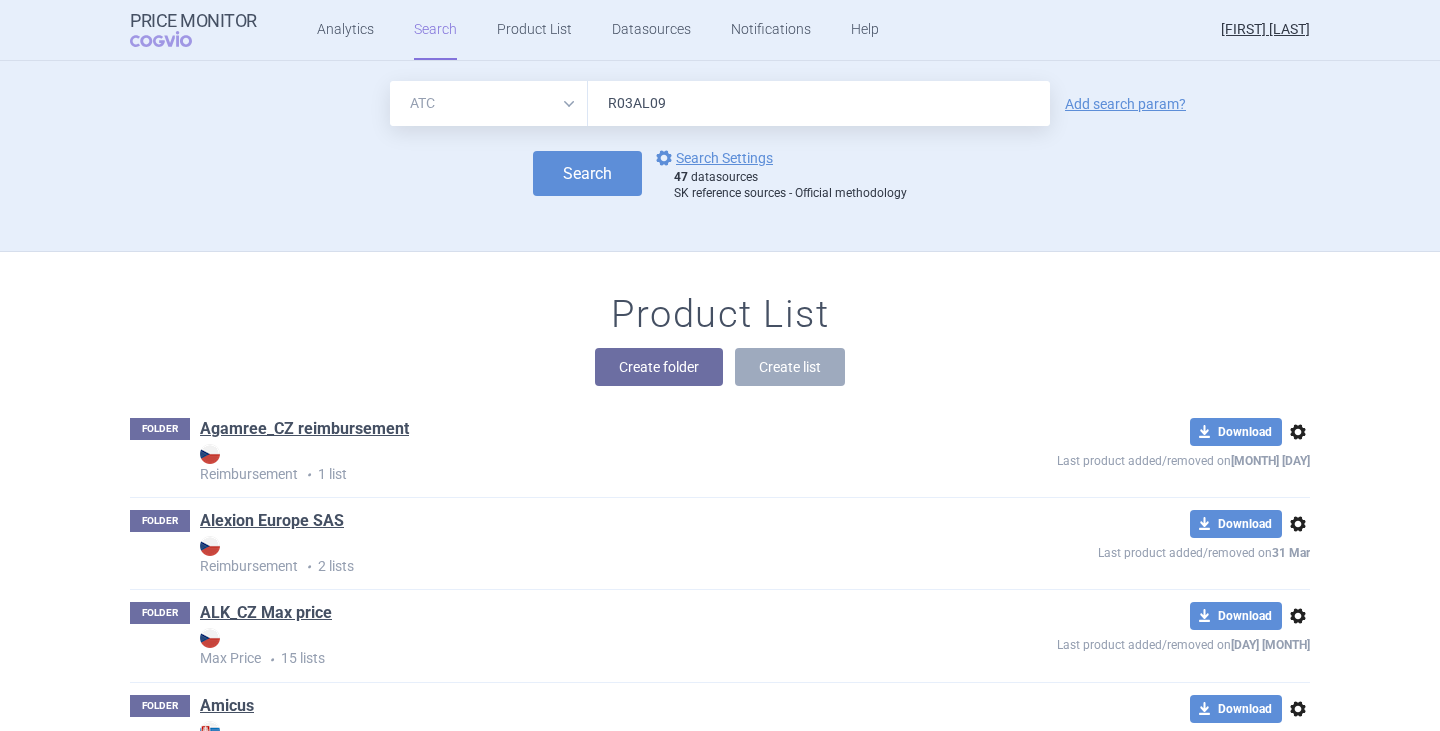 click on "Search" at bounding box center (587, 173) 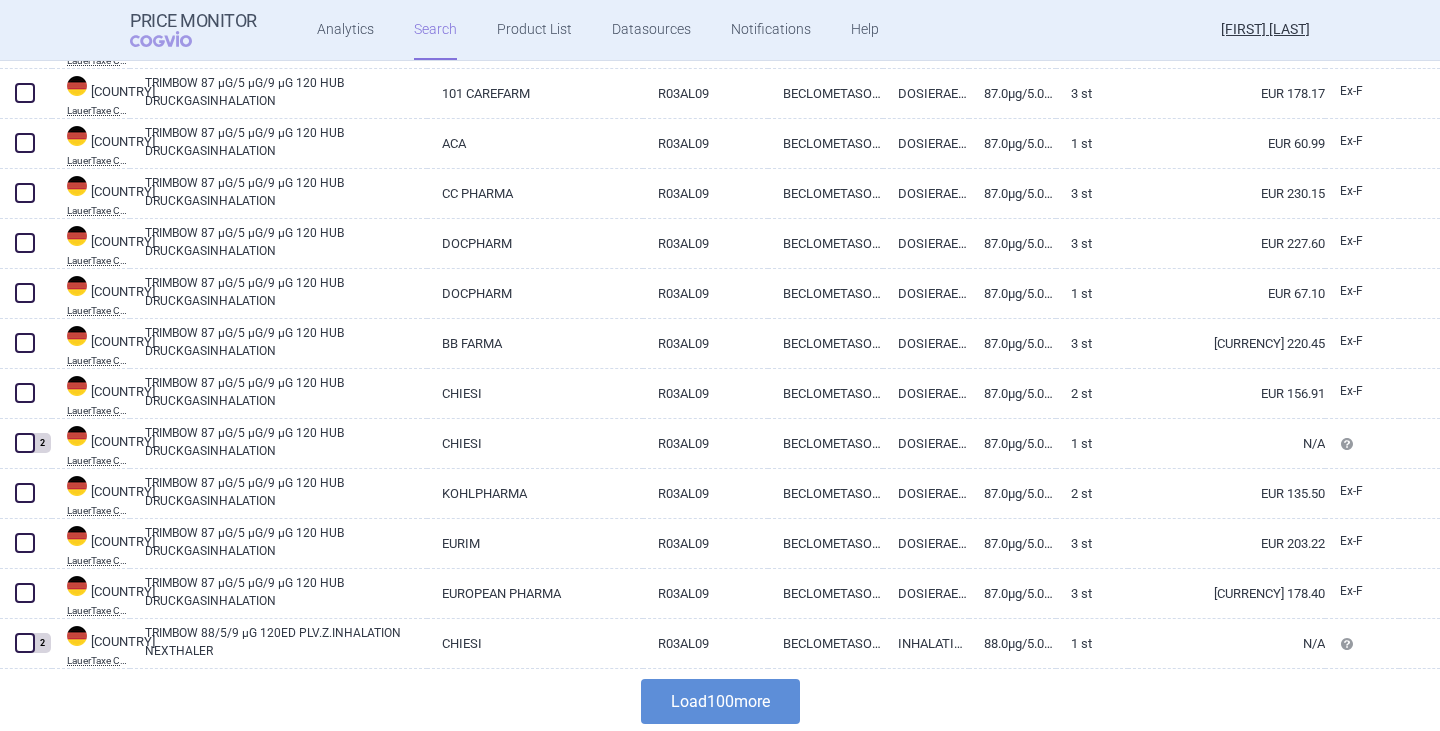 scroll, scrollTop: 4760, scrollLeft: 0, axis: vertical 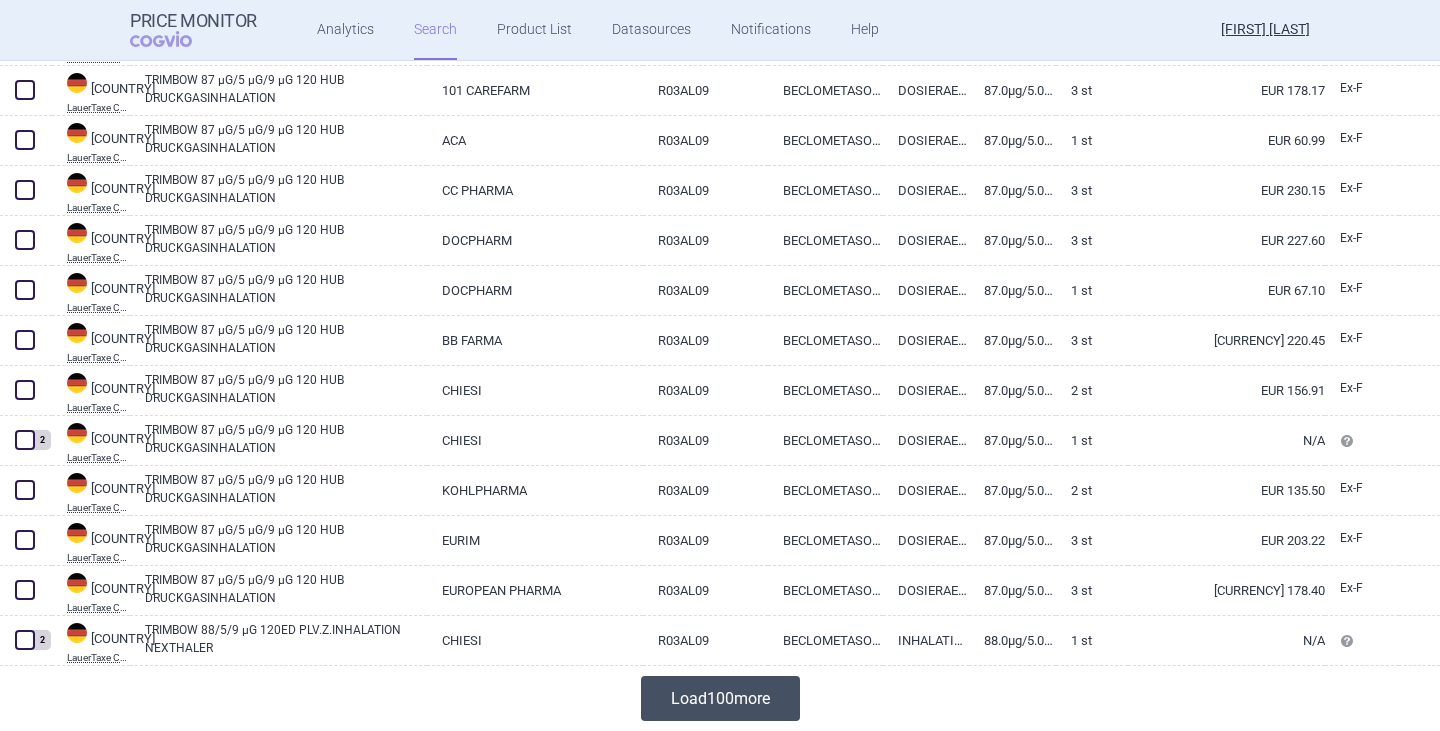 click on "Load  100  more" at bounding box center (720, 698) 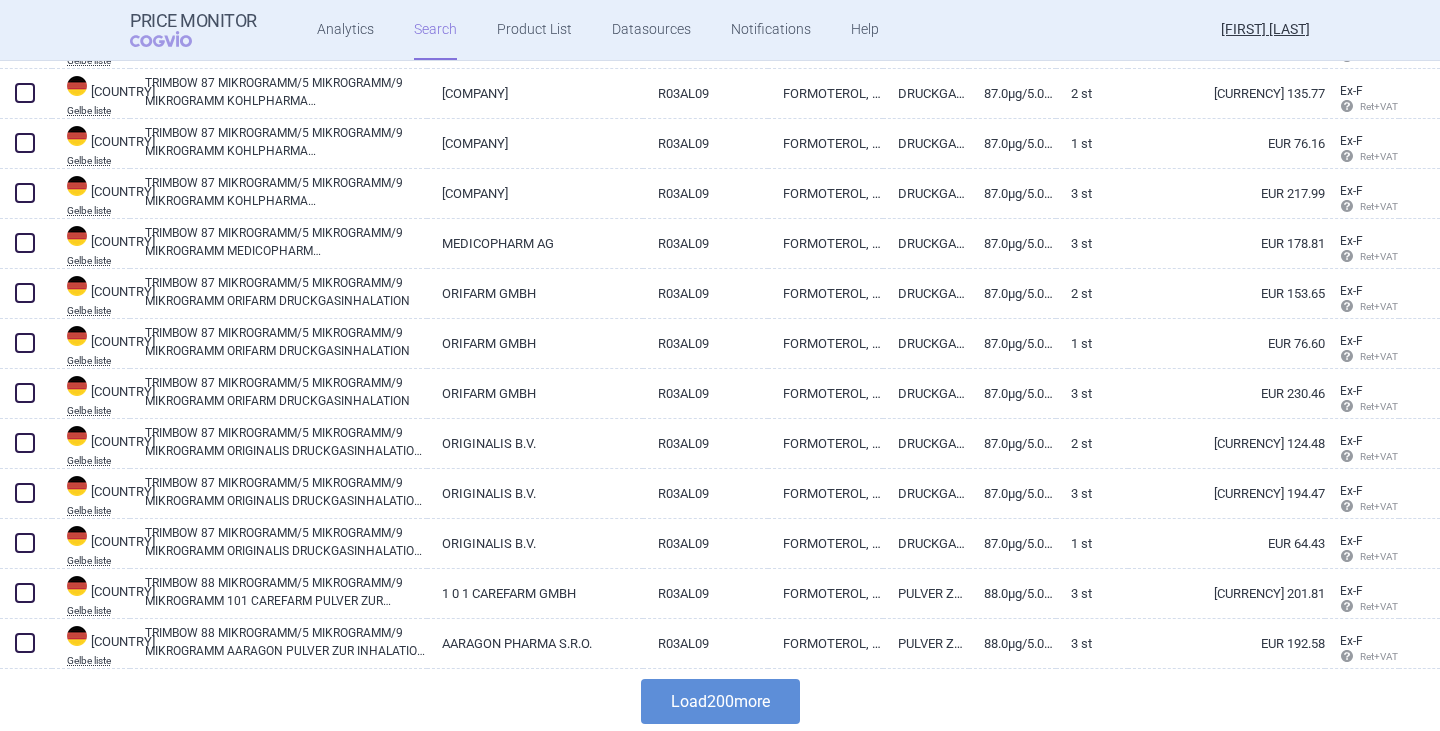 scroll, scrollTop: 9760, scrollLeft: 0, axis: vertical 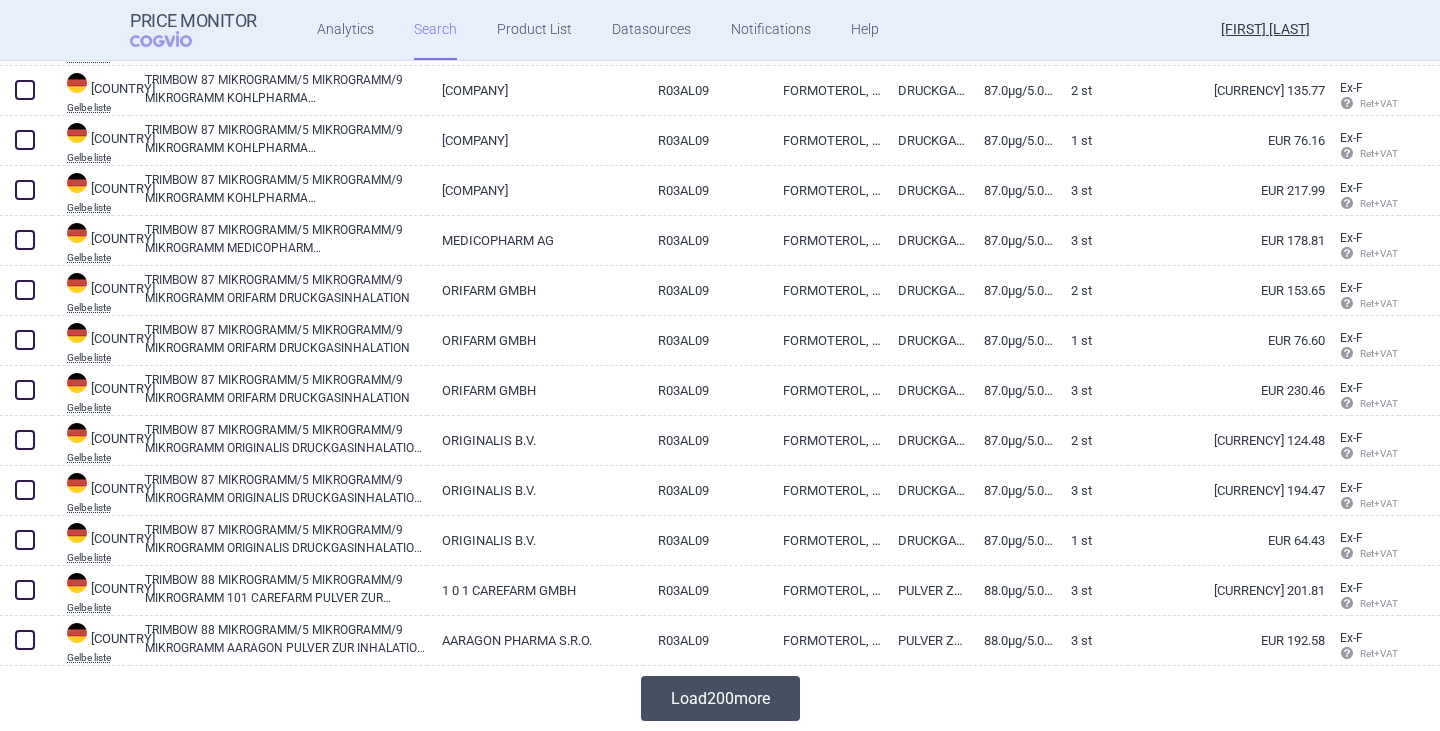 click on "Load  200  more" at bounding box center [720, 698] 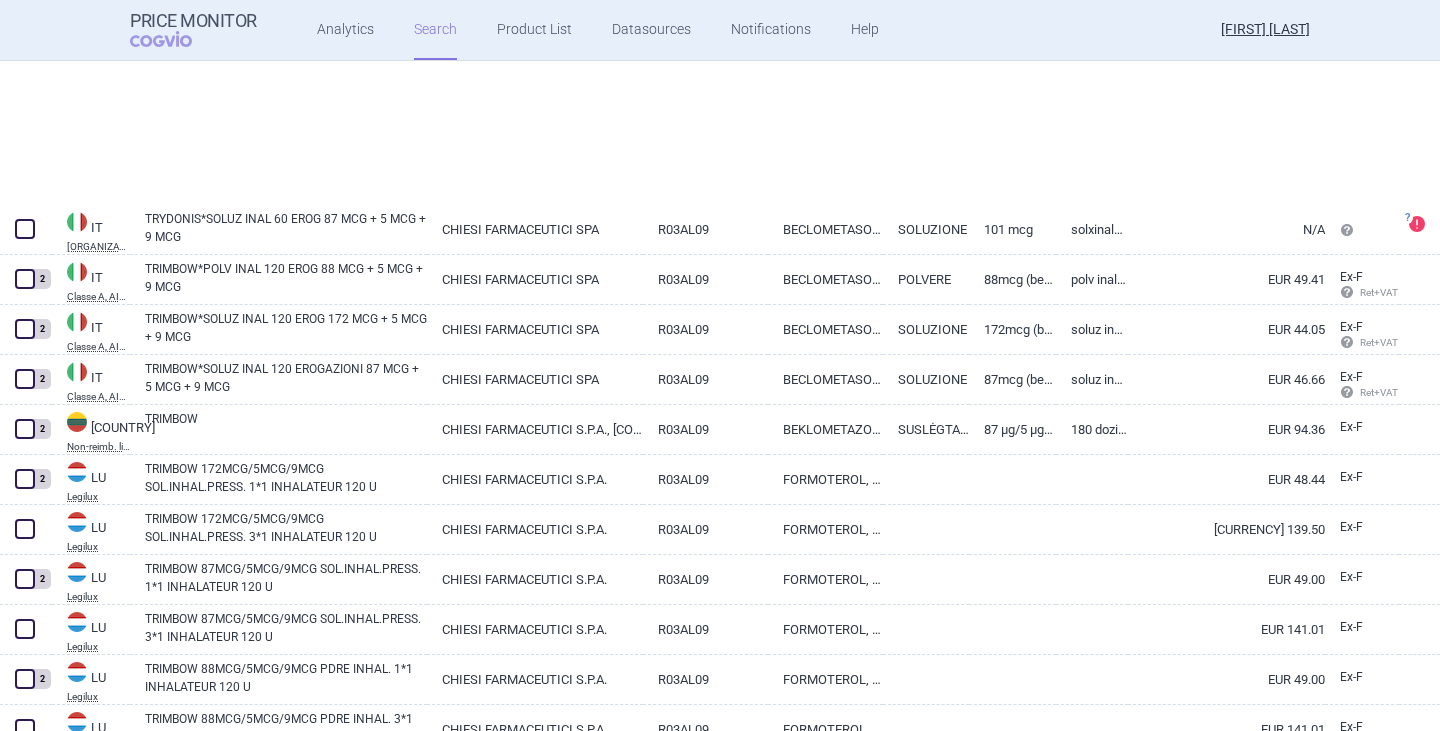 scroll, scrollTop: 17460, scrollLeft: 0, axis: vertical 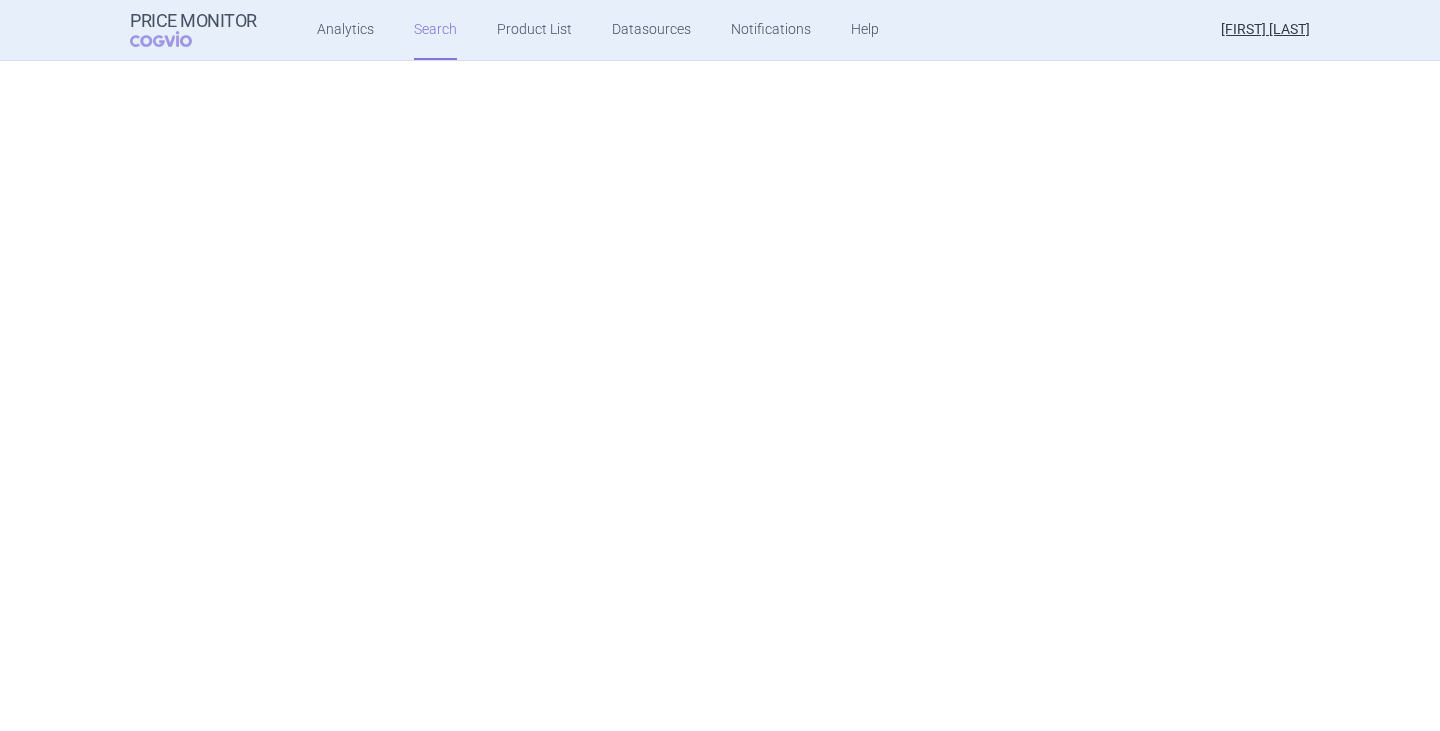 select on "atc" 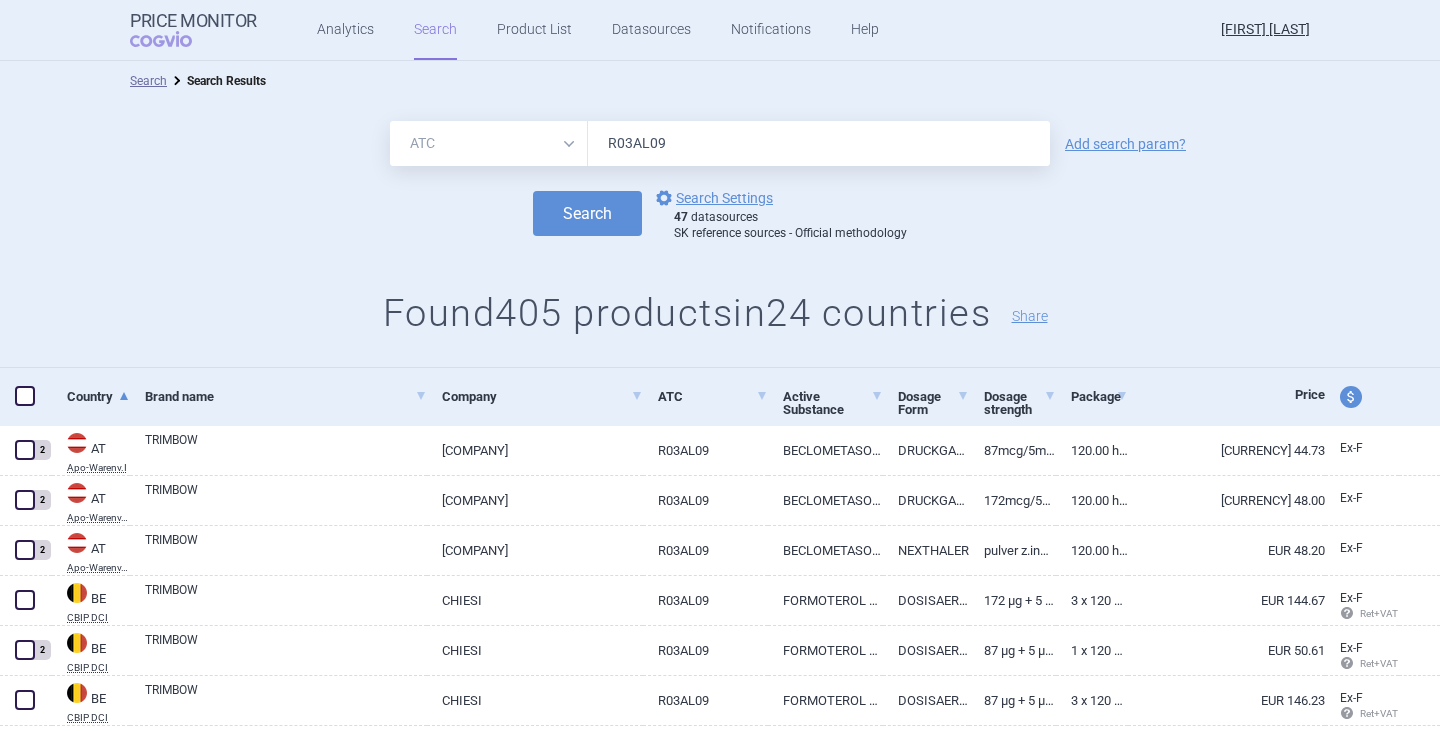 drag, startPoint x: 669, startPoint y: 141, endPoint x: 568, endPoint y: 136, distance: 101.12369 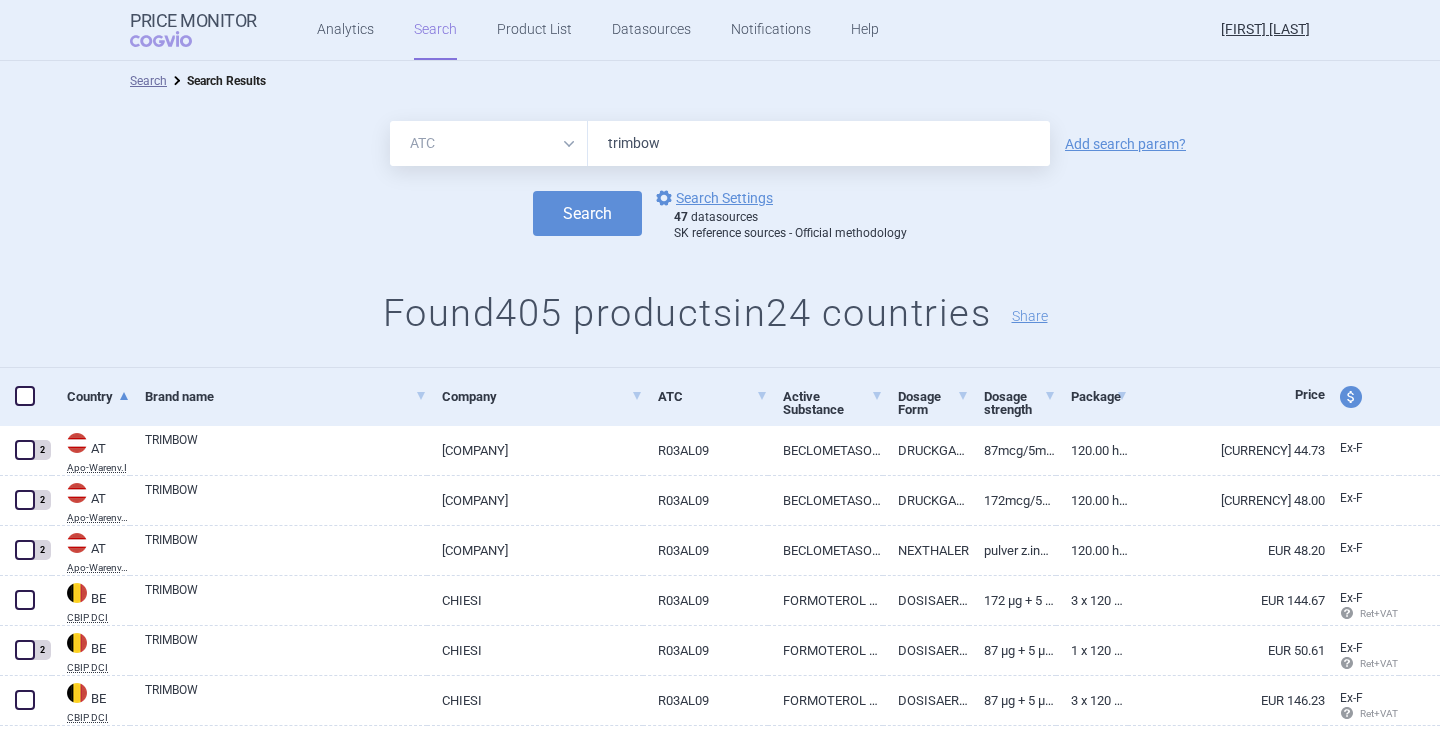 type on "trimbow" 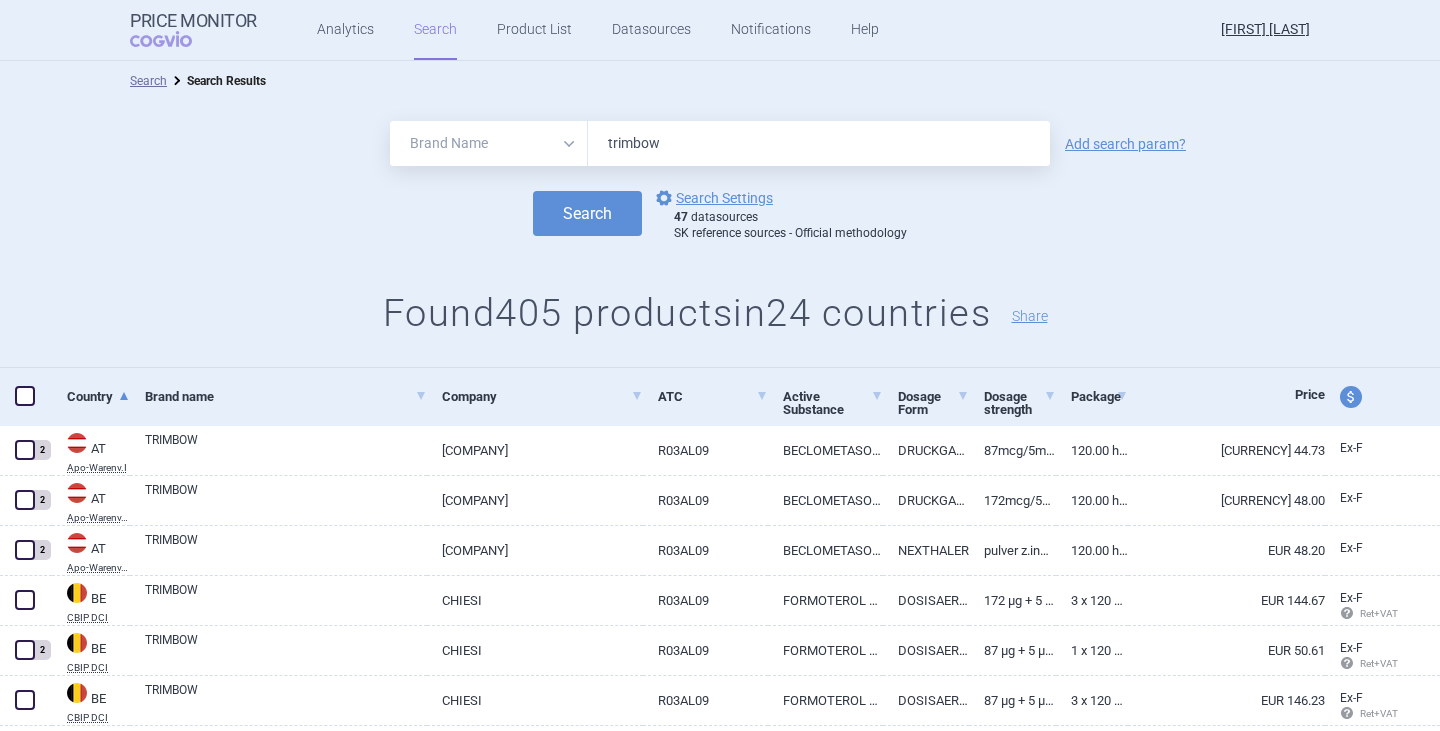 click on "All Brand Name ATC Company Active Substance Country Newer than" at bounding box center (489, 143) 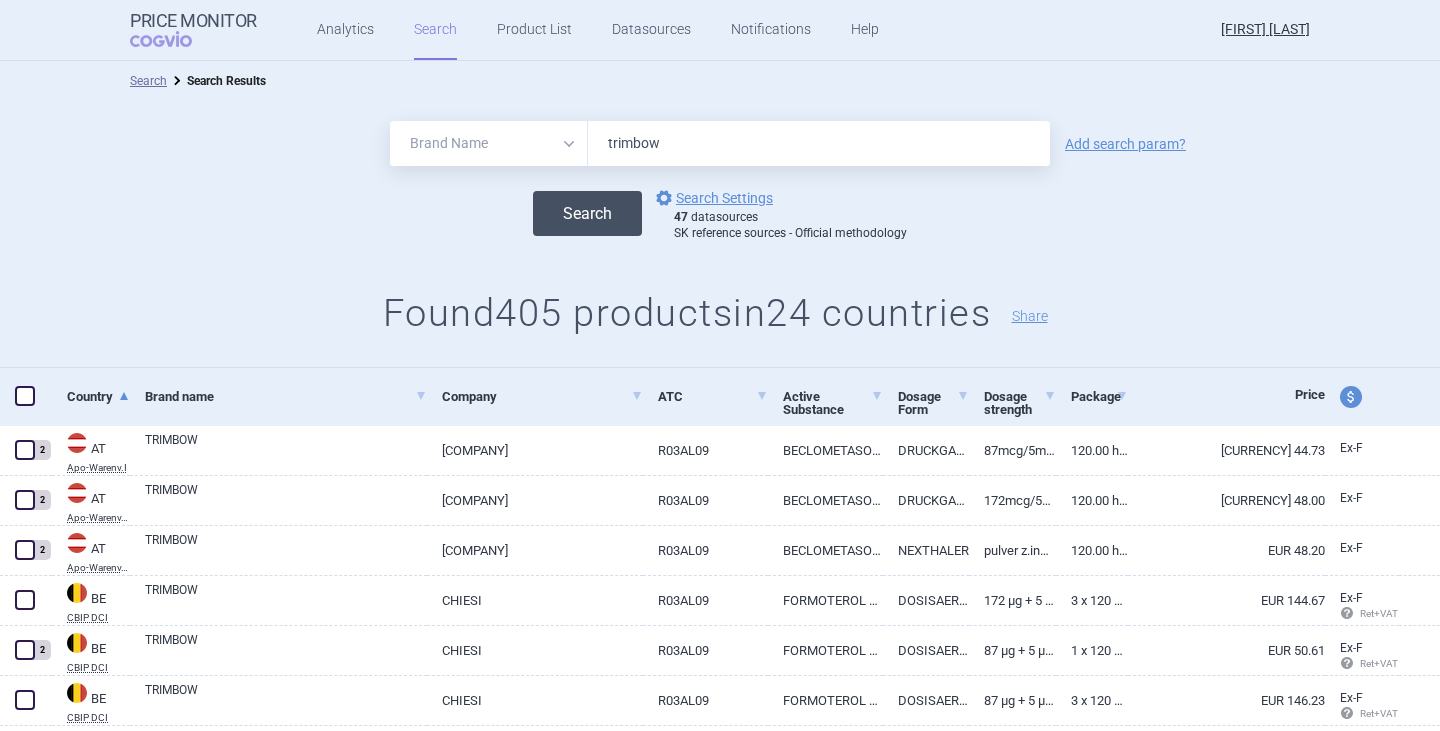 click on "Search" at bounding box center (587, 213) 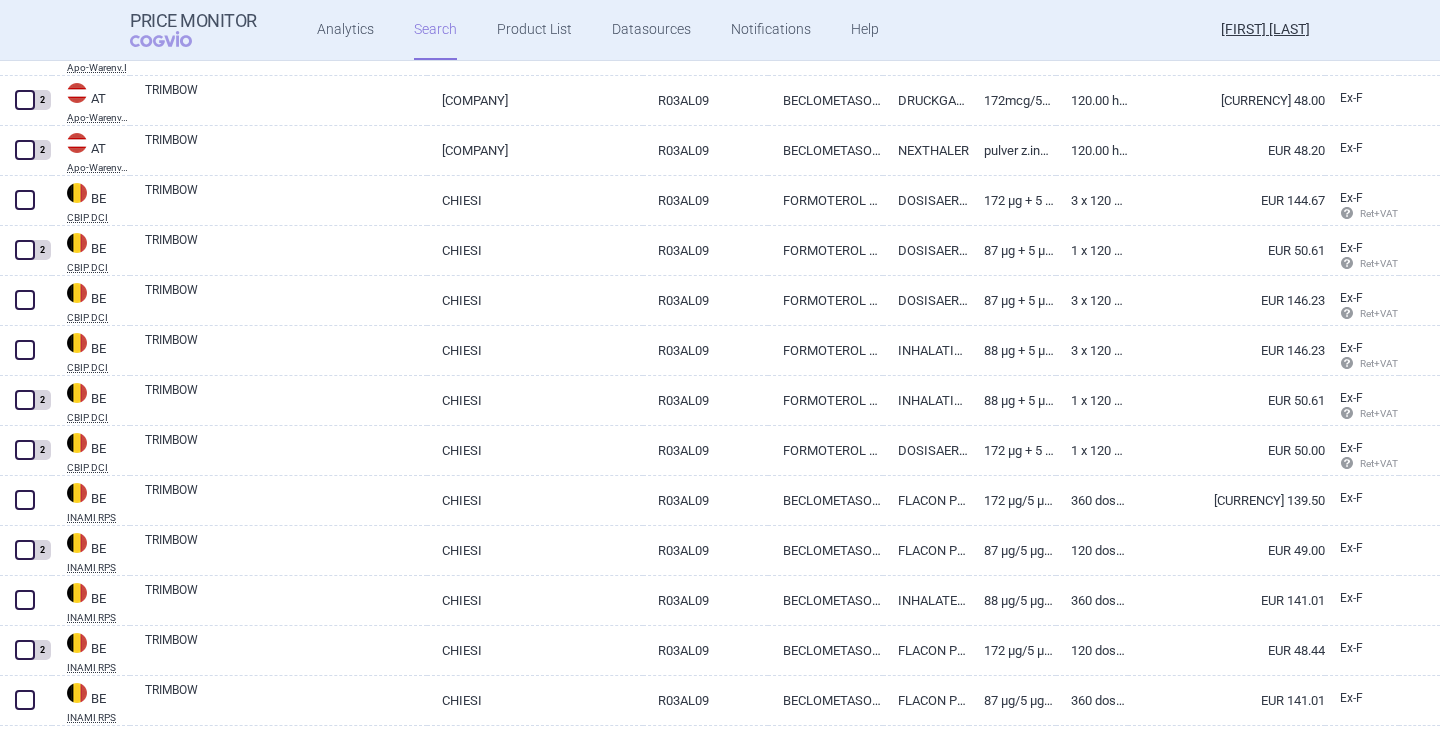 scroll, scrollTop: 169, scrollLeft: 0, axis: vertical 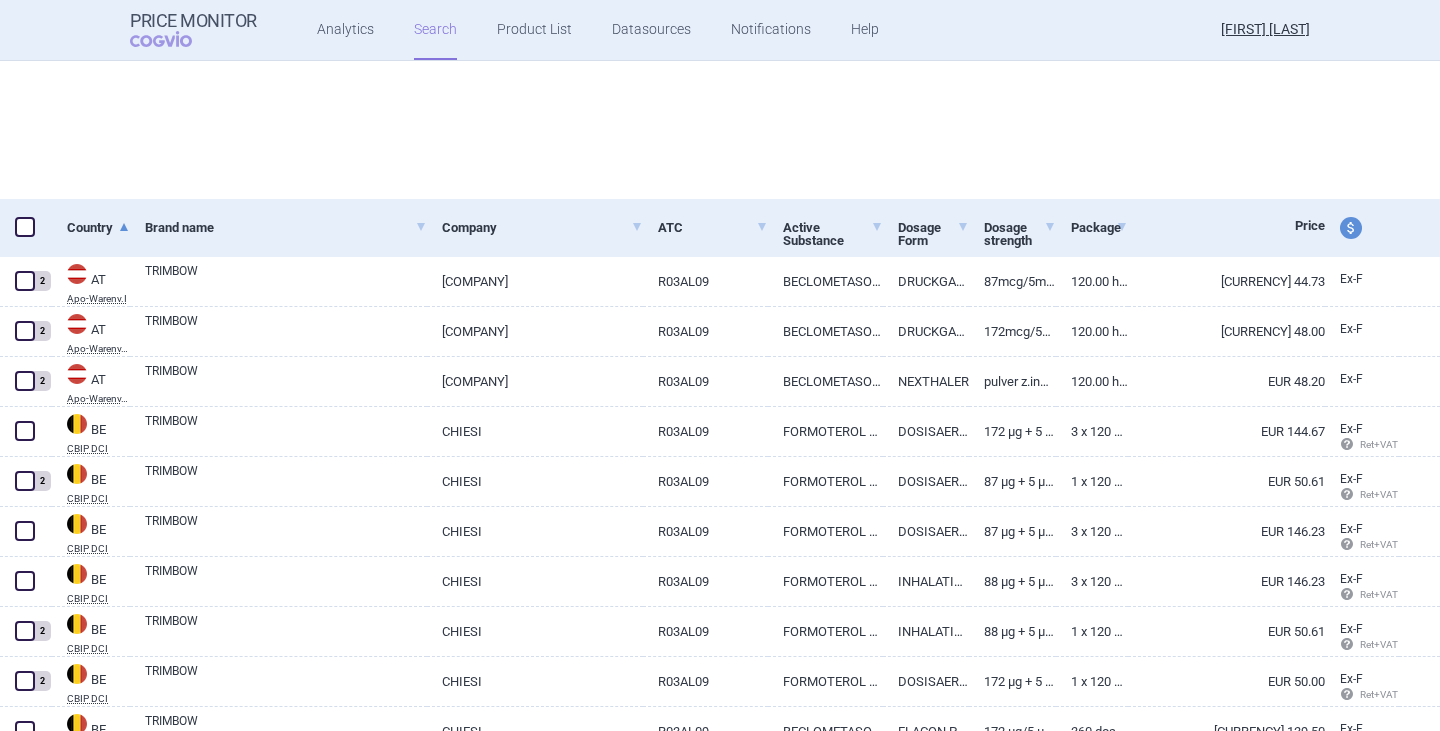 select on "brandName" 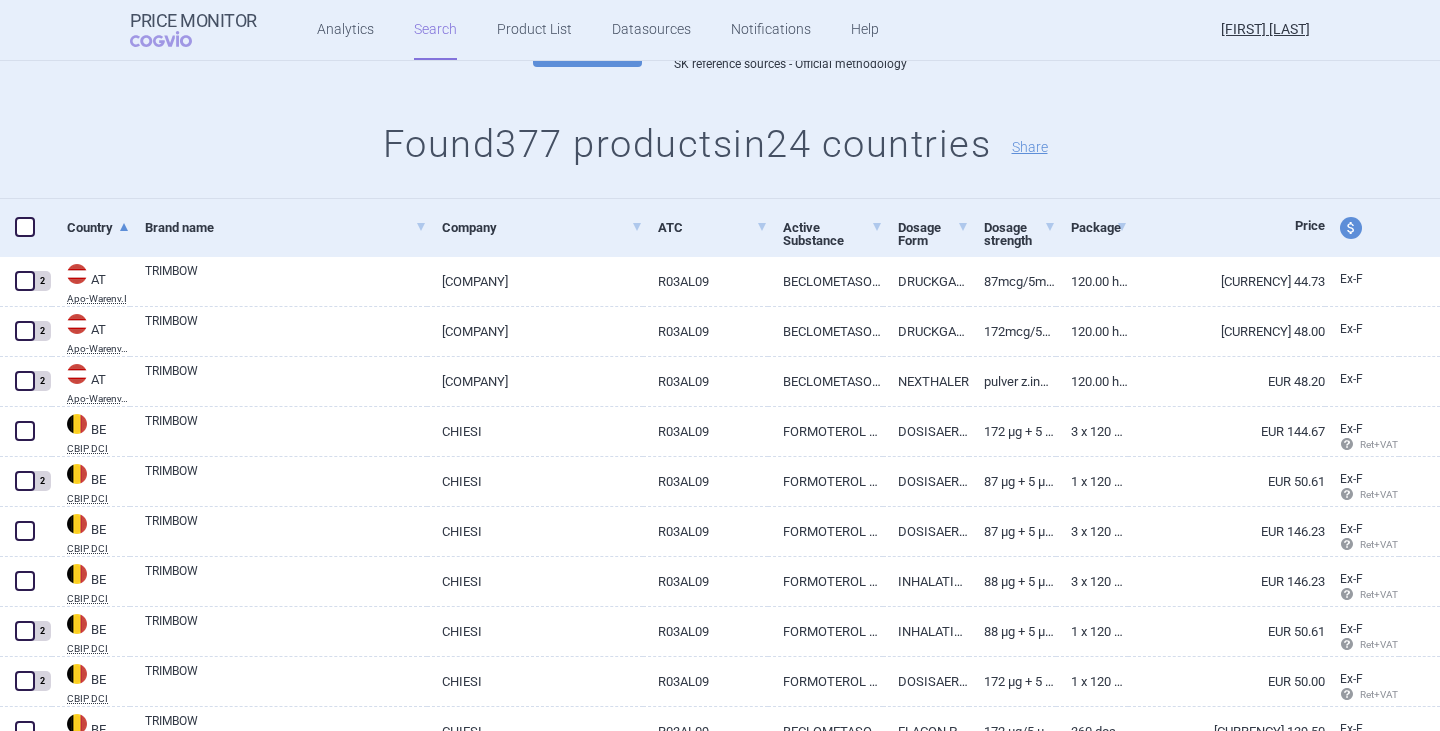 scroll, scrollTop: 0, scrollLeft: 0, axis: both 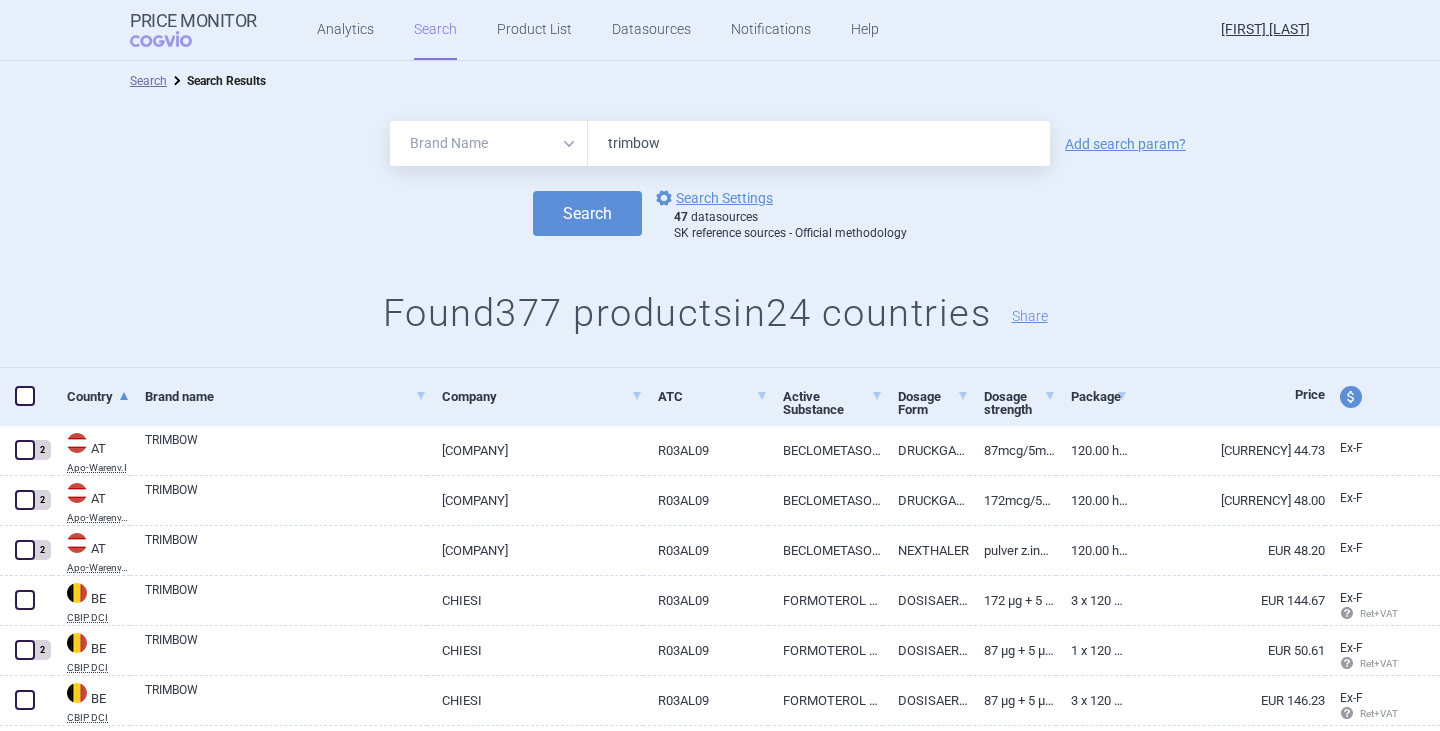 click at bounding box center [25, 396] 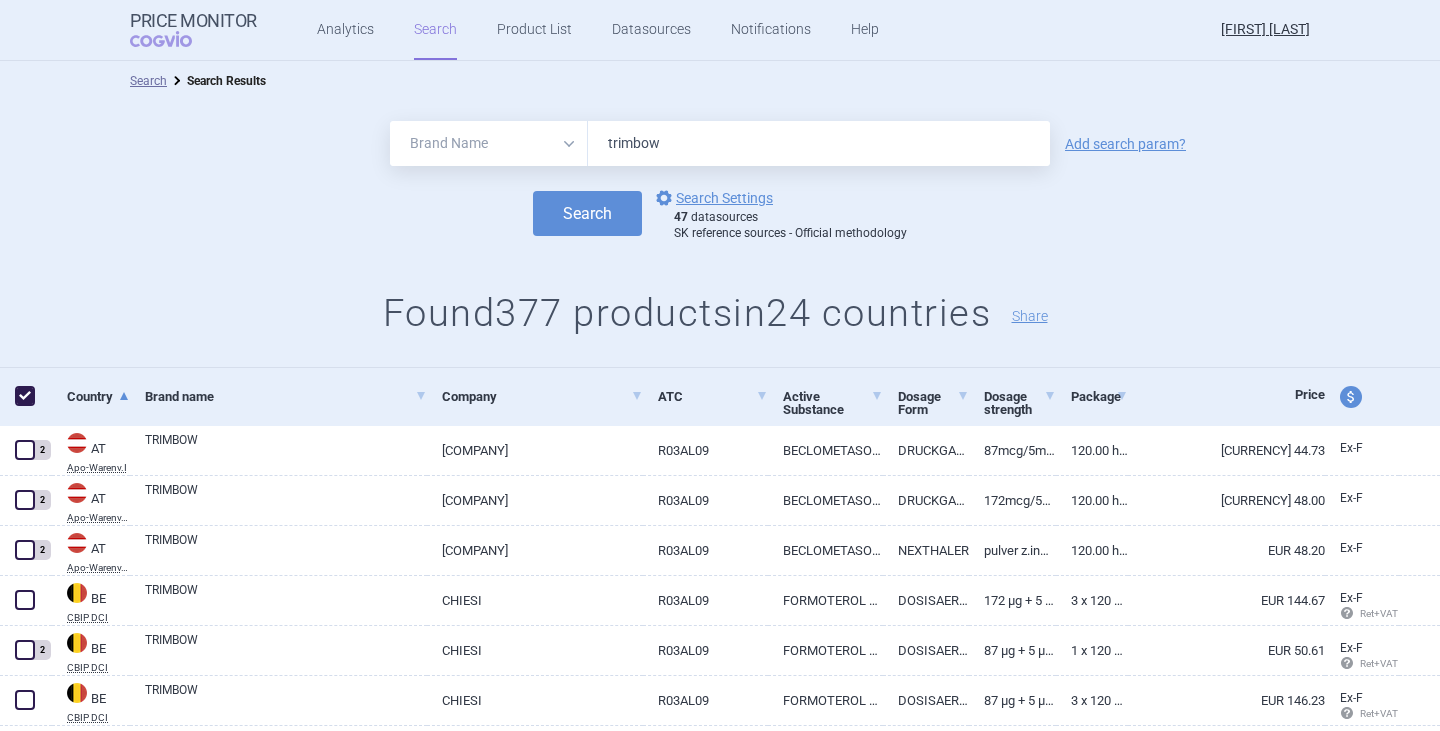 checkbox on "true" 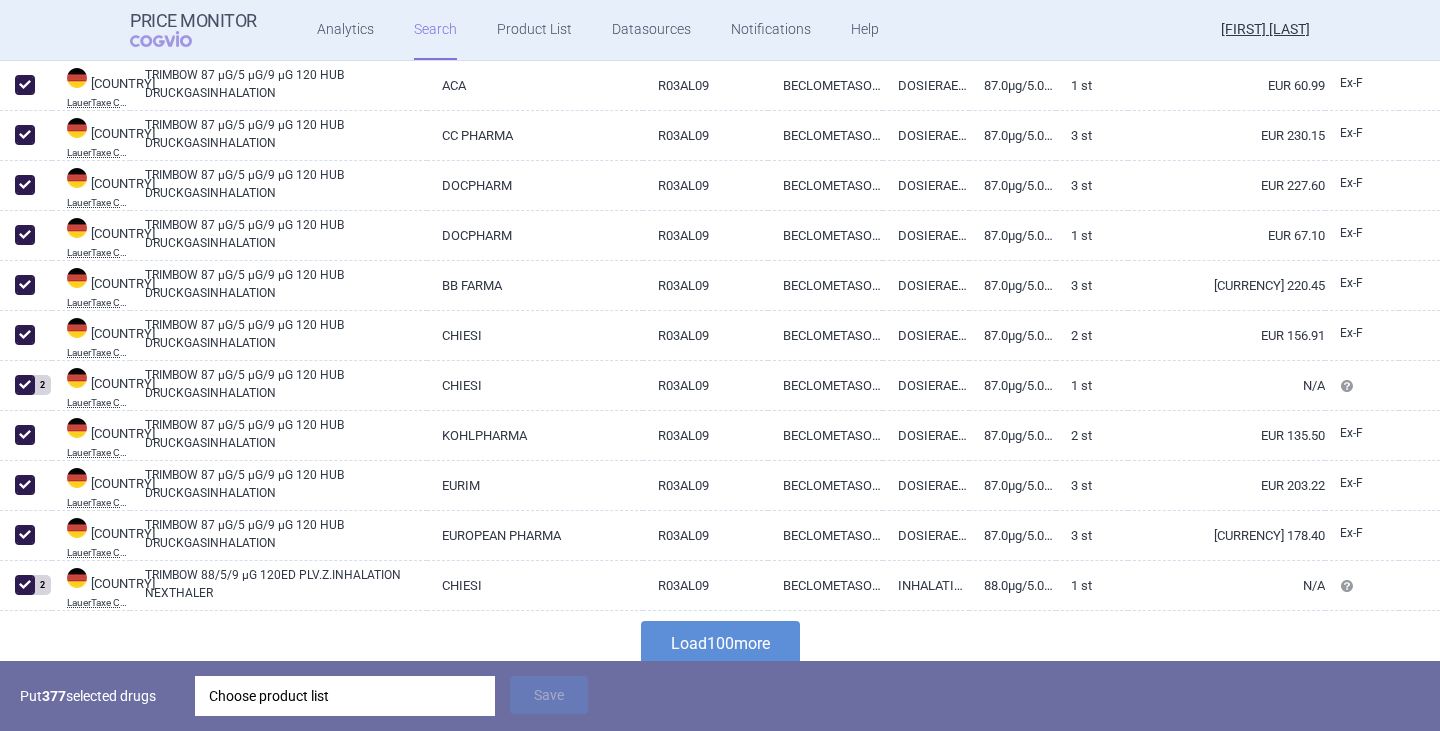 scroll, scrollTop: 4860, scrollLeft: 0, axis: vertical 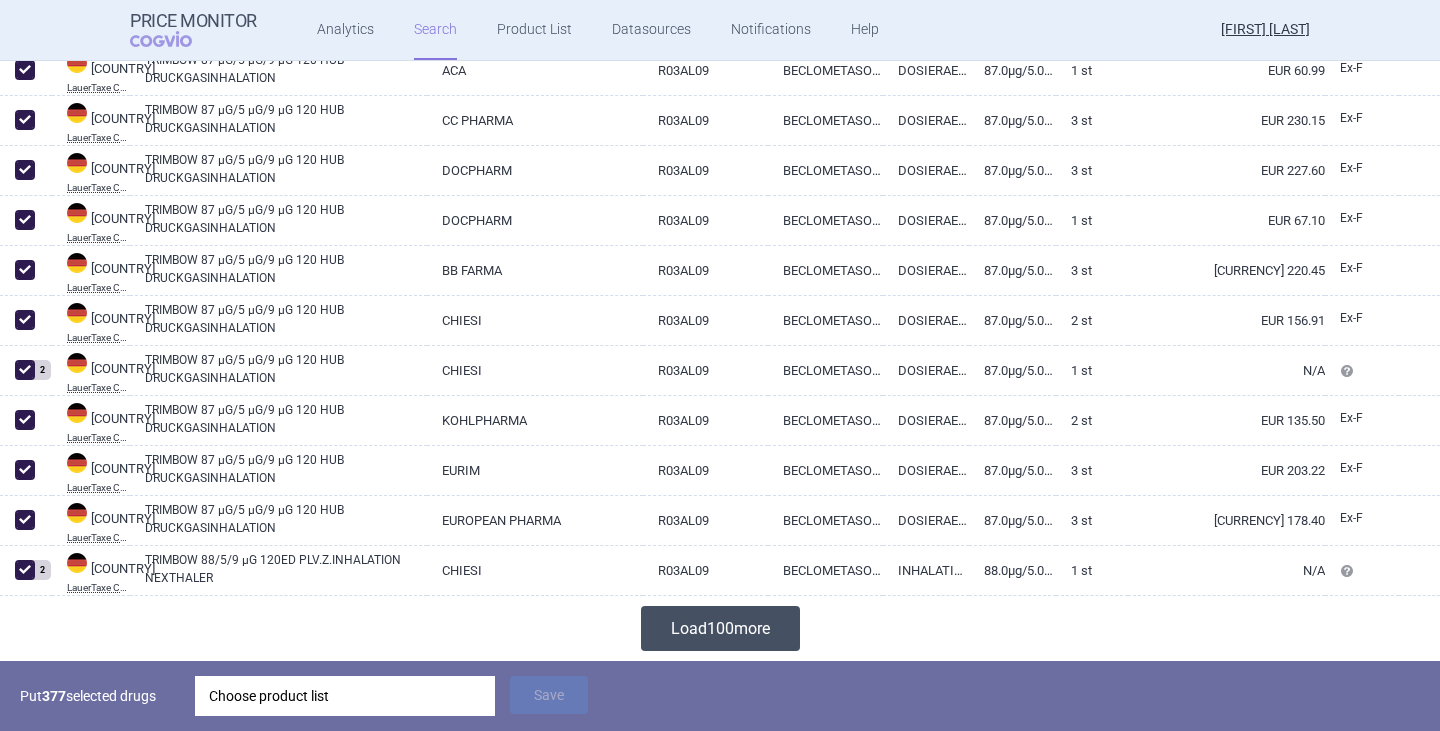 click on "Load  100  more" at bounding box center [720, 628] 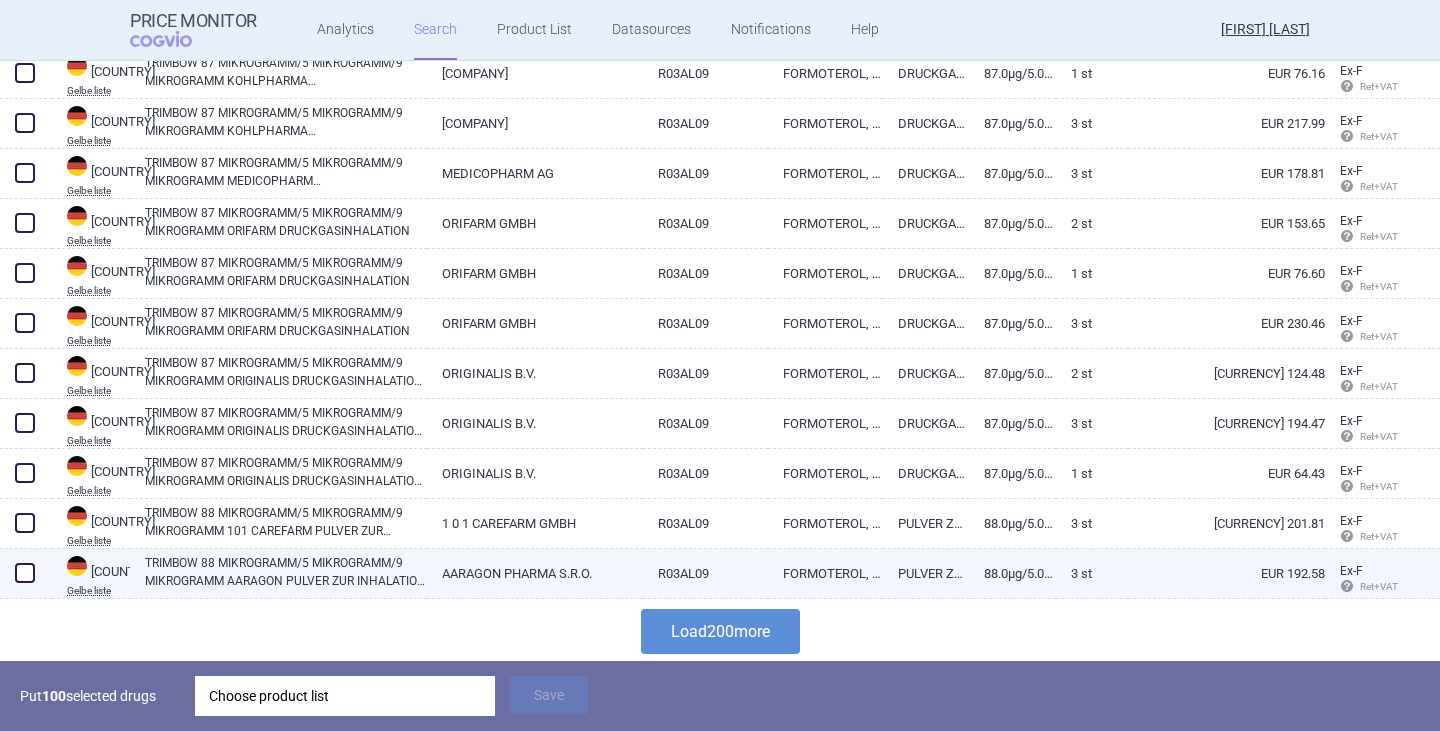 scroll, scrollTop: 9830, scrollLeft: 0, axis: vertical 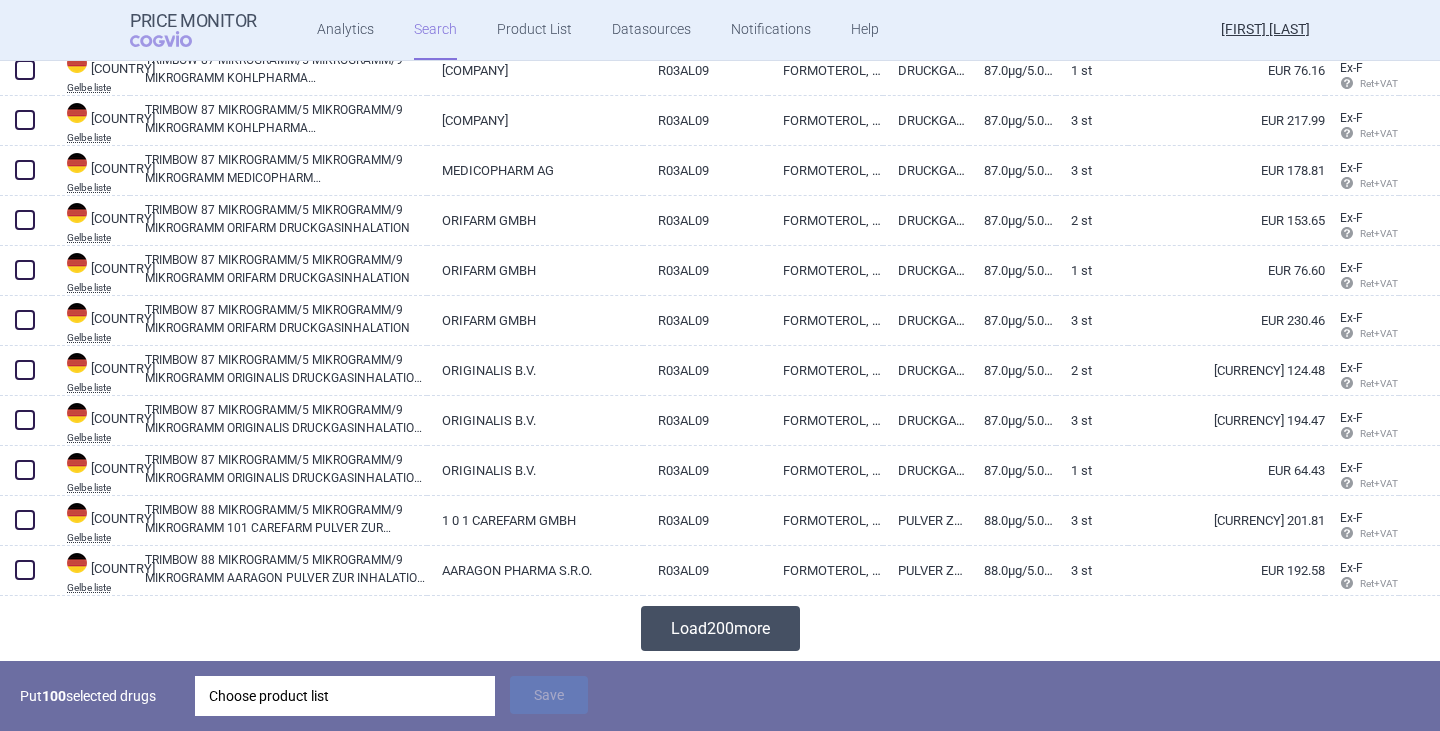 click on "Load  200  more" at bounding box center (720, 628) 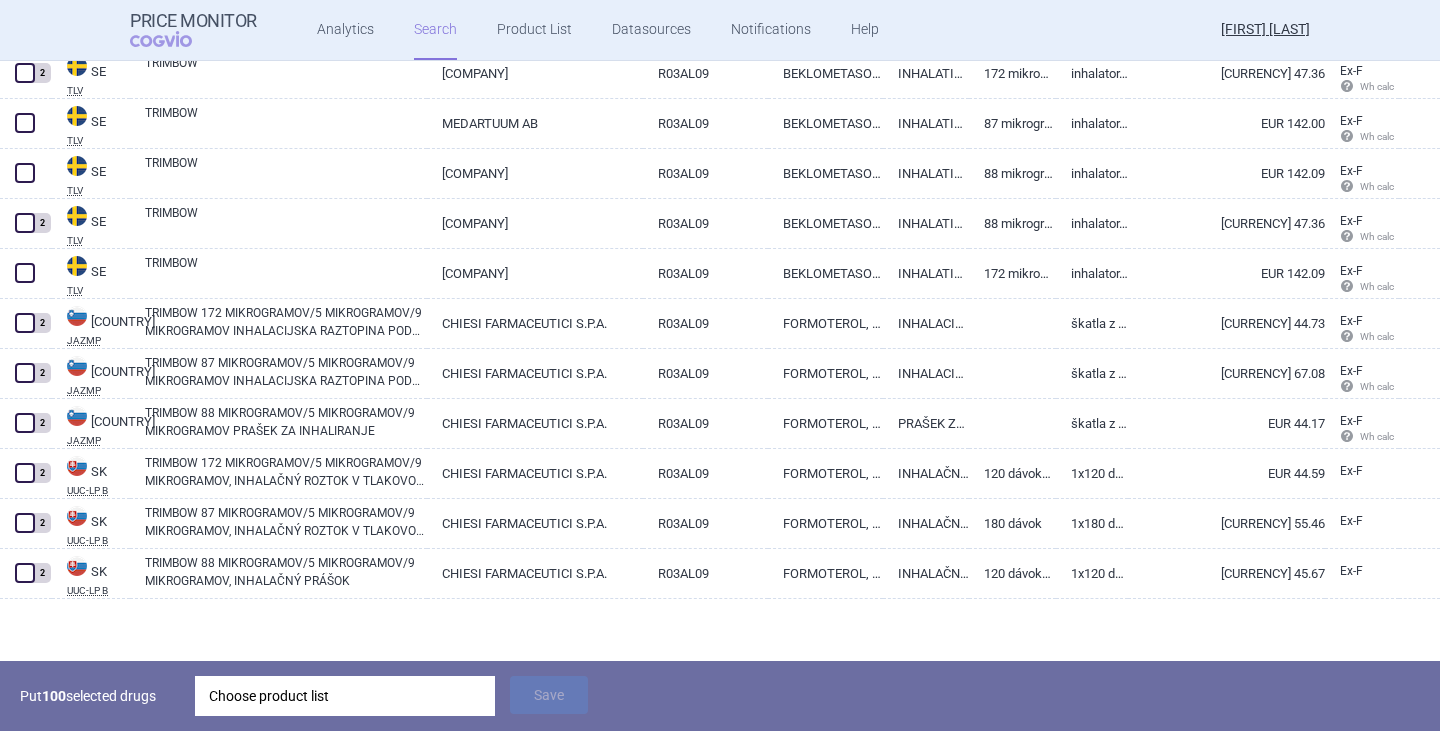 scroll, scrollTop: 18680, scrollLeft: 0, axis: vertical 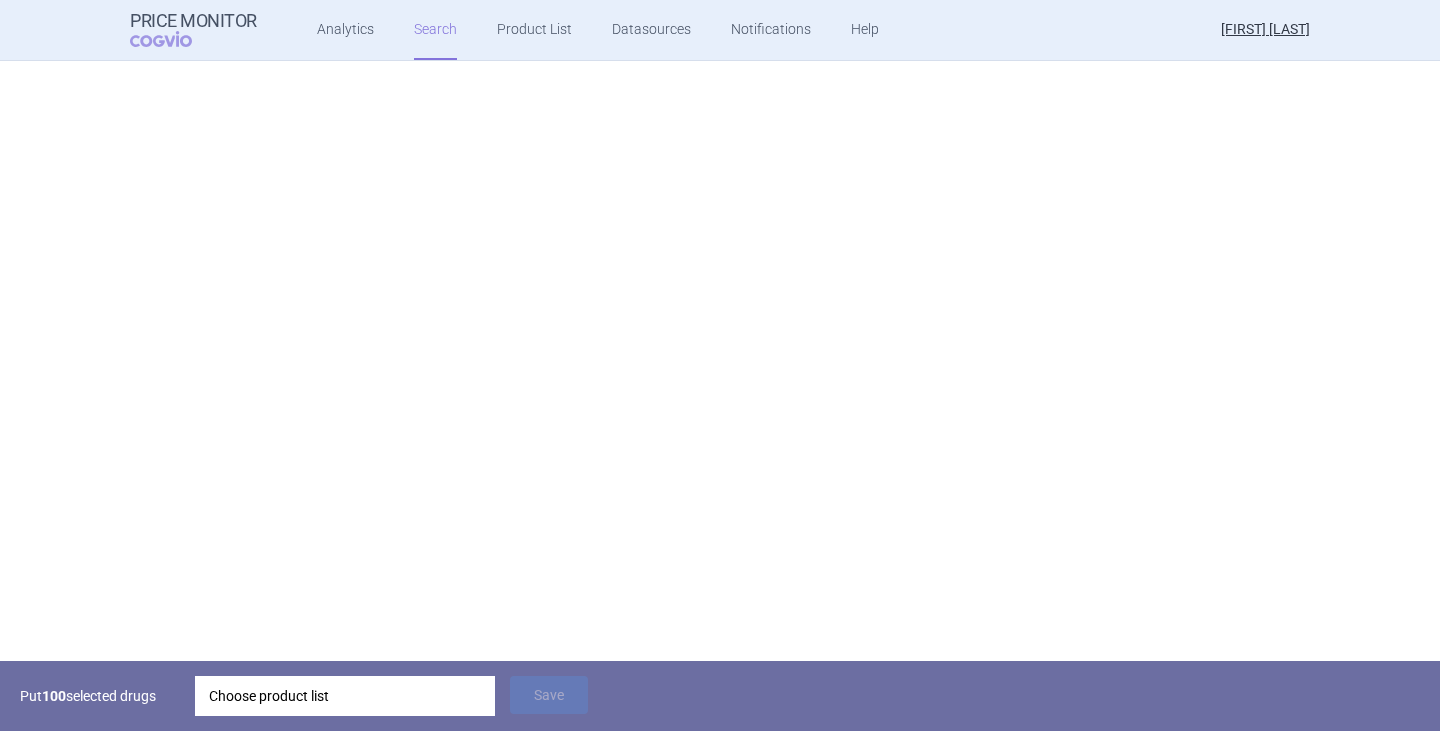 select on "brandName" 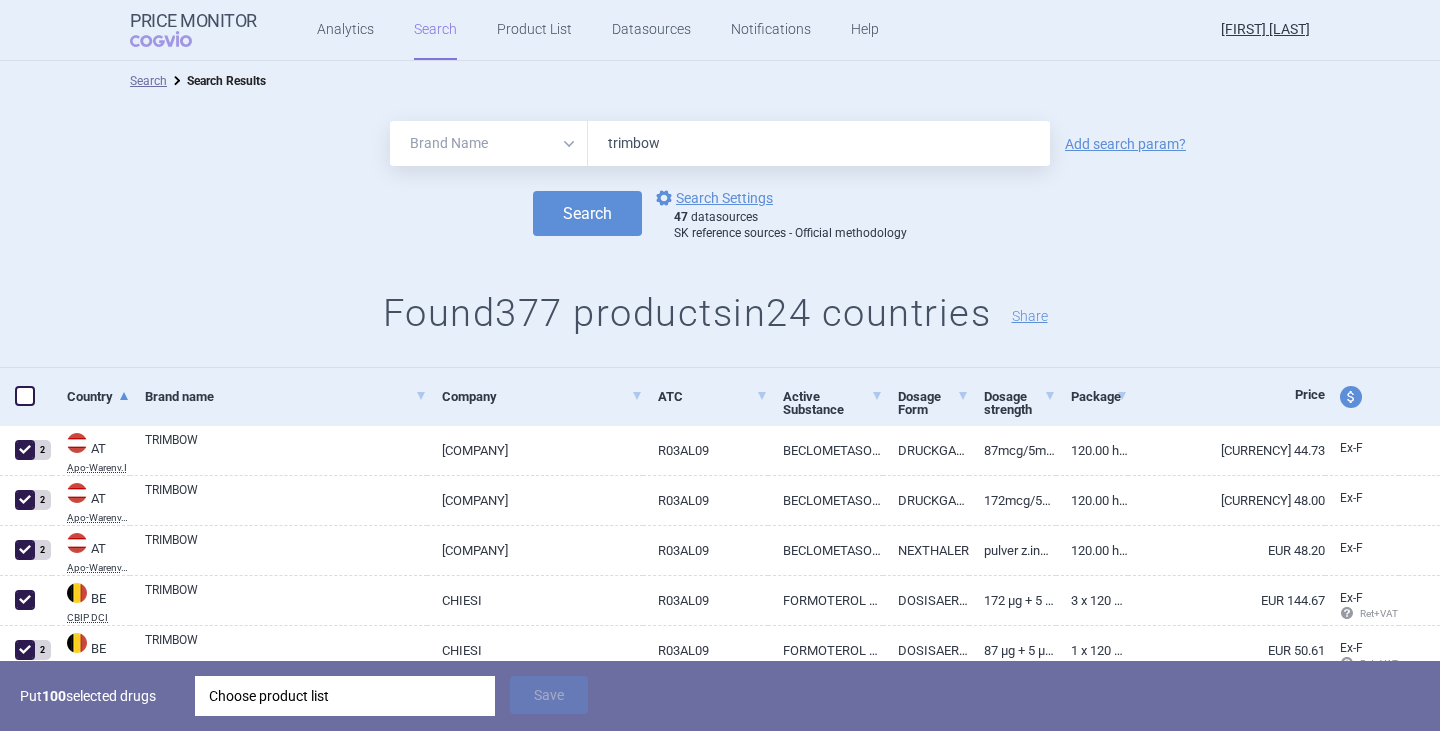 click at bounding box center (25, 396) 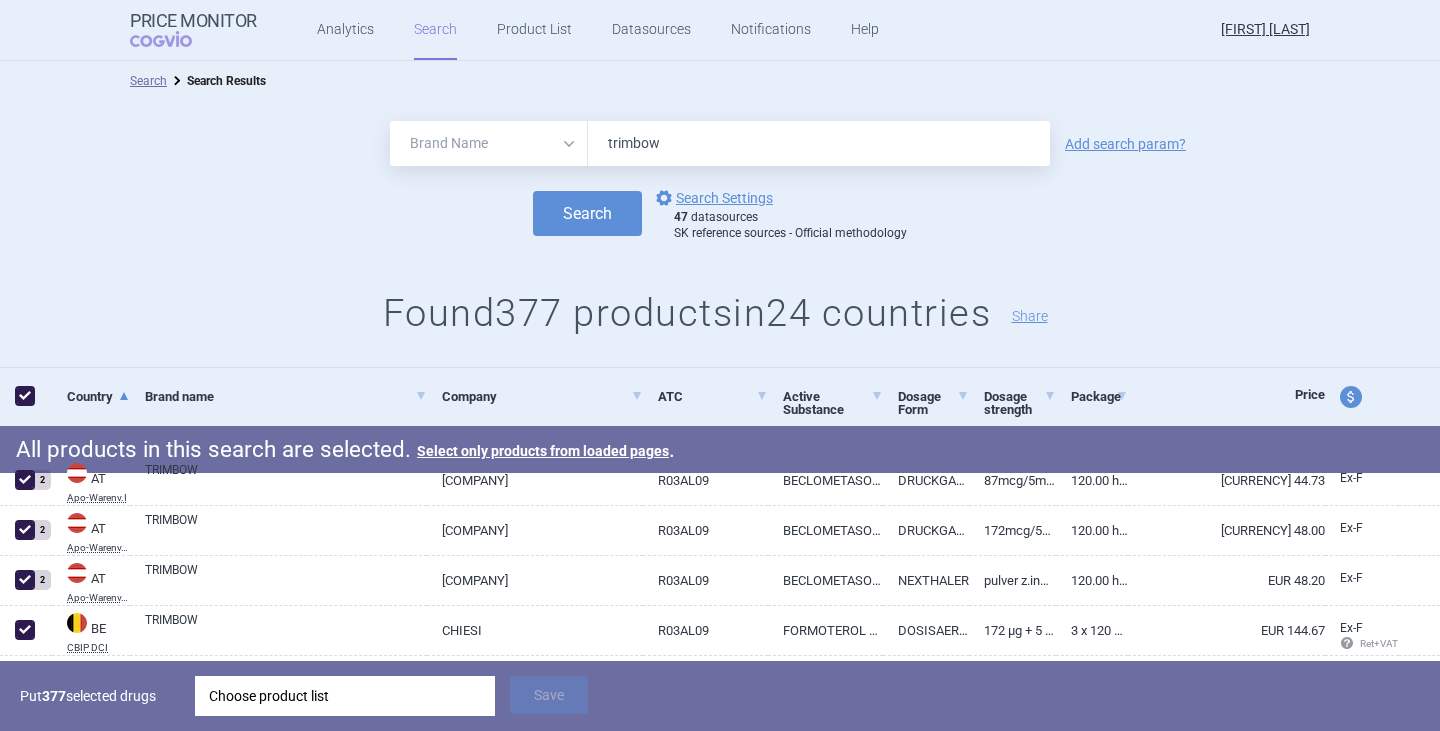 click at bounding box center [25, 396] 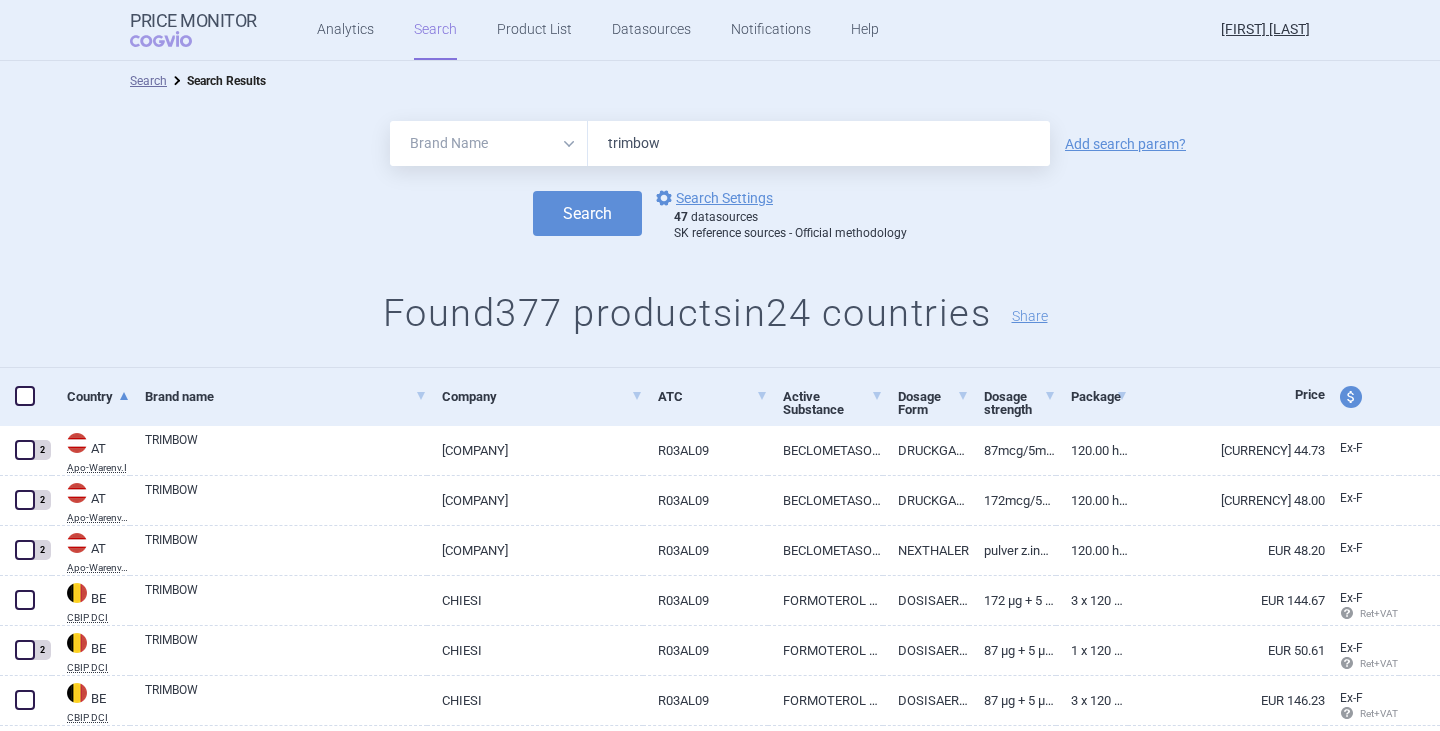 click at bounding box center [25, 396] 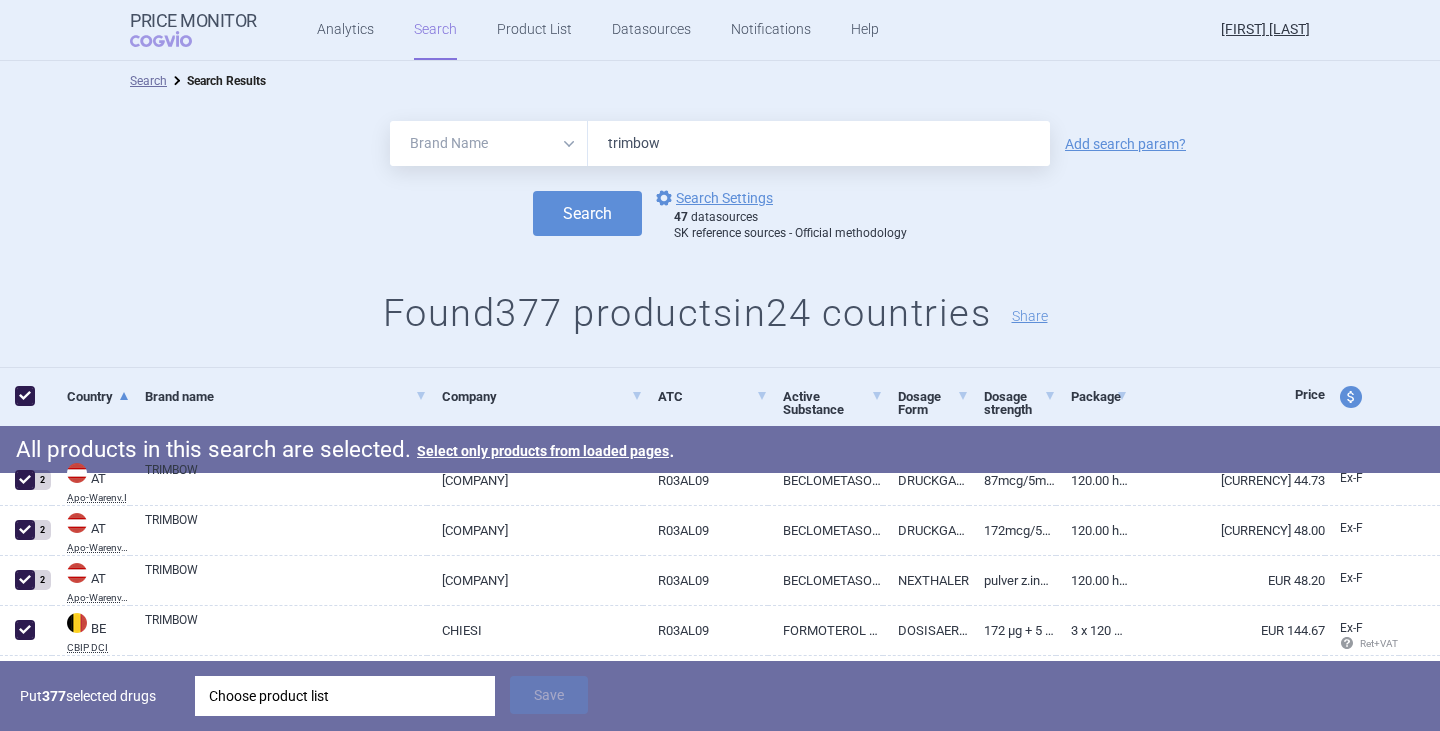 checkbox on "true" 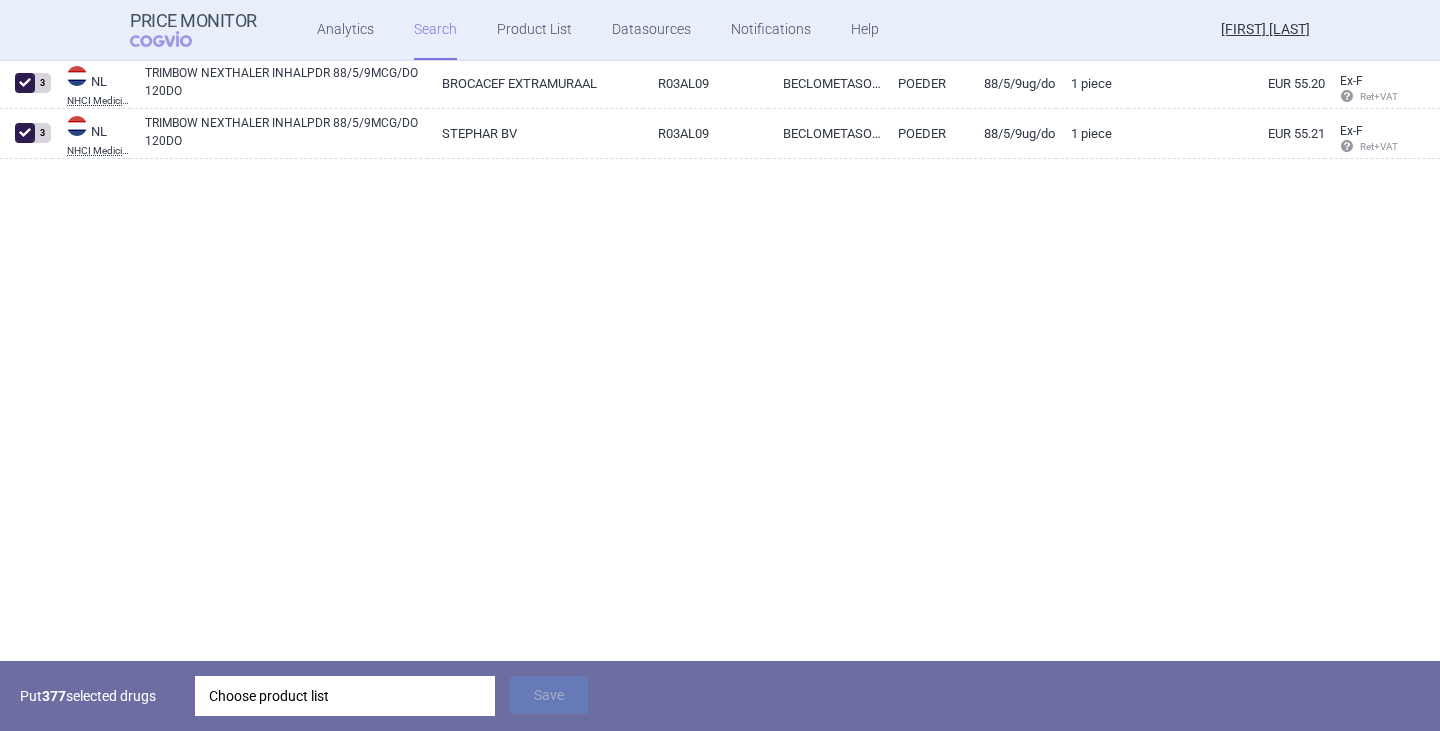 scroll, scrollTop: 18710, scrollLeft: 0, axis: vertical 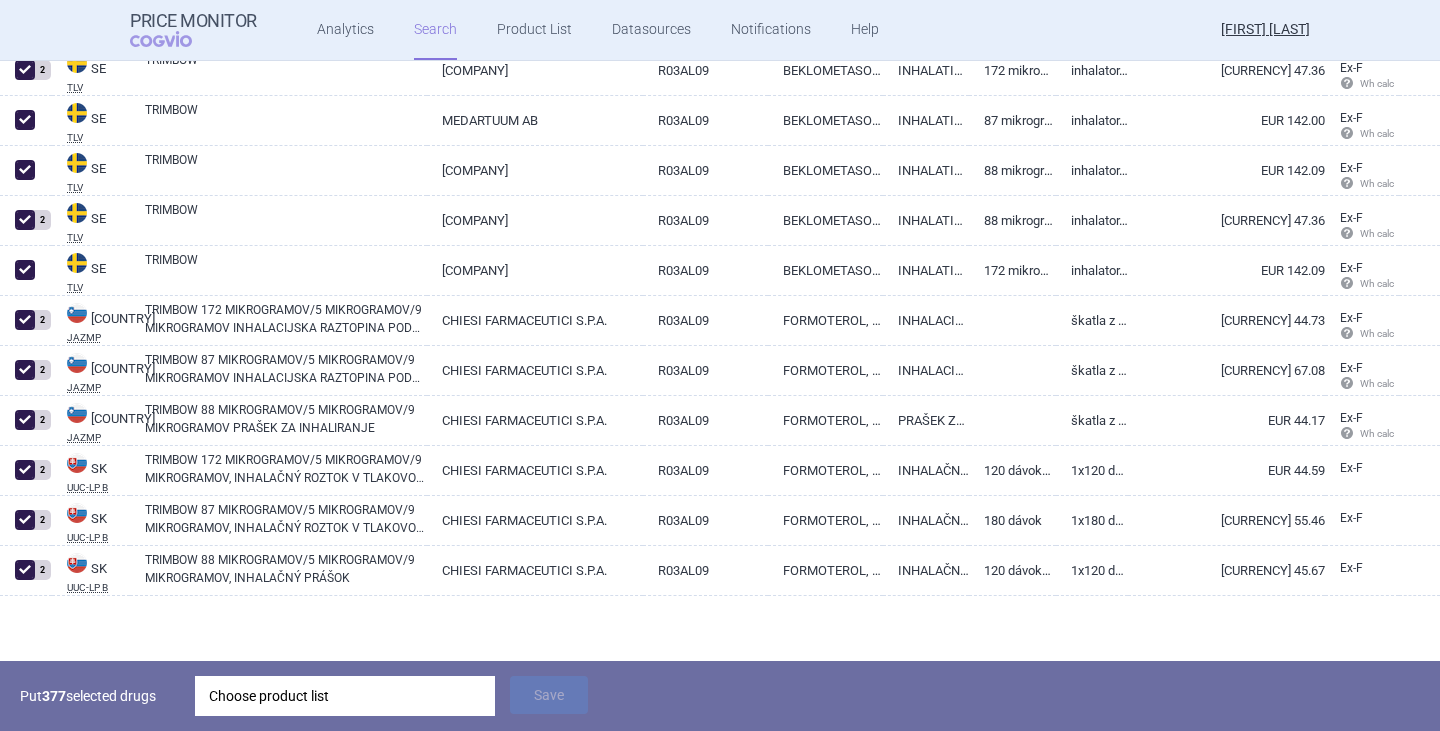 click on "Put [NUMBER] selected drugs Choose product list Save" at bounding box center (720, 696) 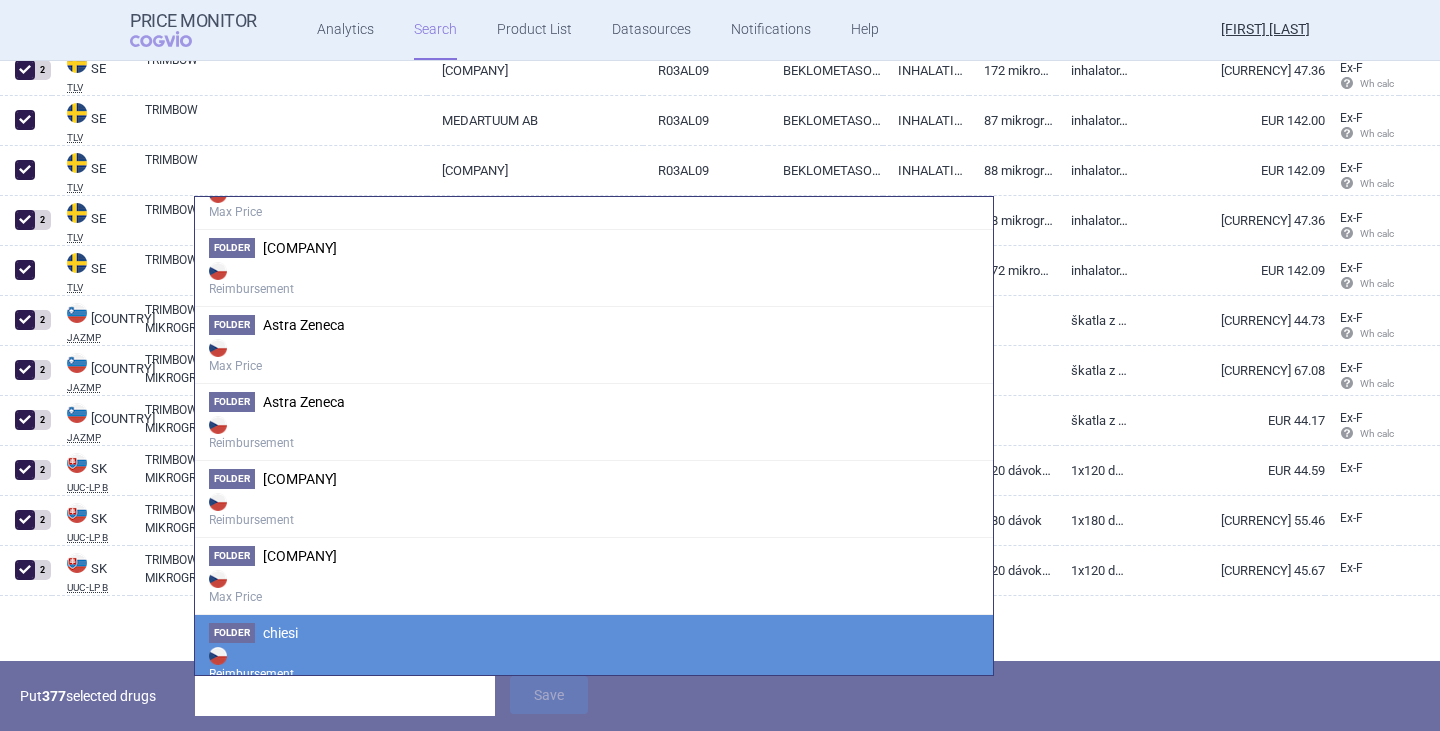 scroll, scrollTop: 600, scrollLeft: 0, axis: vertical 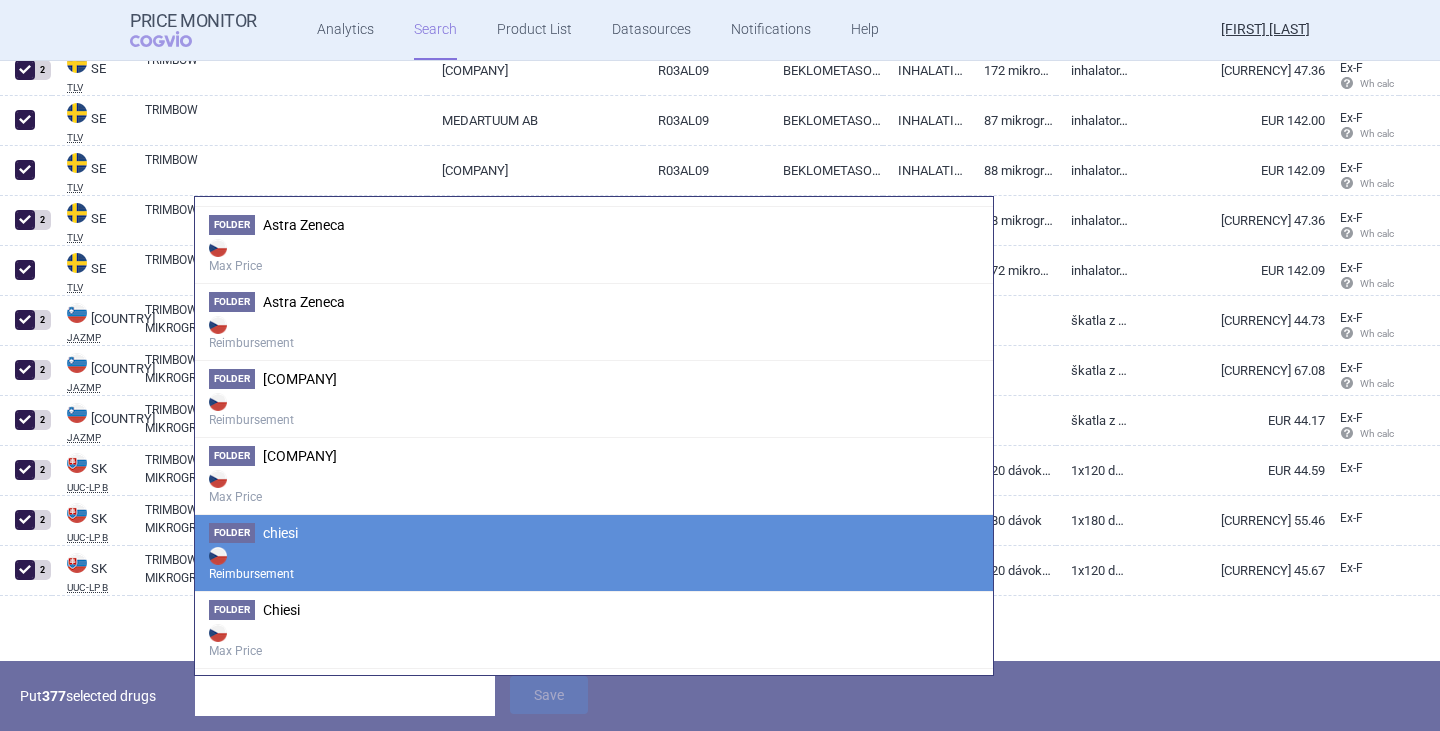 click on "Reimbursement" at bounding box center (594, 563) 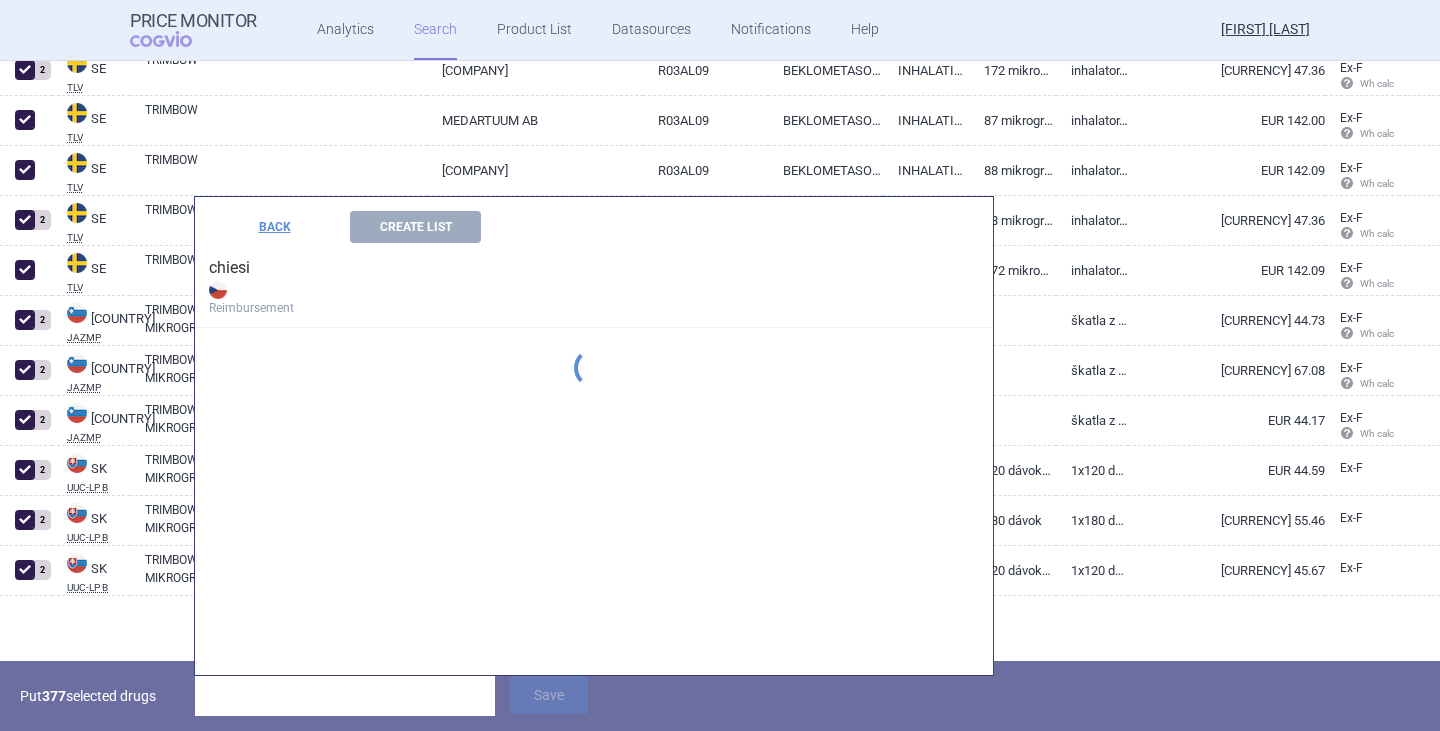 scroll, scrollTop: 516, scrollLeft: 0, axis: vertical 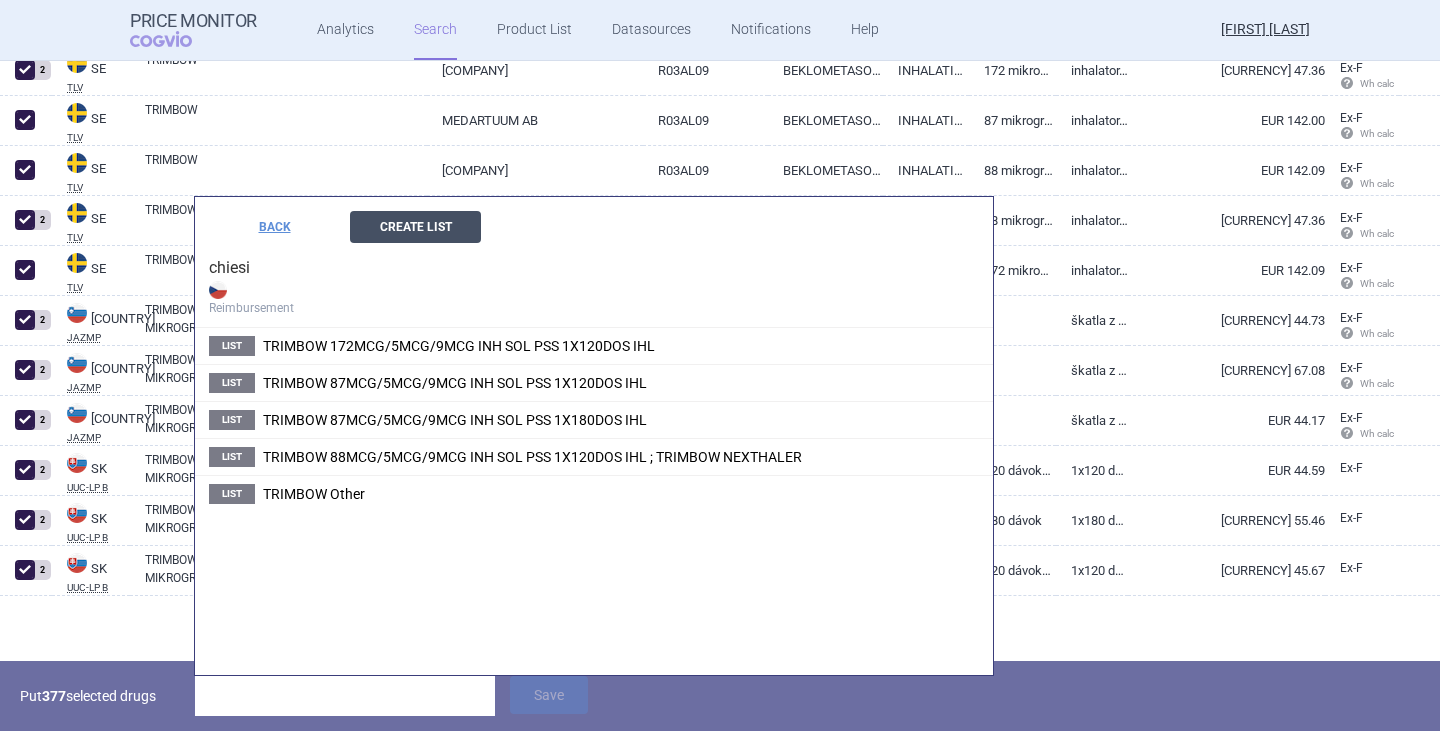 click on "Create List" at bounding box center (415, 227) 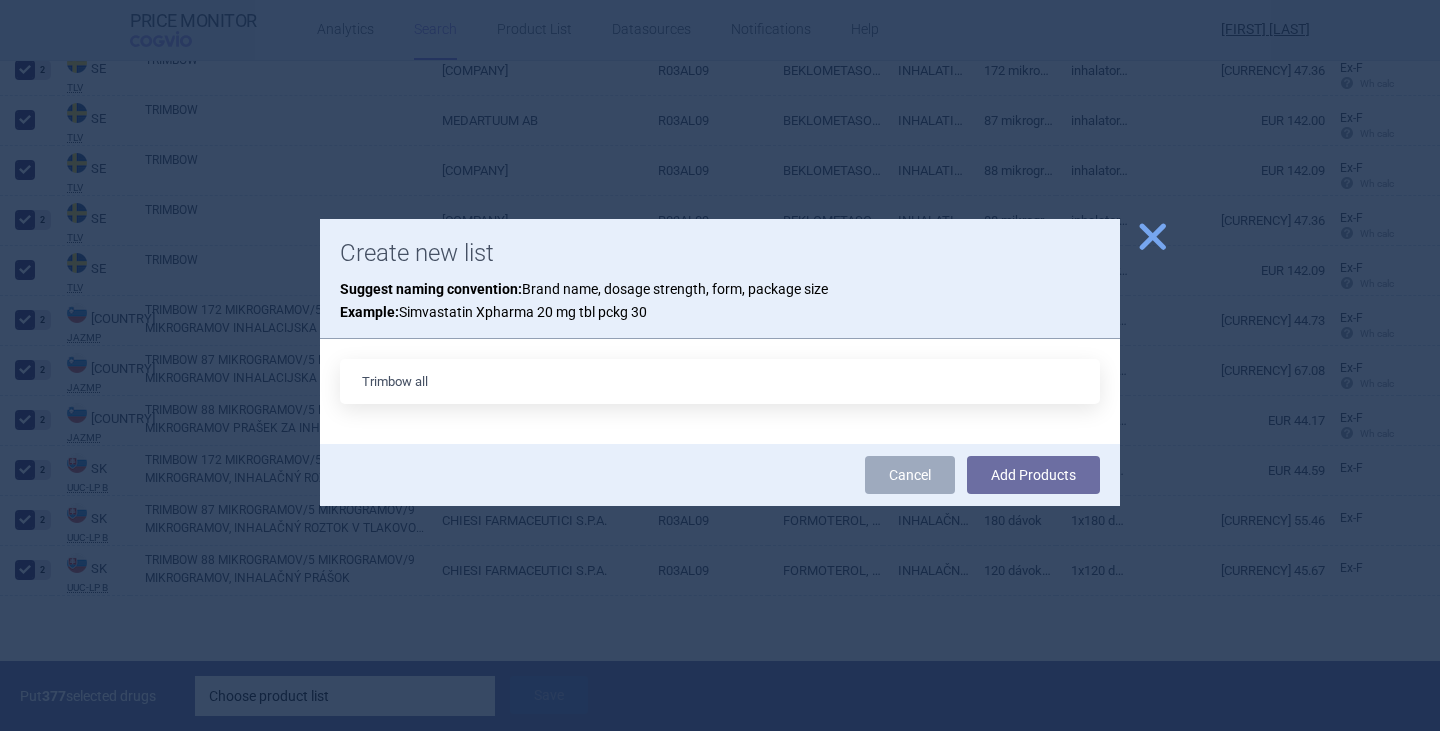 type on "Trimbow all" 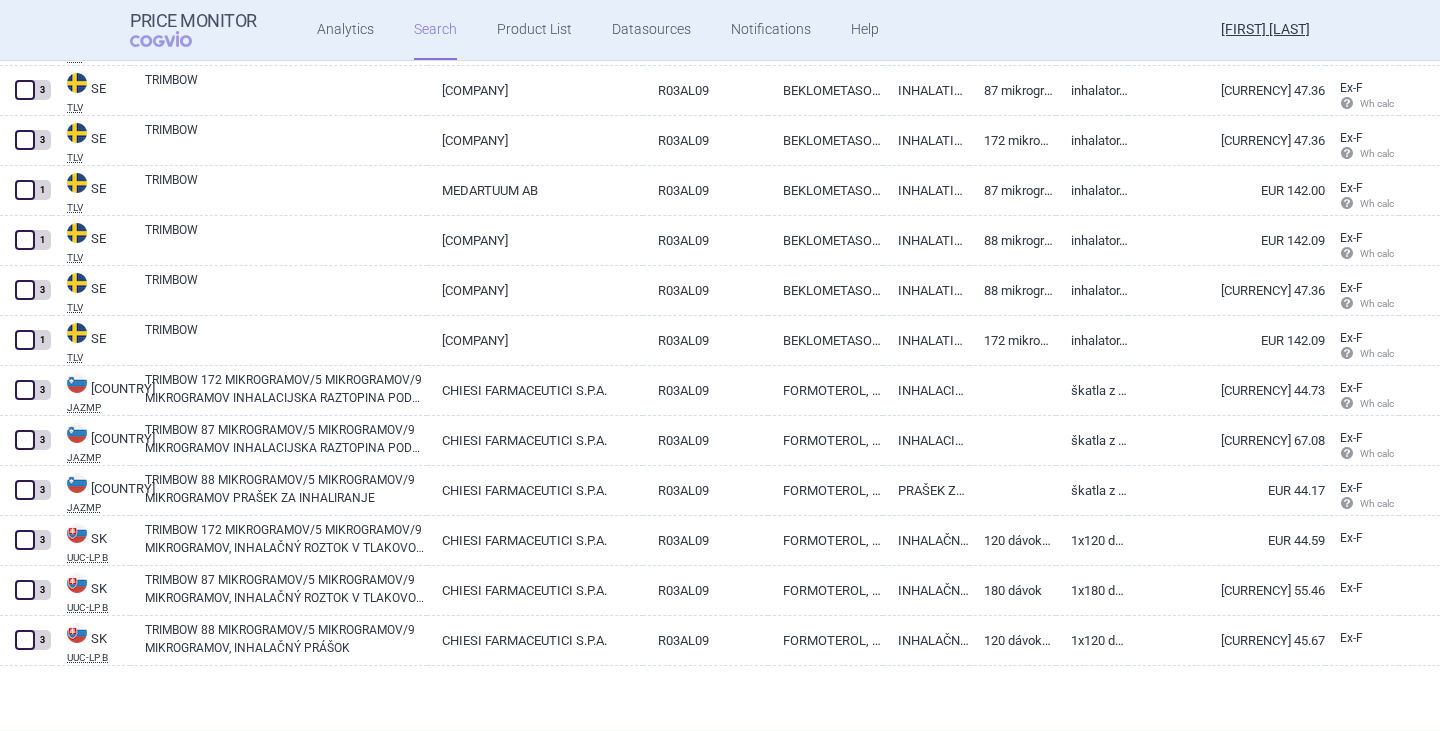 scroll, scrollTop: 18610, scrollLeft: 0, axis: vertical 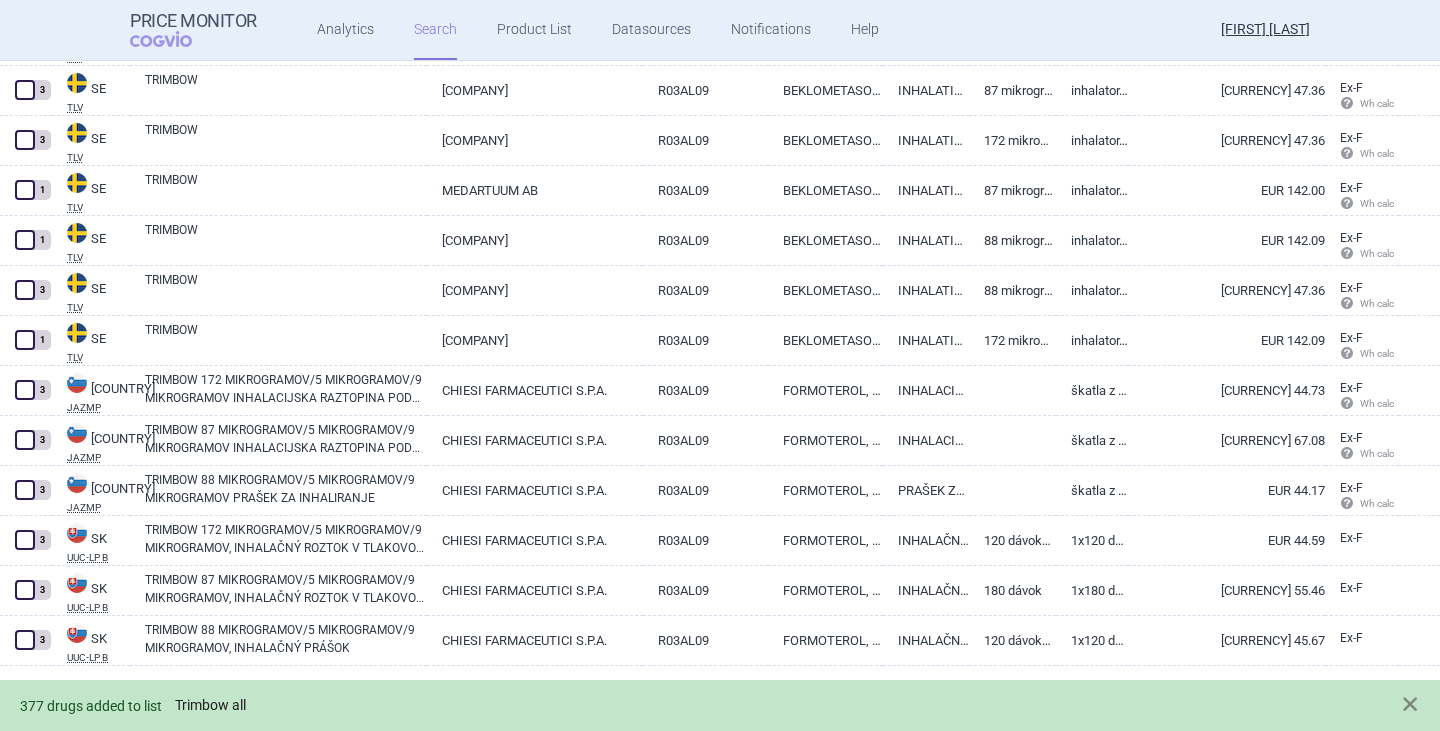 click on "Trimbow all" at bounding box center (210, 705) 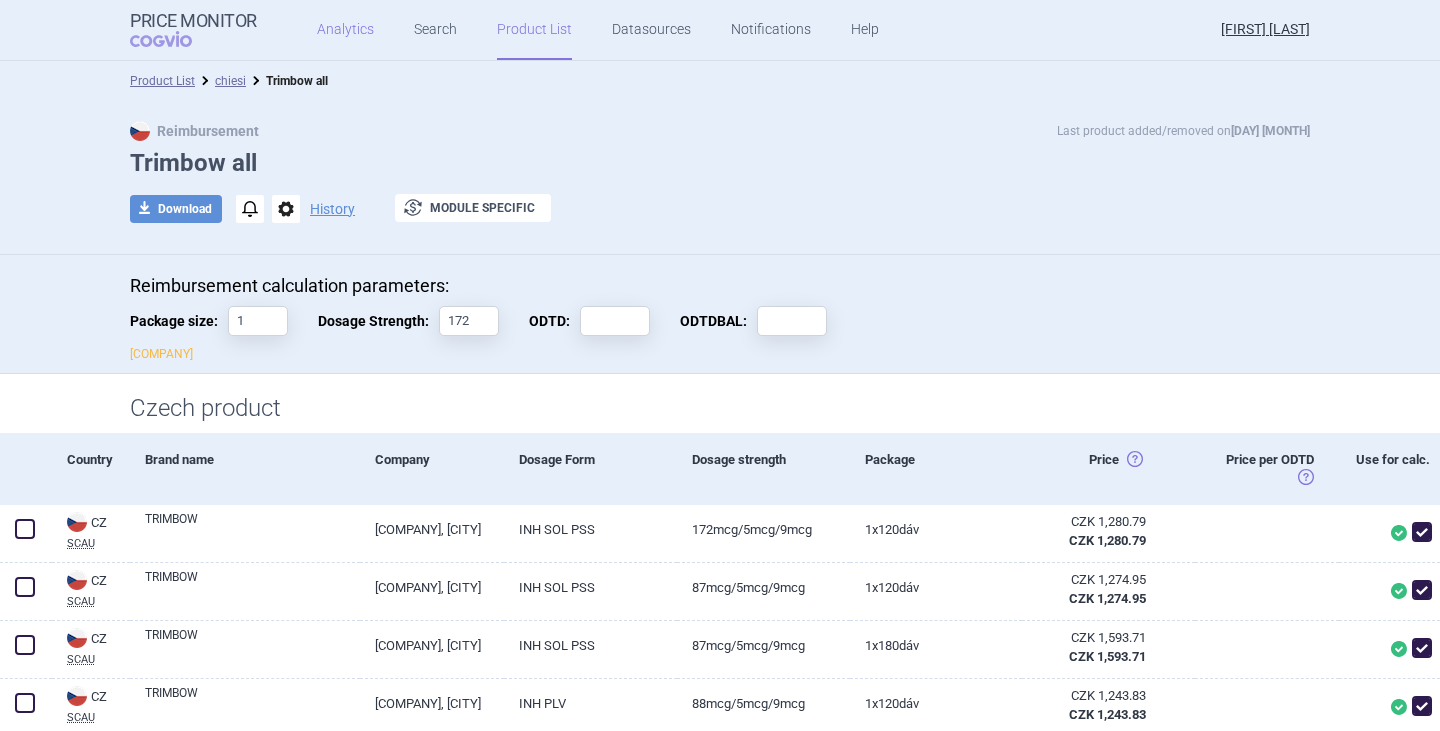 click on "Analytics" at bounding box center [345, 30] 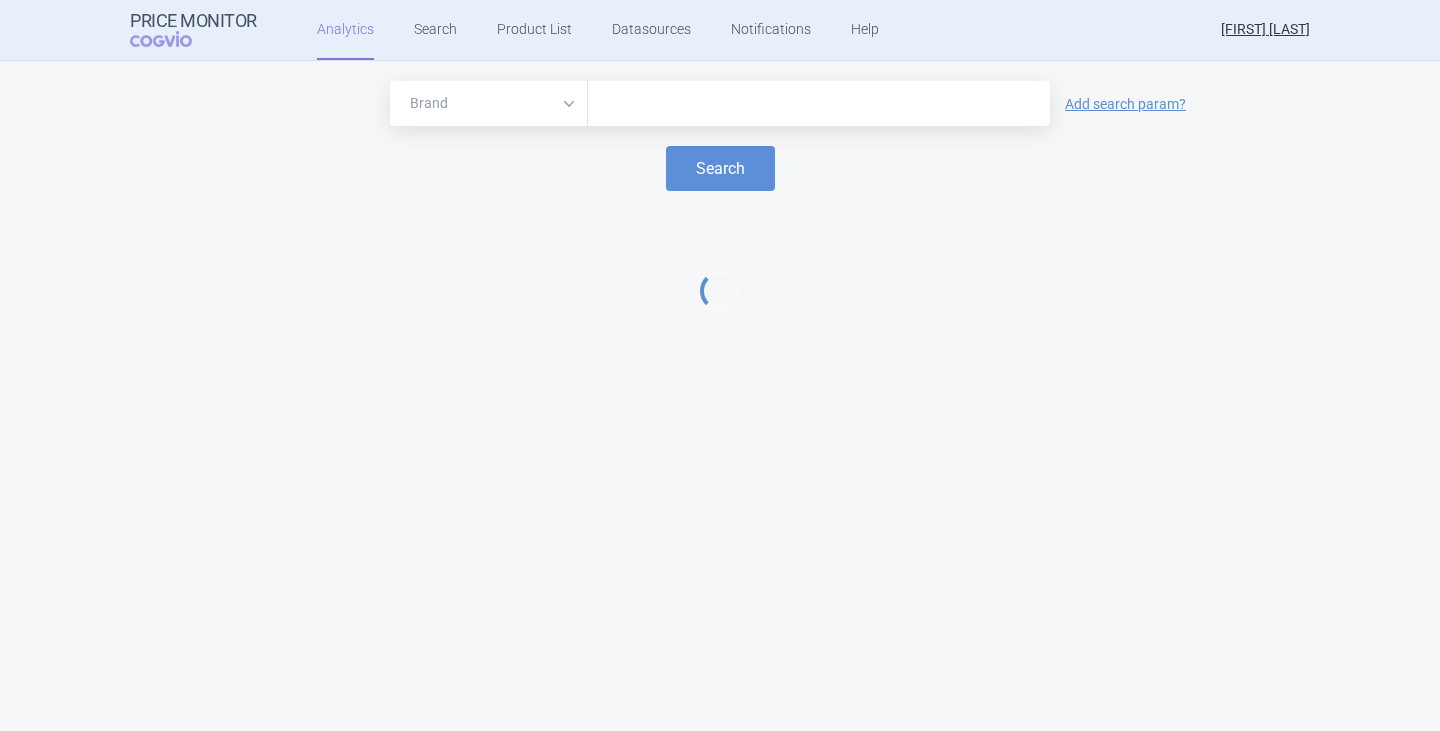 click at bounding box center [819, 104] 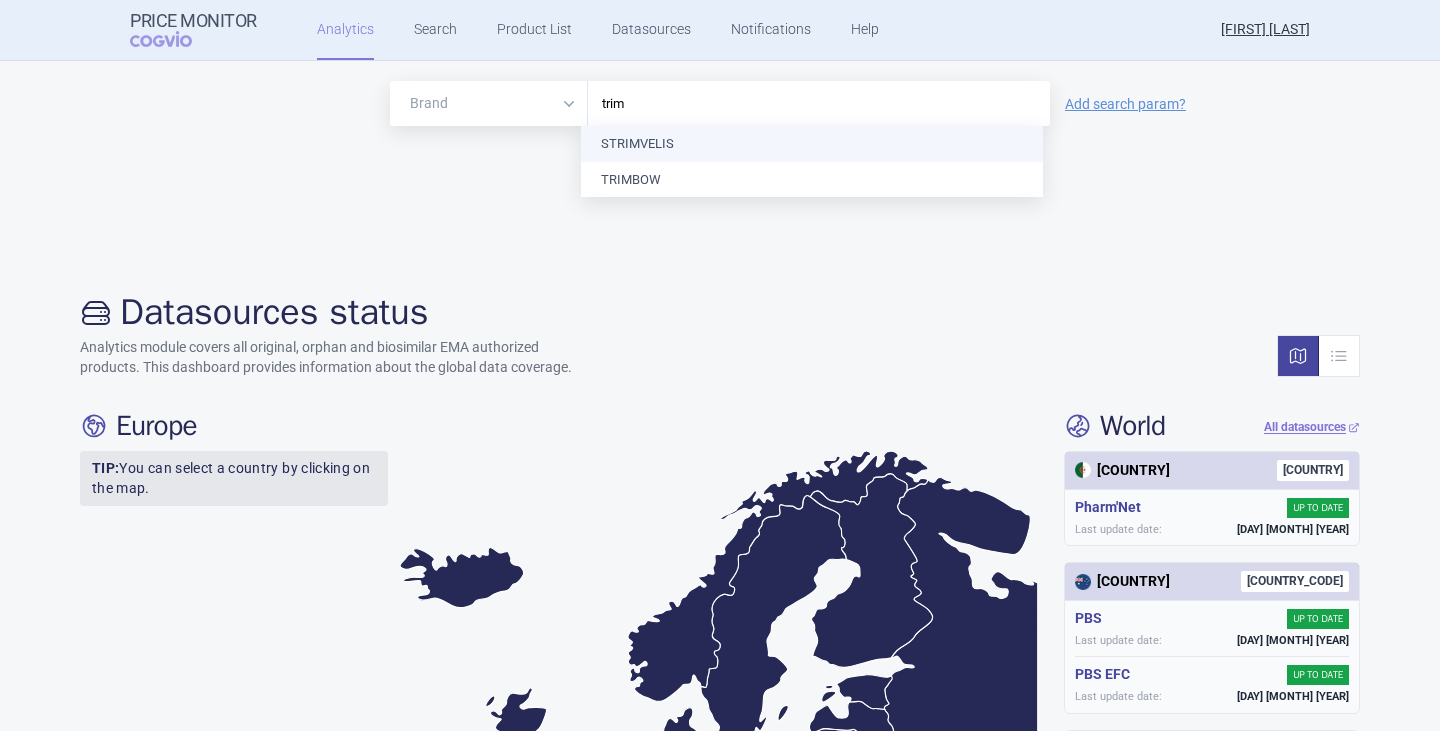 type on "trimb" 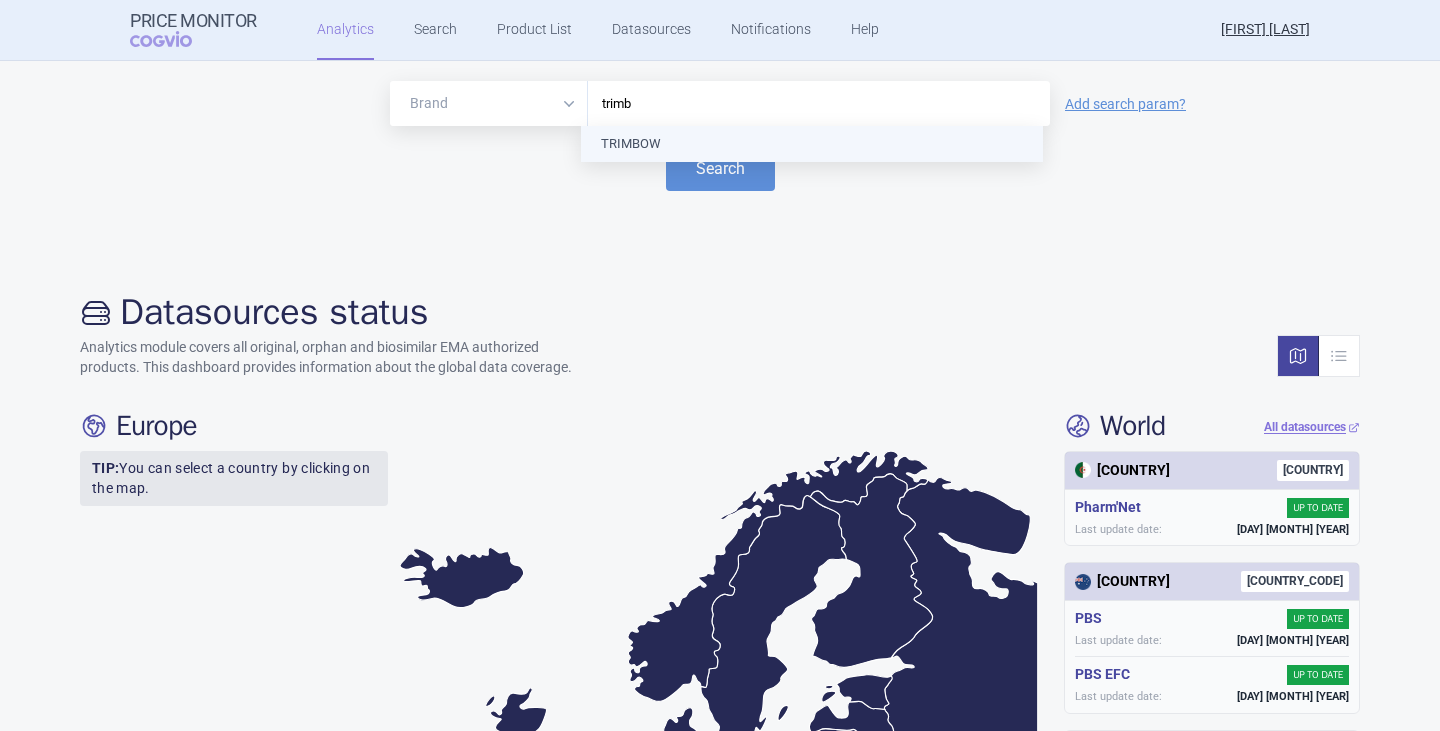 type 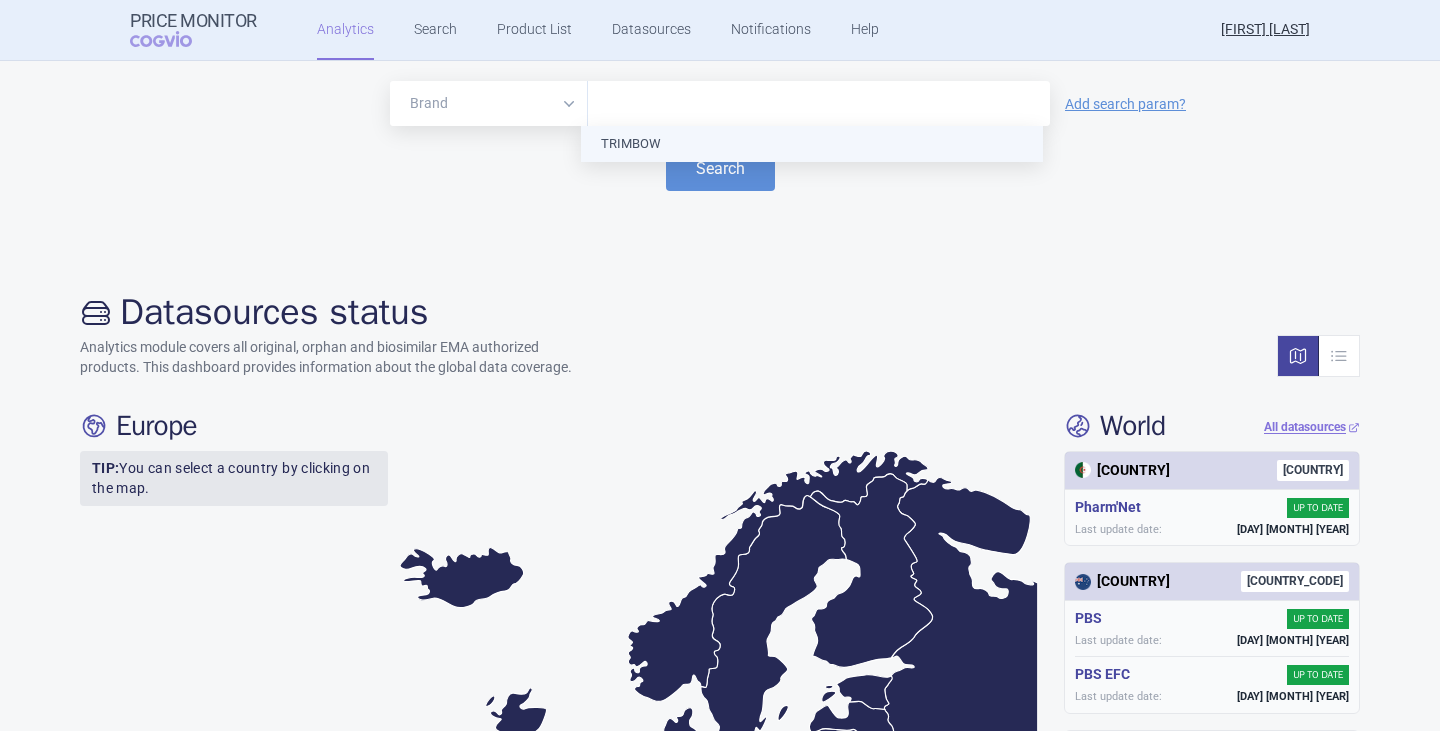 drag, startPoint x: 638, startPoint y: 140, endPoint x: 657, endPoint y: 142, distance: 19.104973 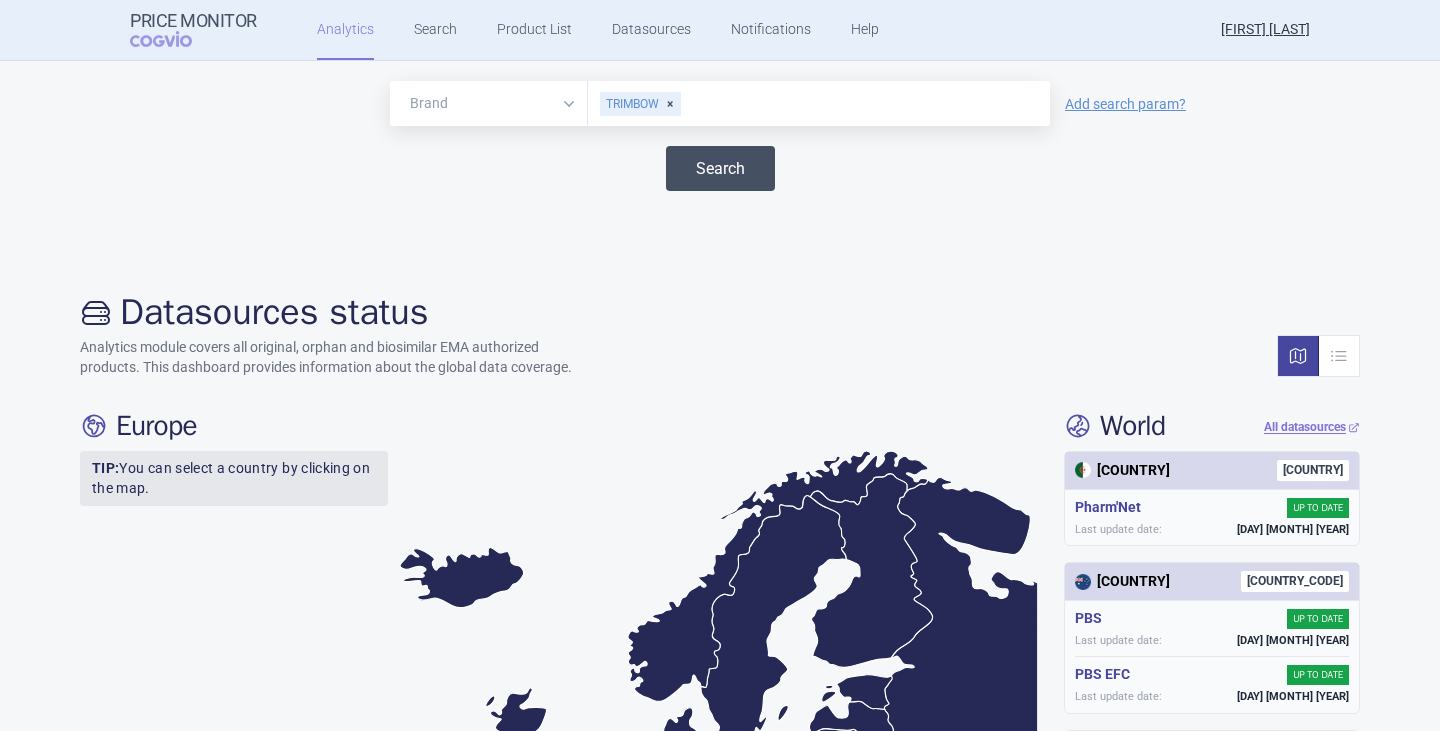 click on "Search" at bounding box center [720, 168] 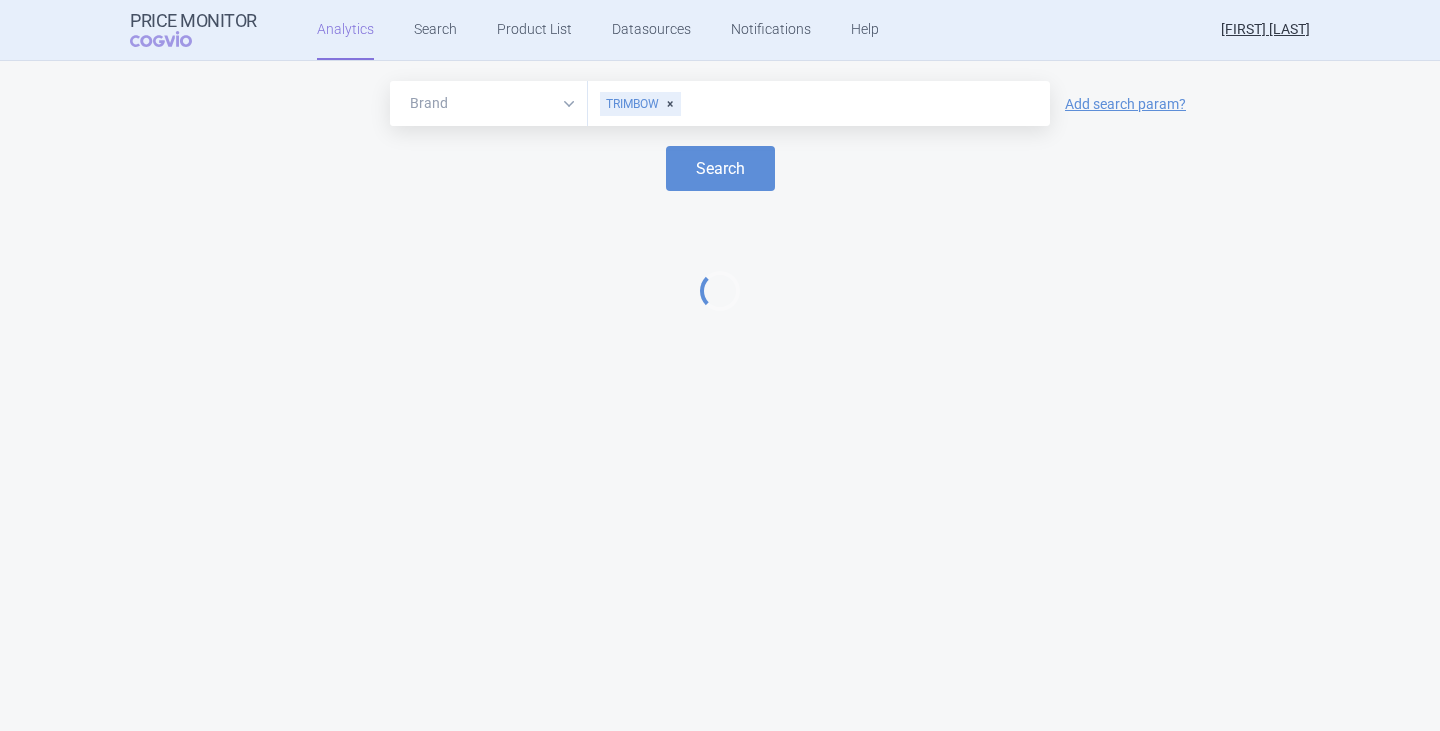 select on "[CURRENCY]" 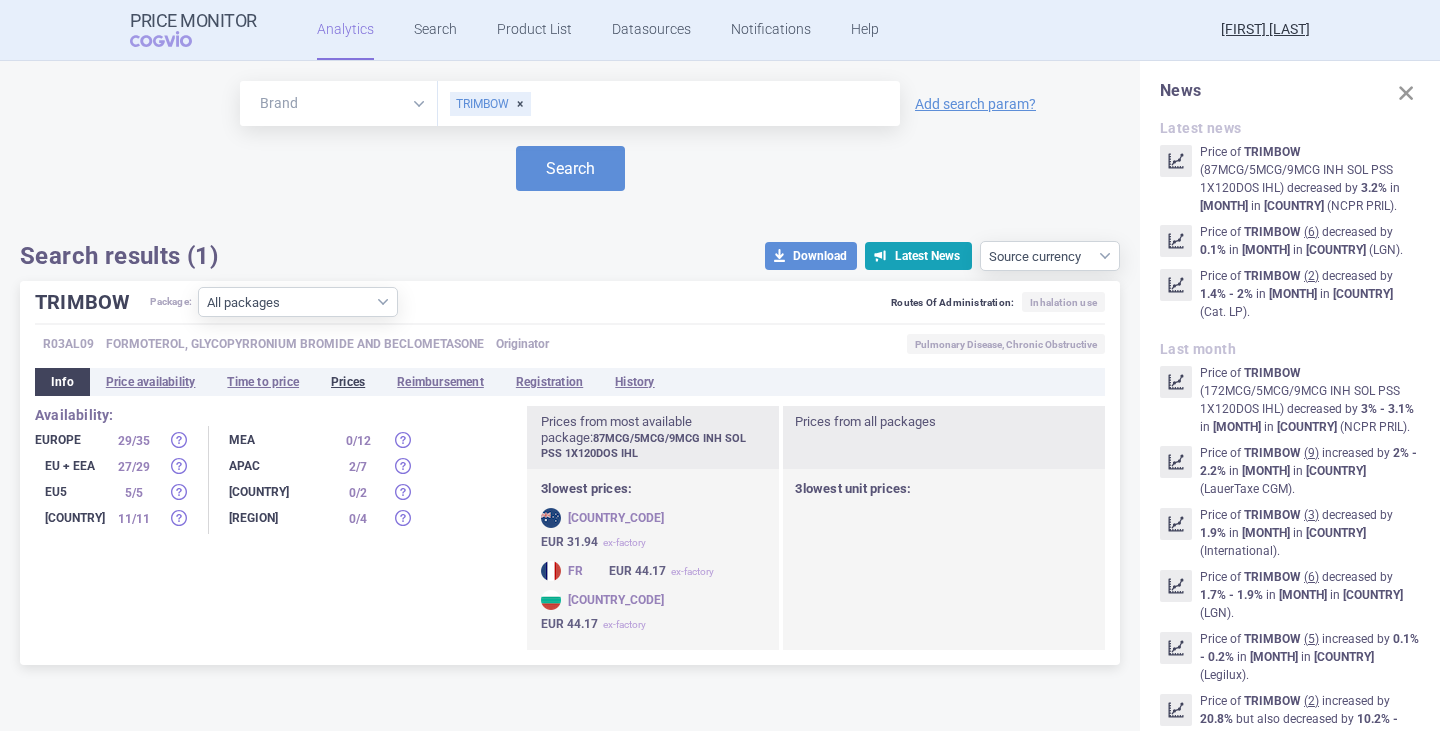 drag, startPoint x: 348, startPoint y: 378, endPoint x: 361, endPoint y: 371, distance: 14.764823 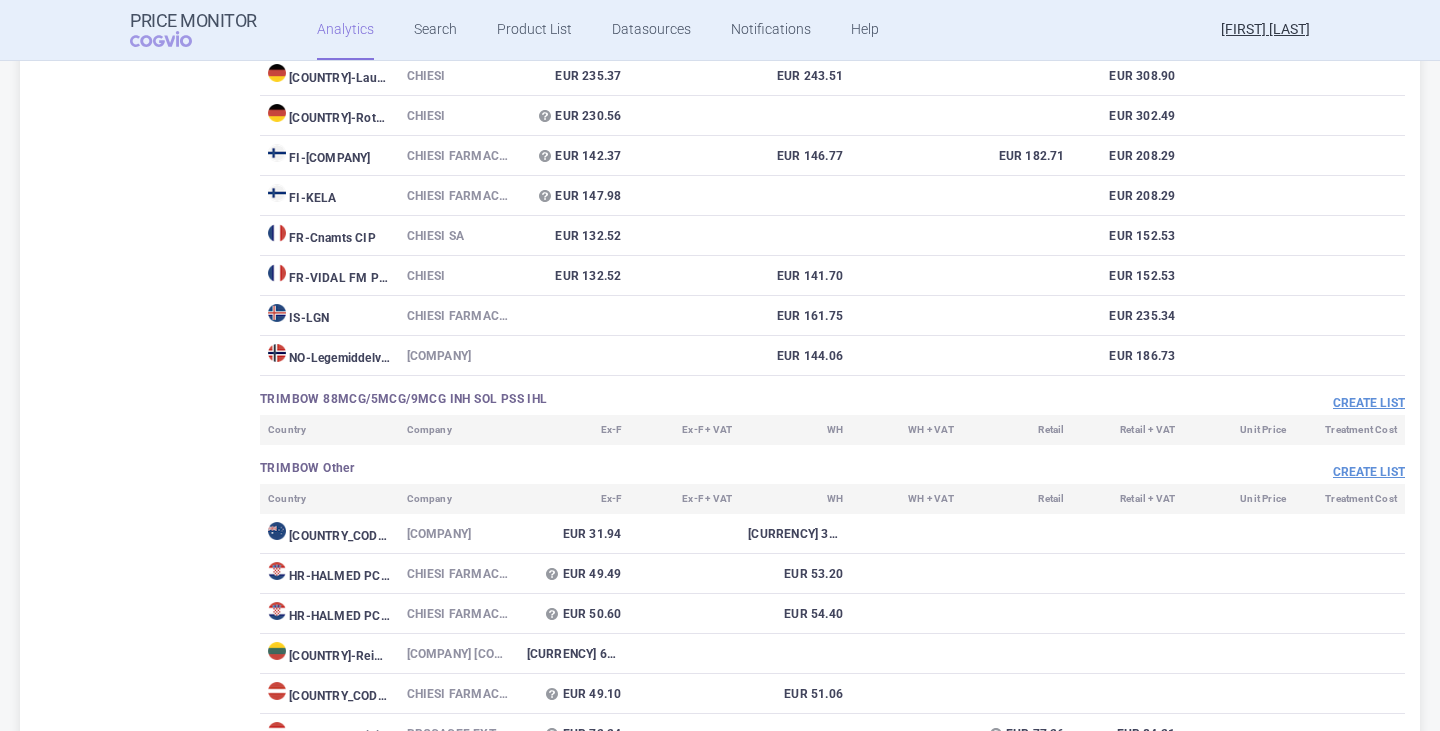 scroll, scrollTop: 8261, scrollLeft: 0, axis: vertical 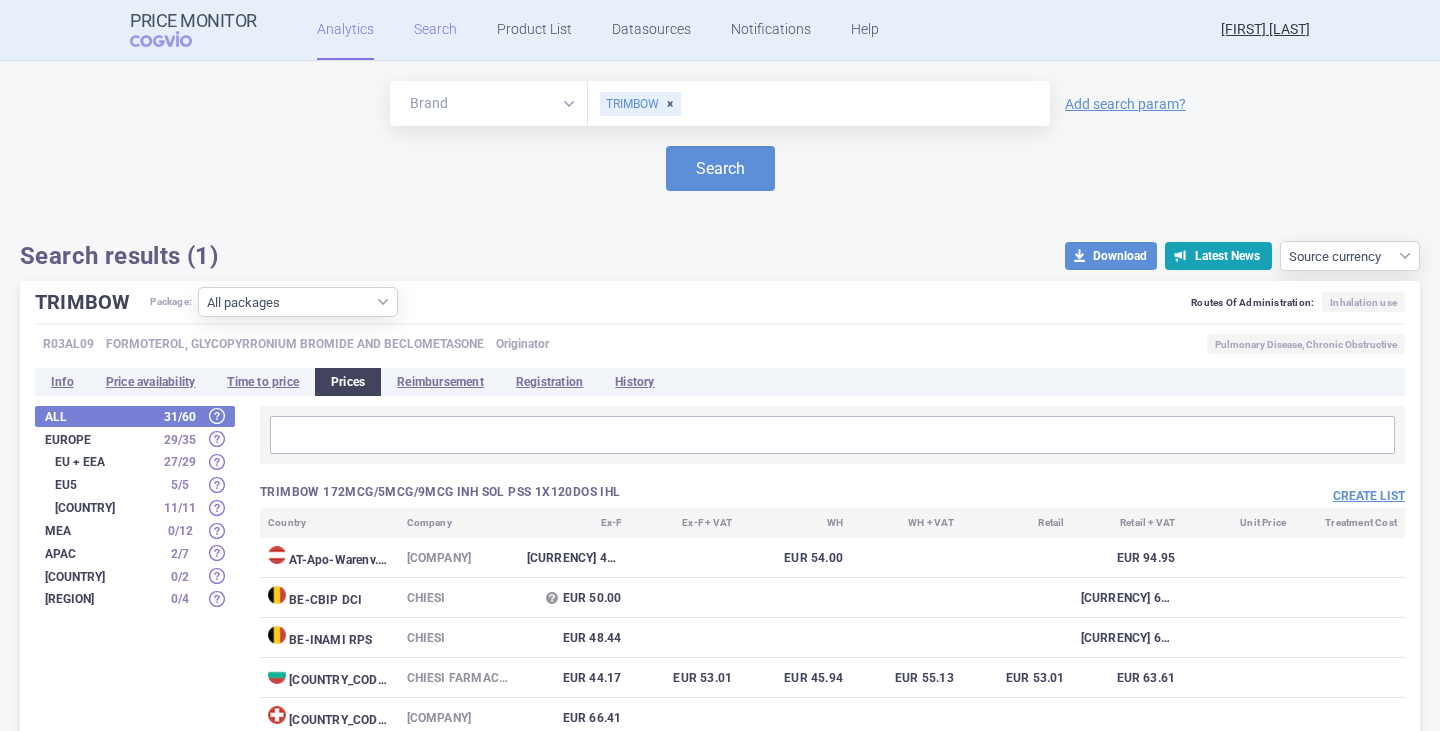 click on "Search" at bounding box center (435, 30) 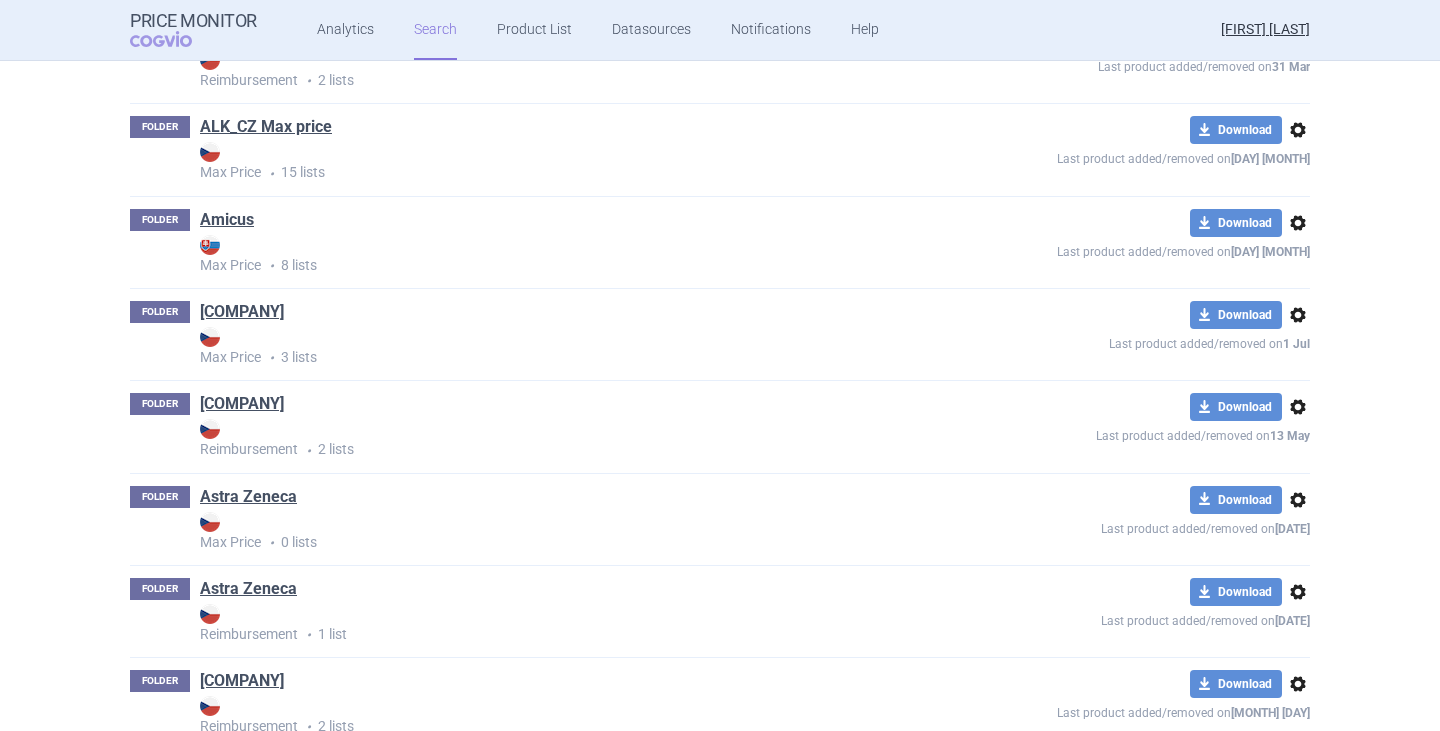 scroll, scrollTop: 700, scrollLeft: 0, axis: vertical 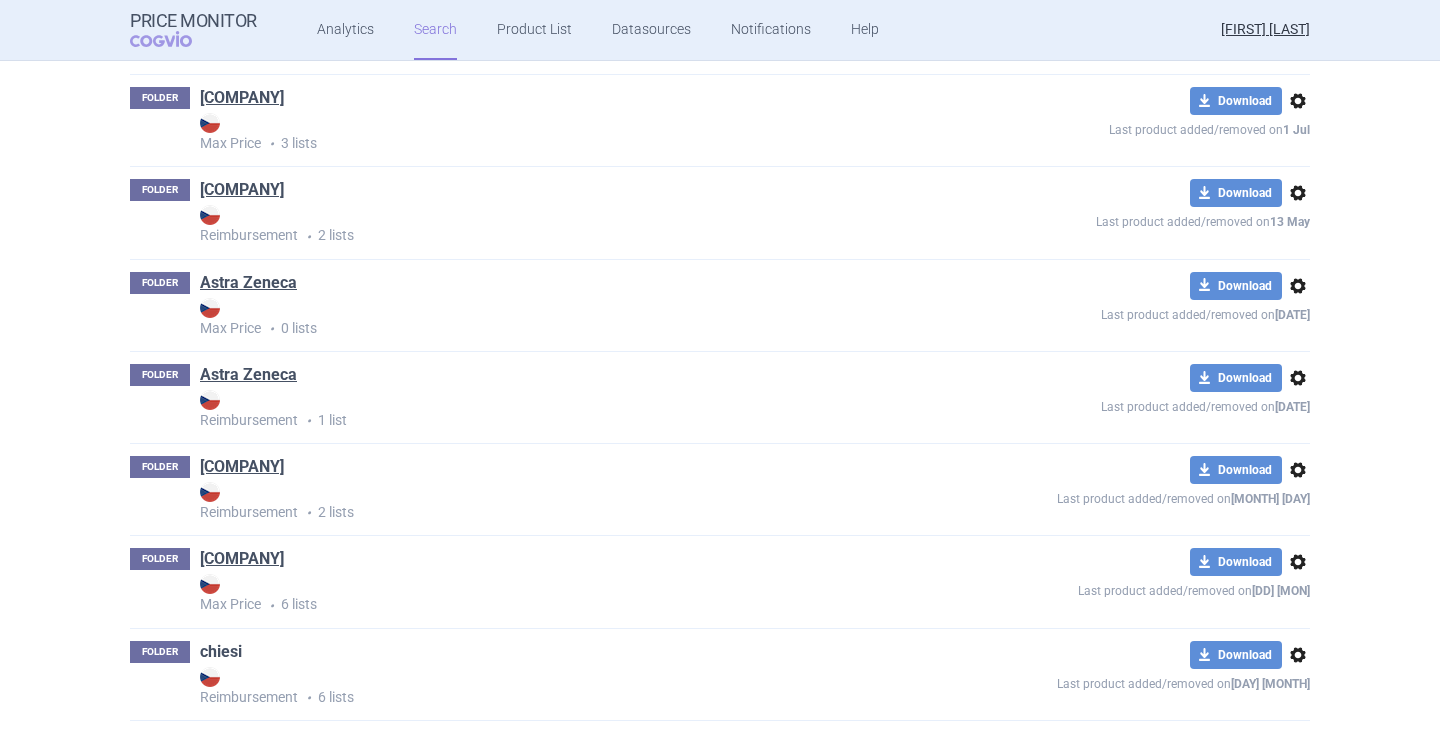 click on "chiesi" at bounding box center [221, 652] 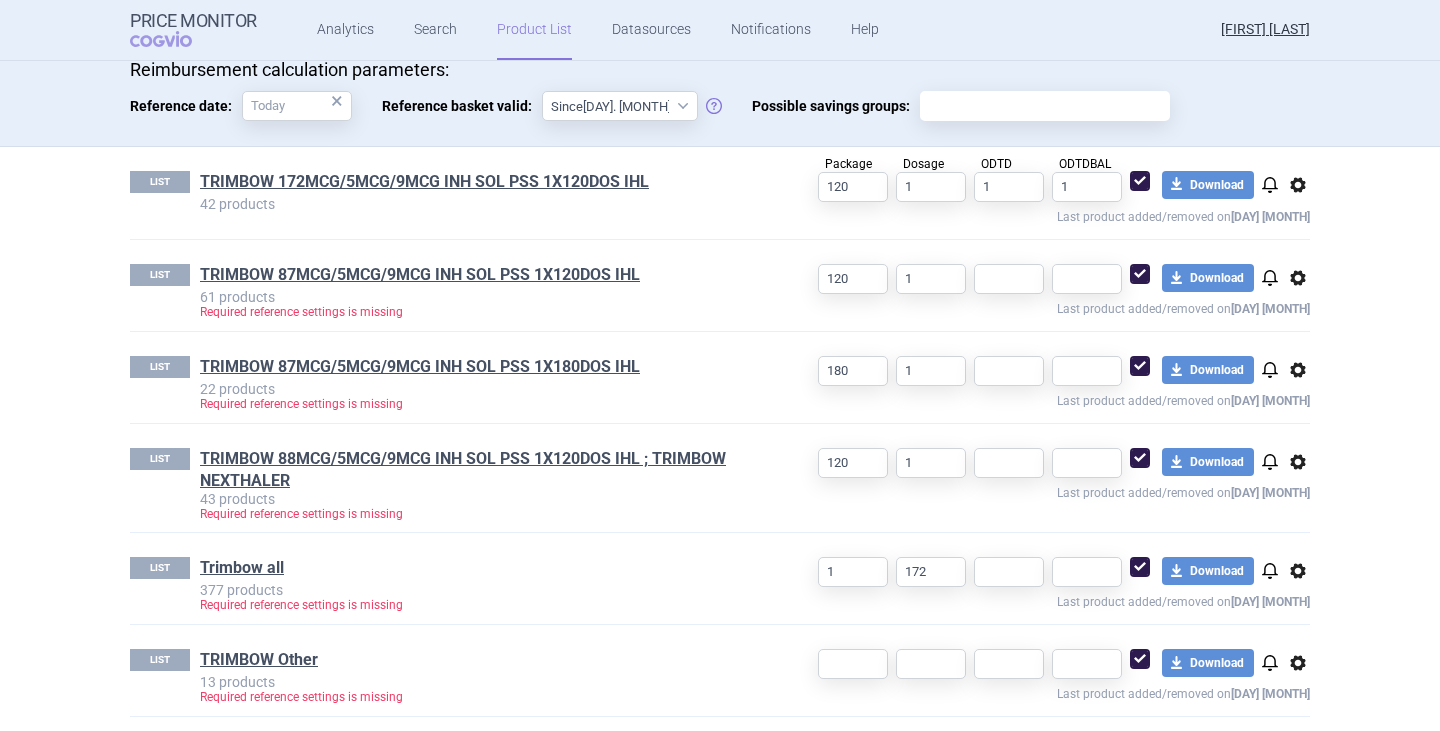 scroll, scrollTop: 597, scrollLeft: 0, axis: vertical 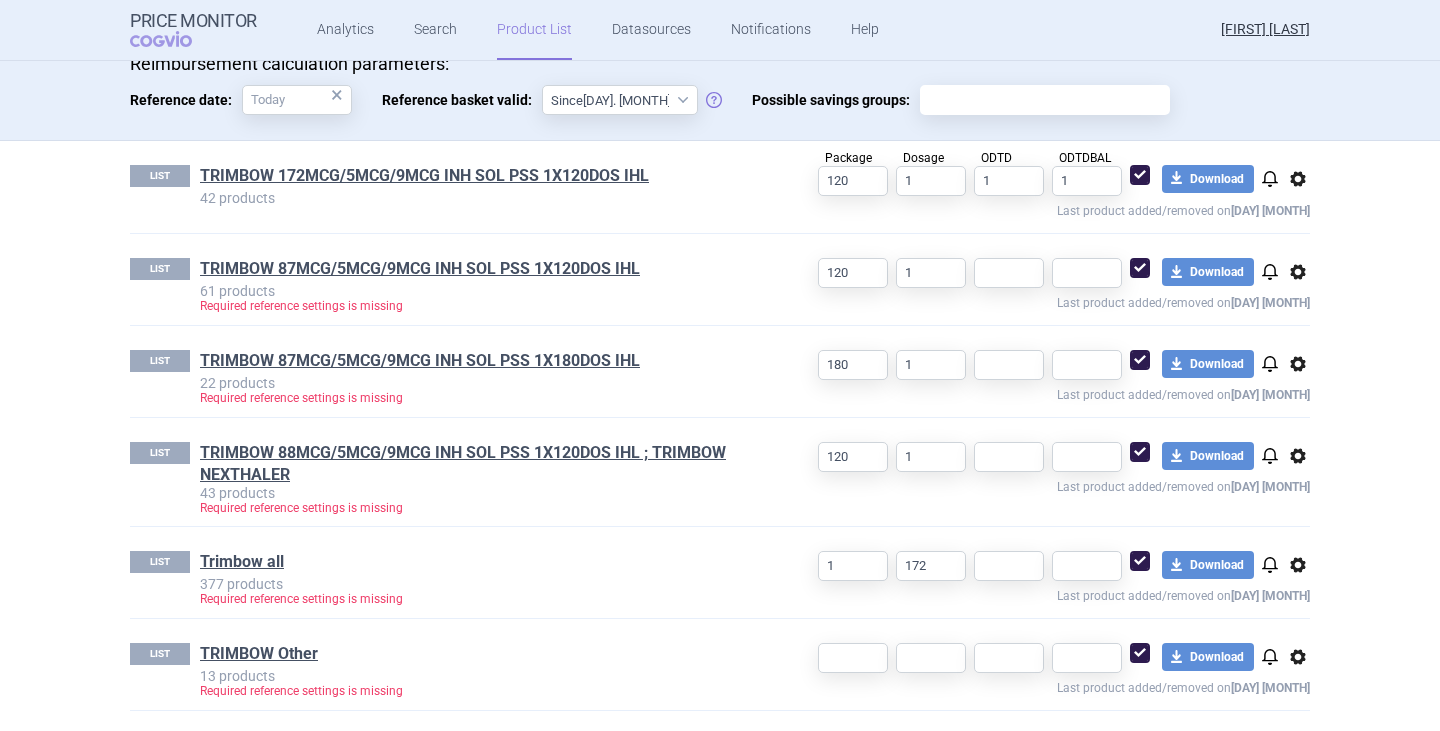 click on "options" at bounding box center [1298, 179] 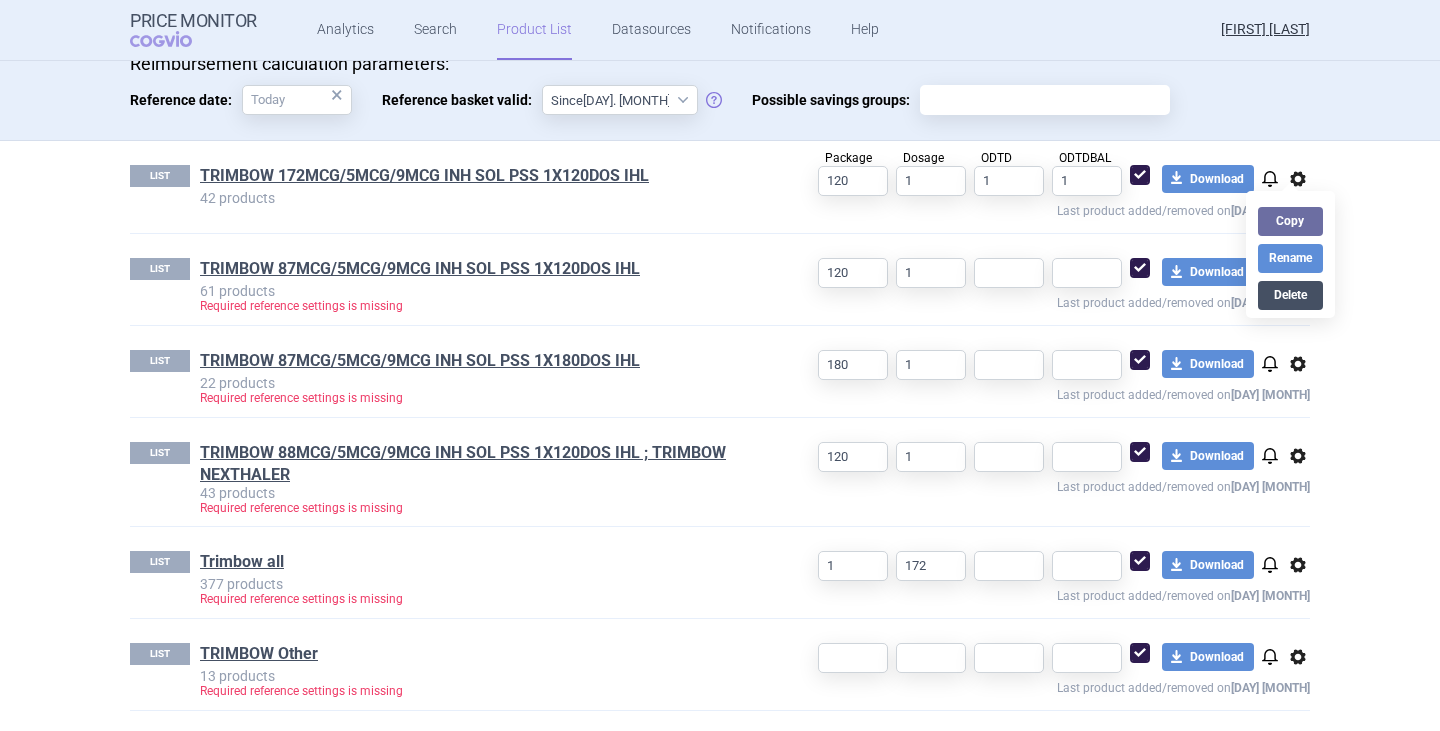 click on "Delete" at bounding box center (1290, 295) 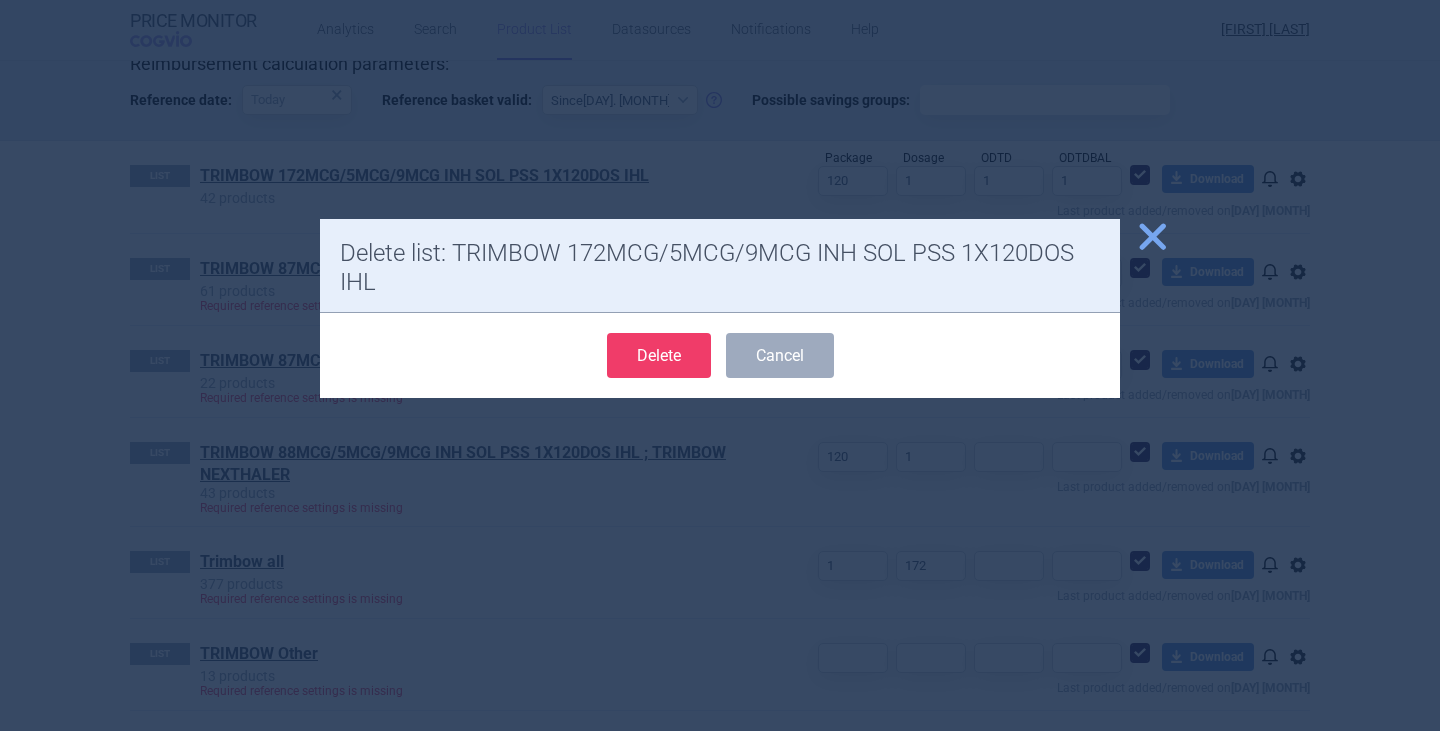 click on "Delete" at bounding box center (659, 355) 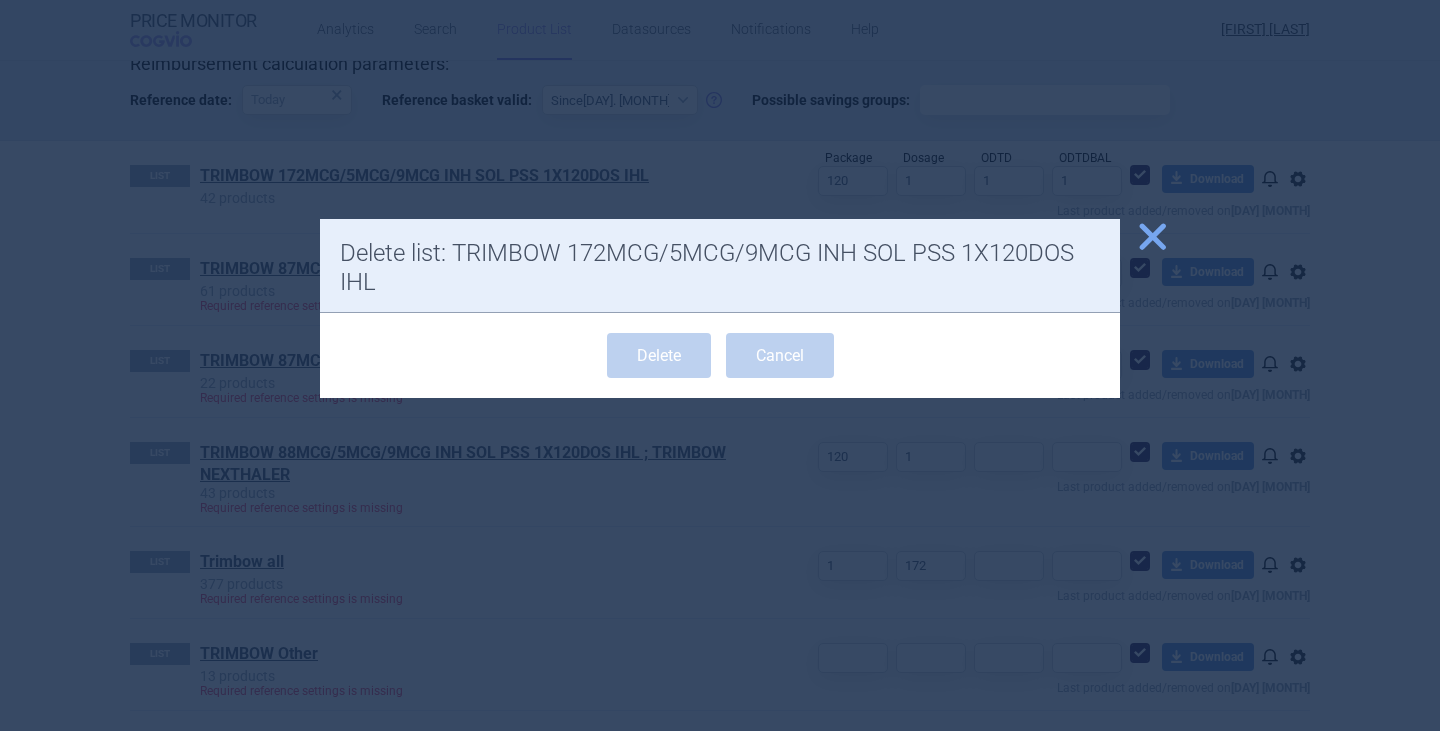 scroll, scrollTop: 504, scrollLeft: 0, axis: vertical 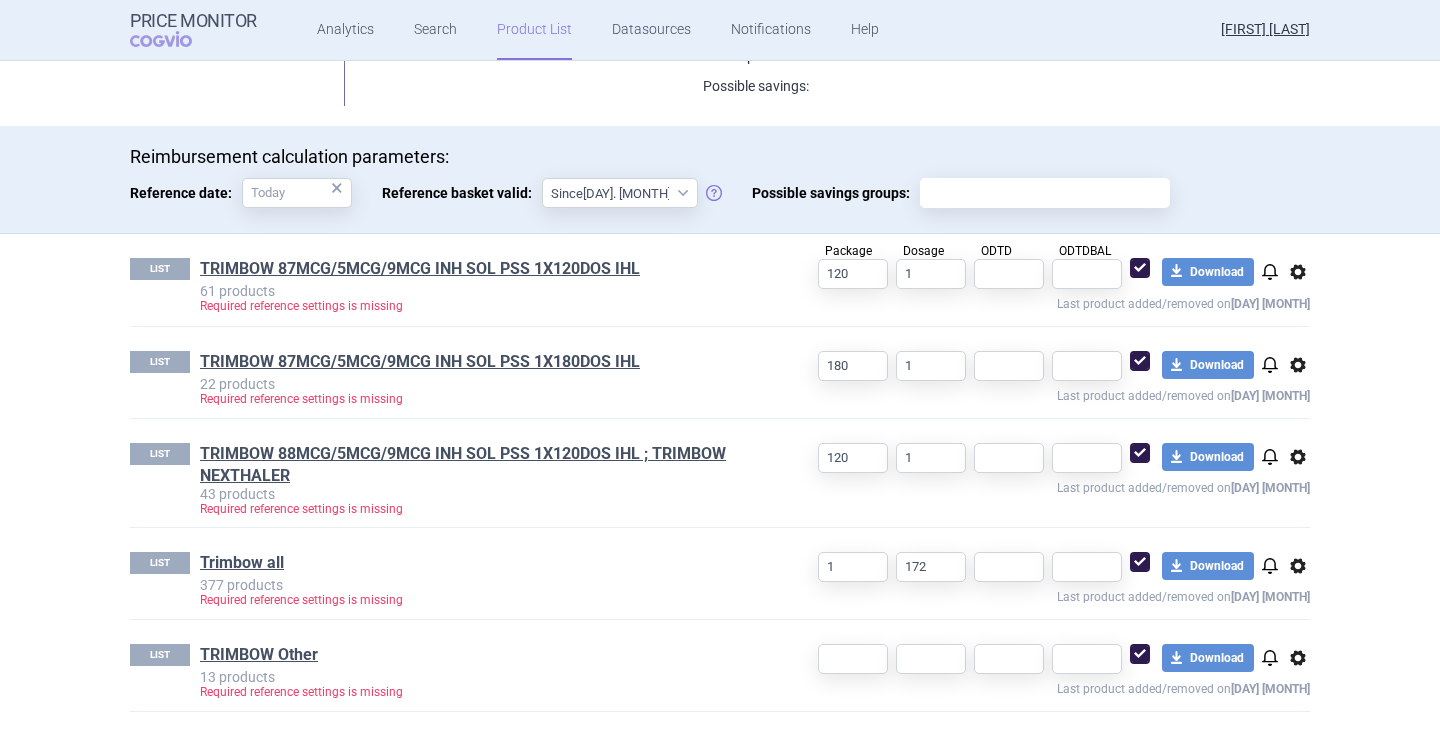click on "options" at bounding box center [1298, 272] 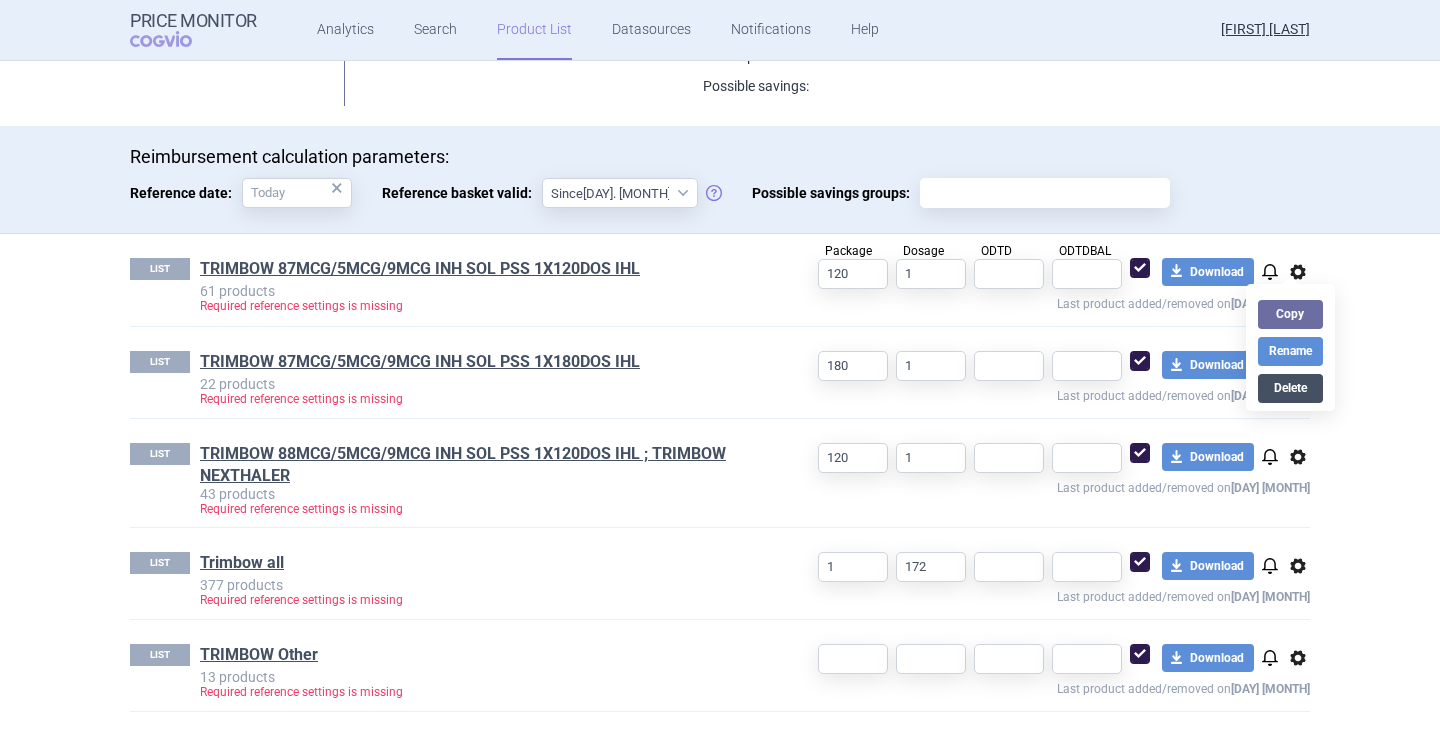 click on "Delete" at bounding box center (1290, 388) 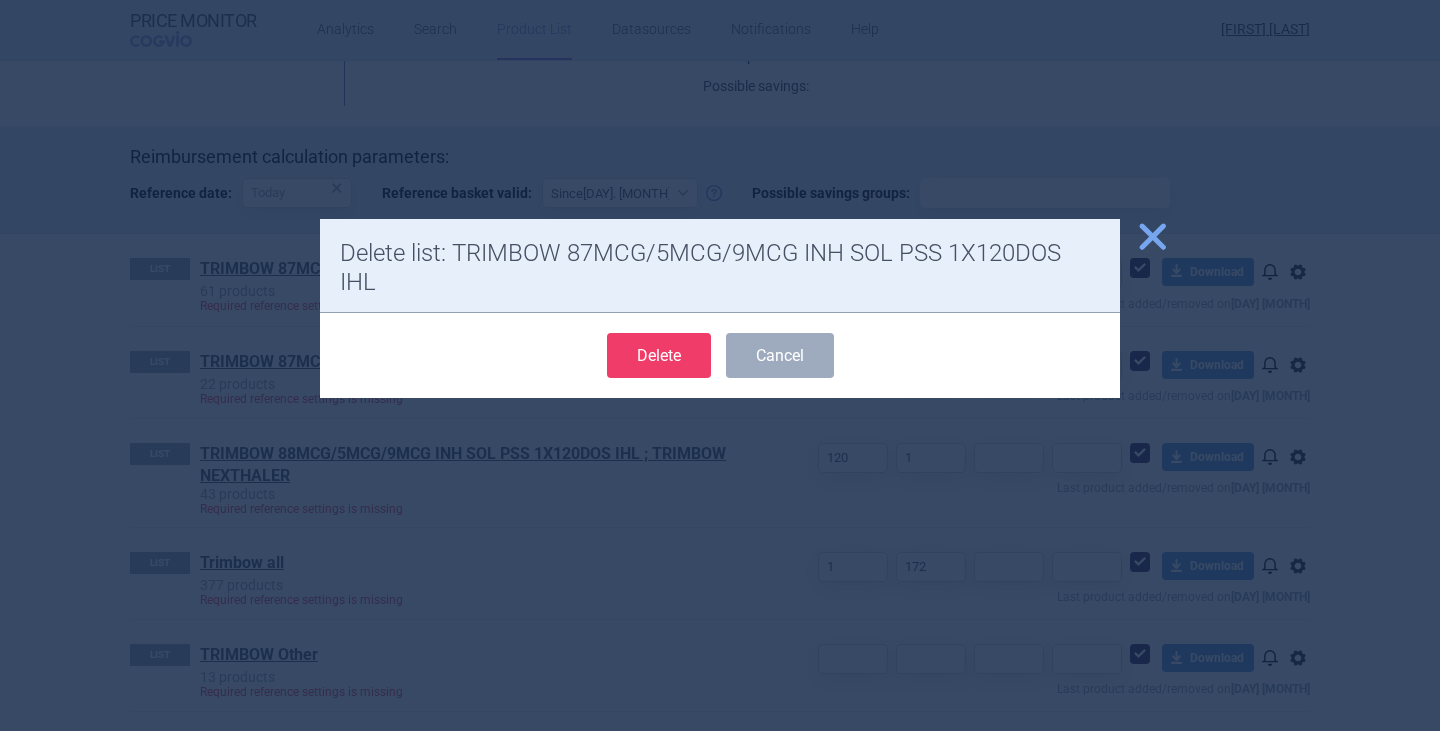 click on "Delete" at bounding box center (659, 355) 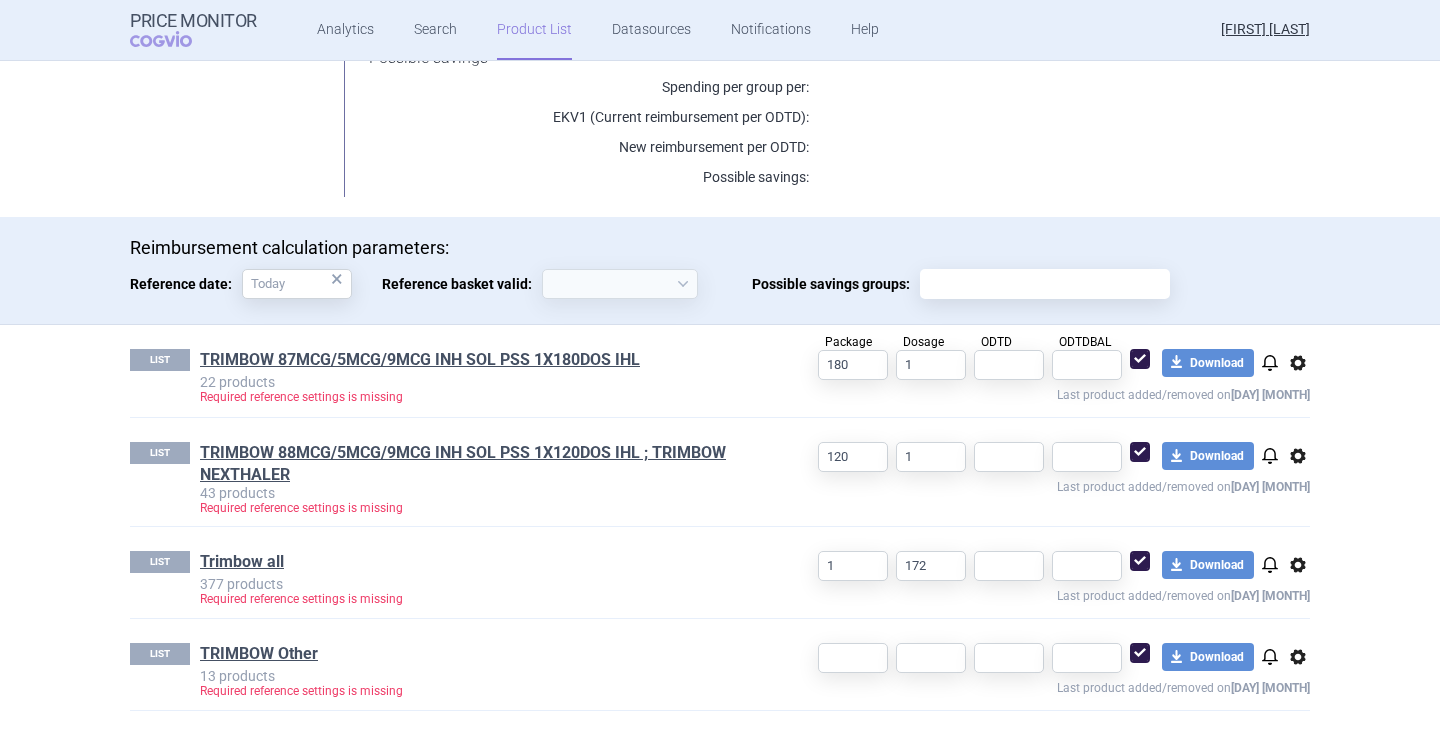 scroll, scrollTop: 412, scrollLeft: 0, axis: vertical 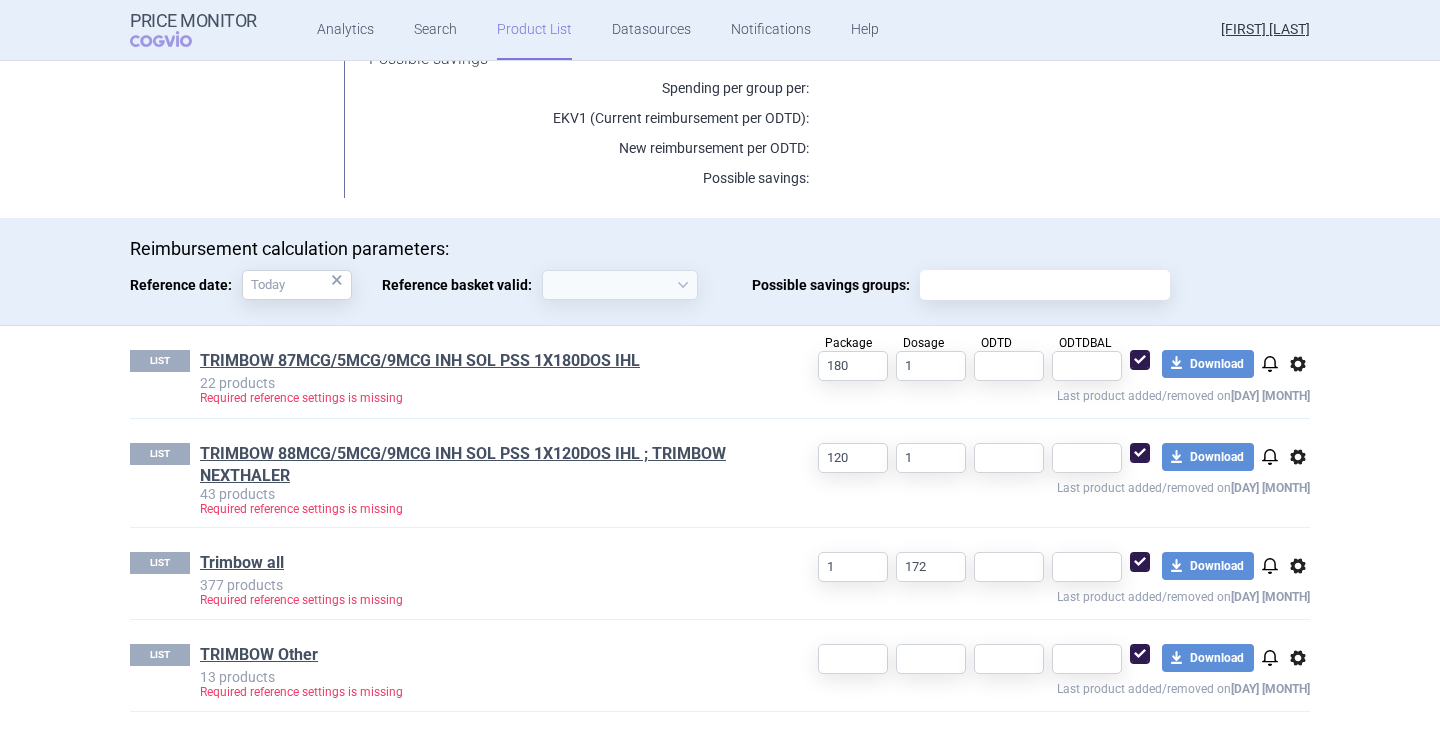 select on "[YEAR]-[MONTH]-[DAY]" 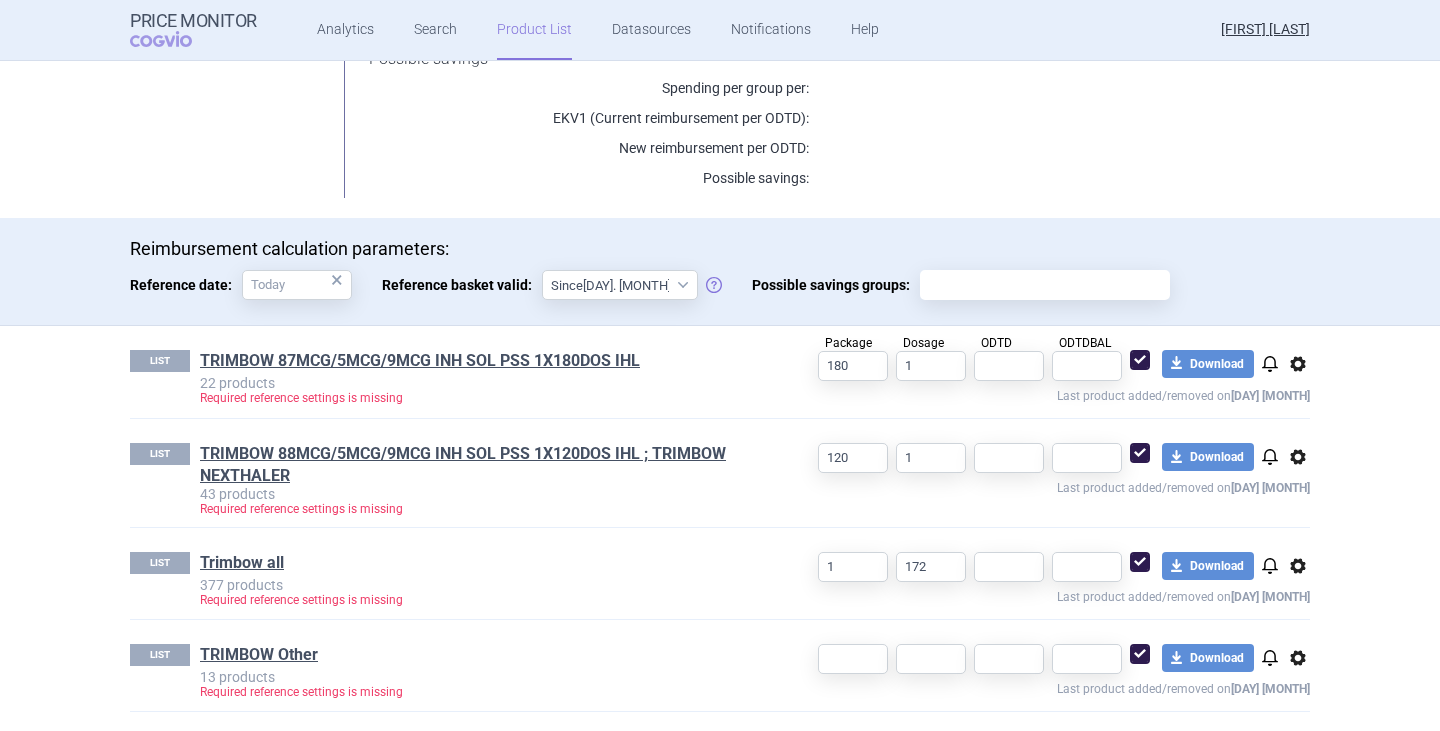 click on "options" at bounding box center [1298, 364] 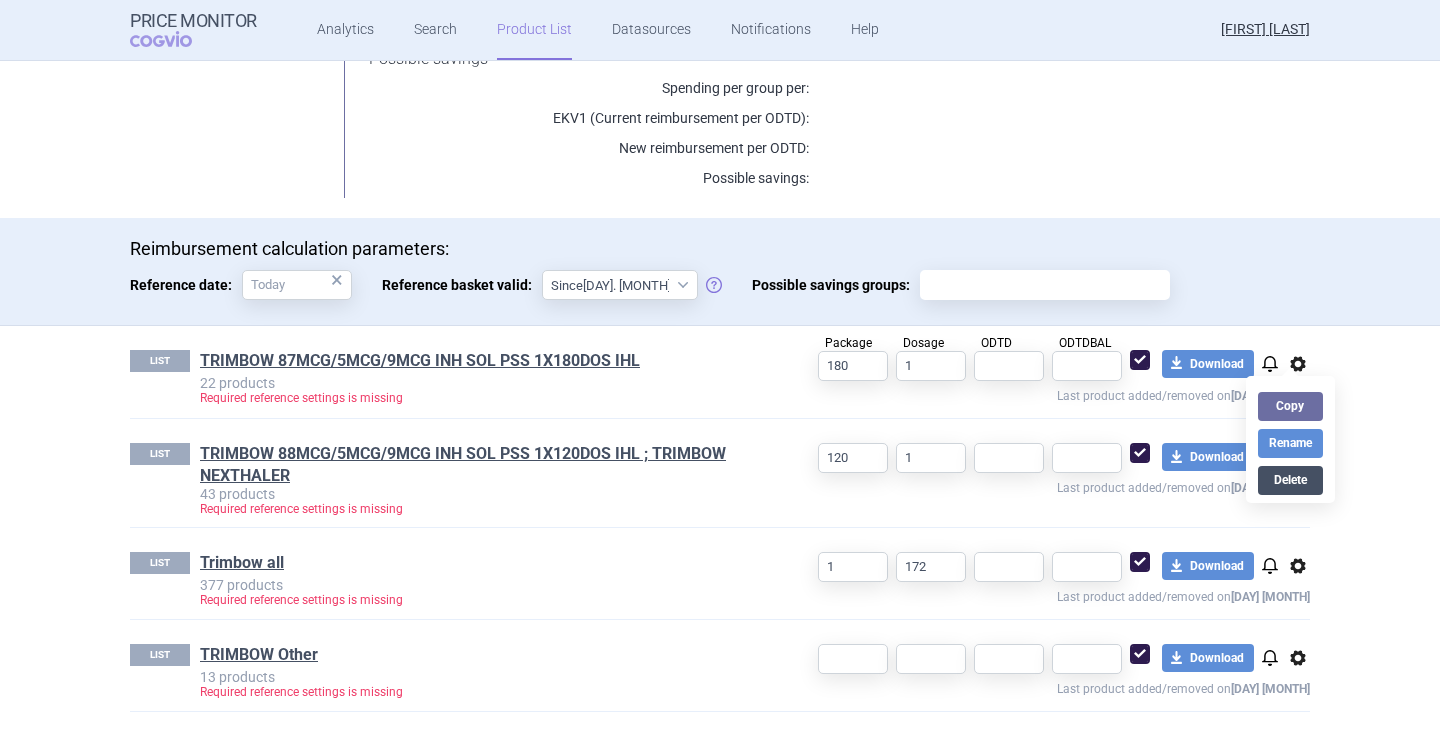 click on "Delete" at bounding box center (1290, 480) 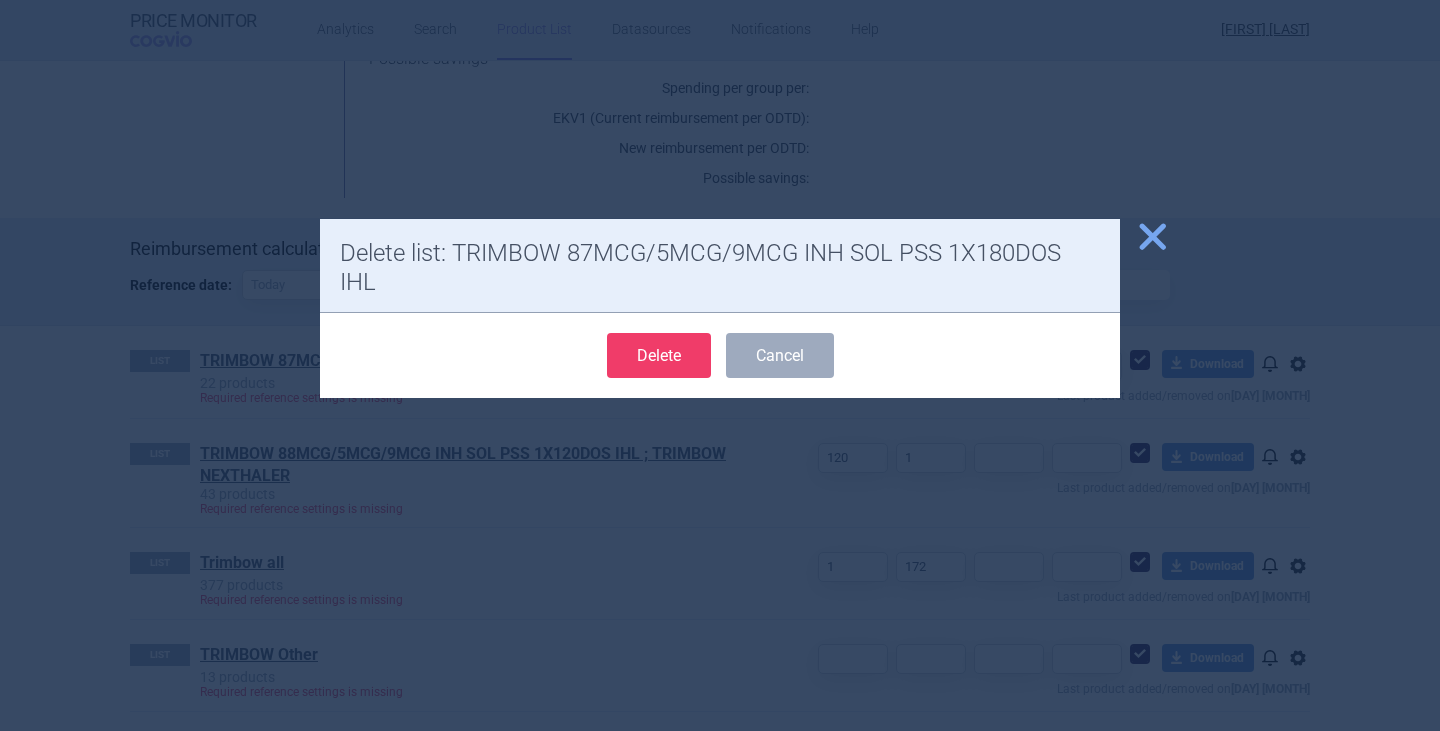 click on "Delete" at bounding box center [659, 355] 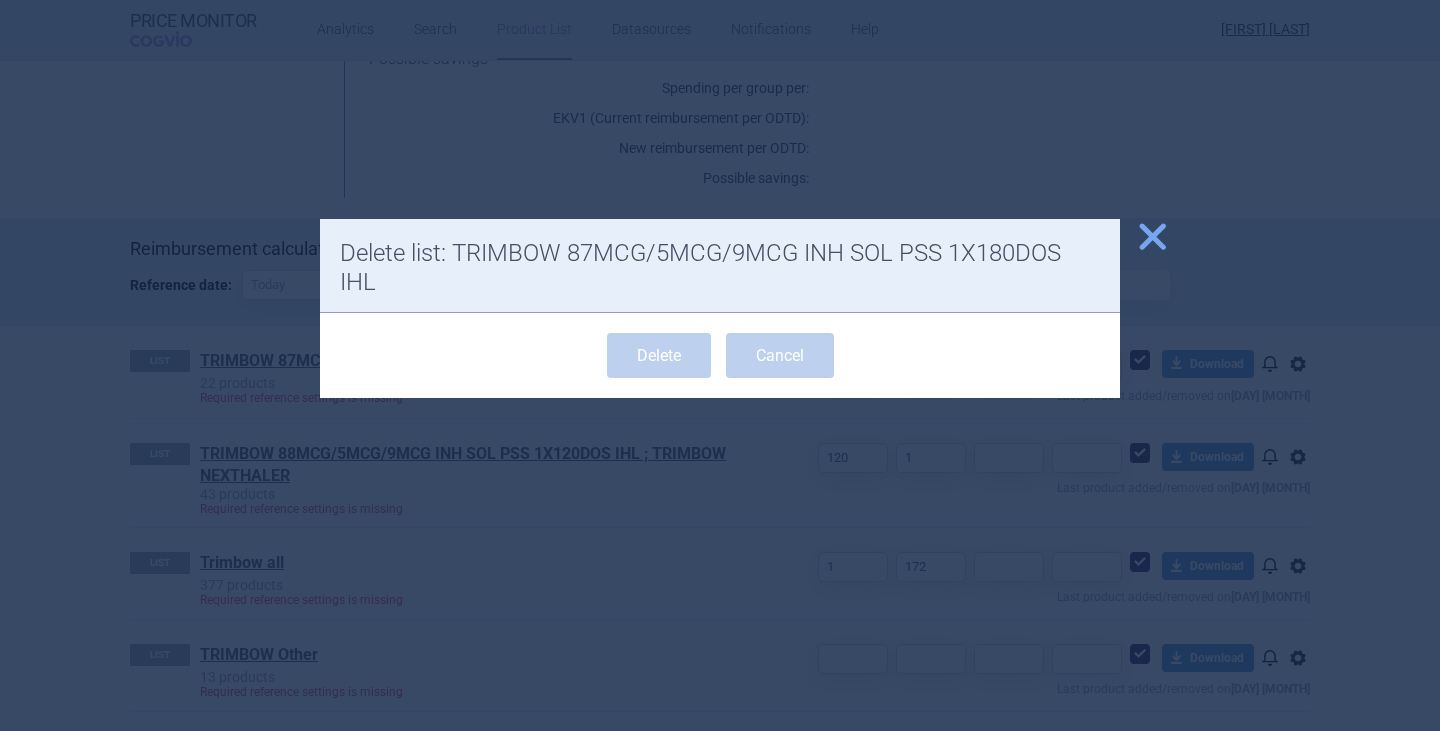 scroll, scrollTop: 320, scrollLeft: 0, axis: vertical 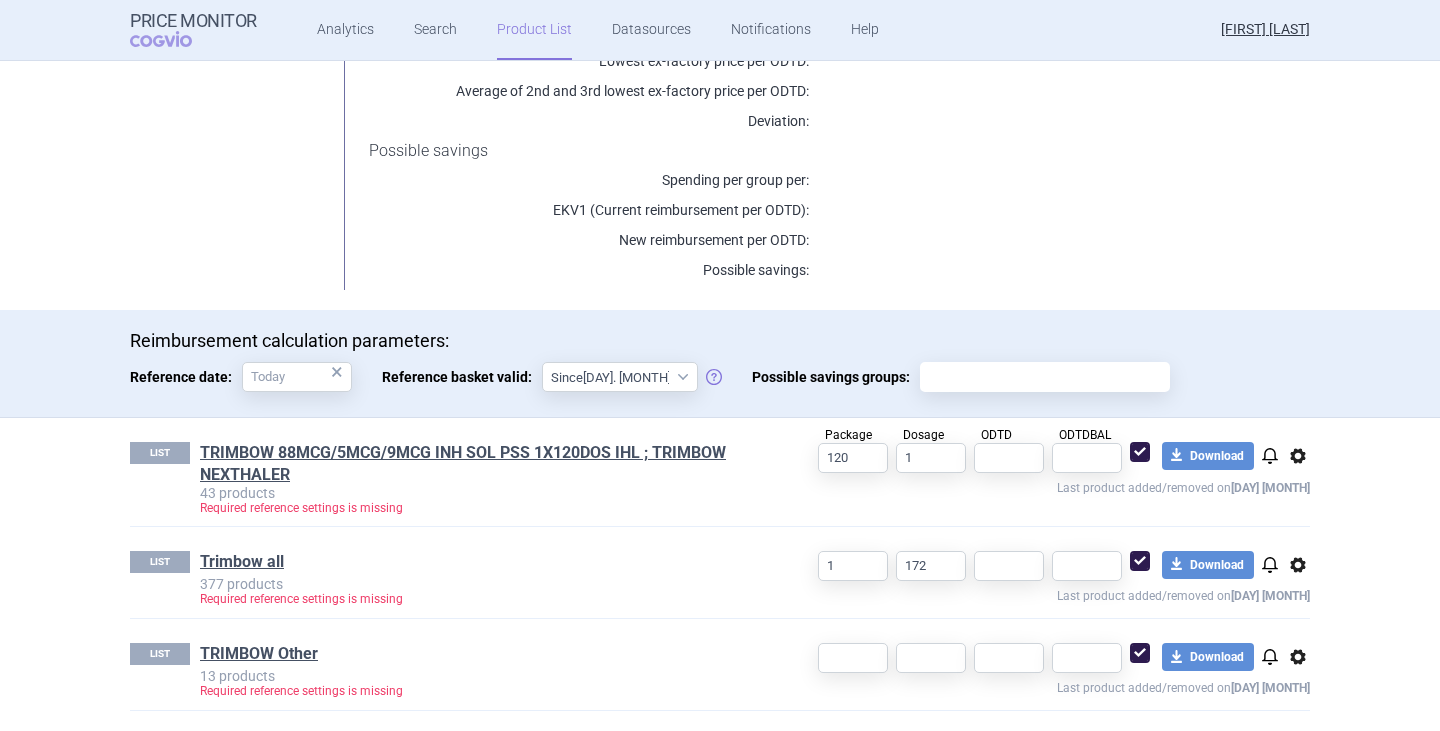 click on "options" at bounding box center (1298, 456) 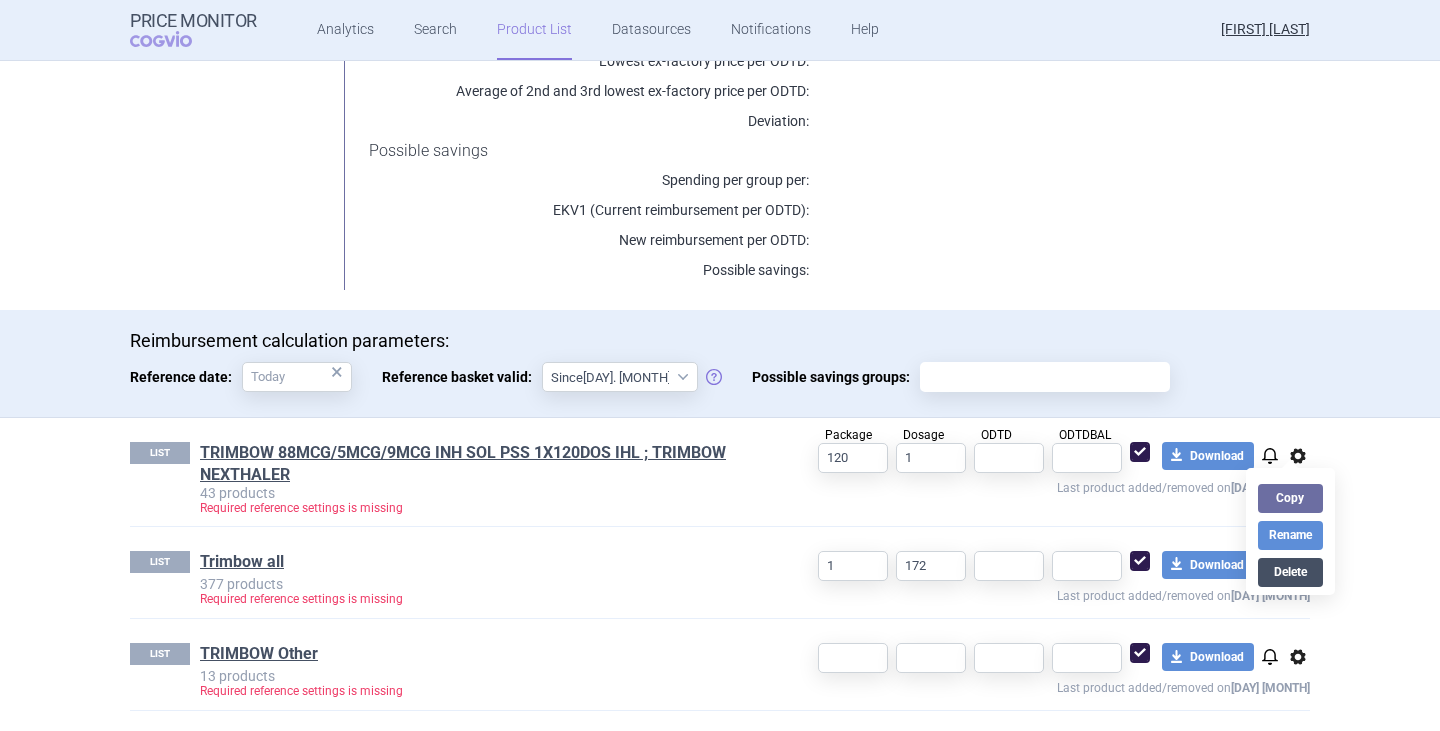 click on "Delete" at bounding box center (1290, 572) 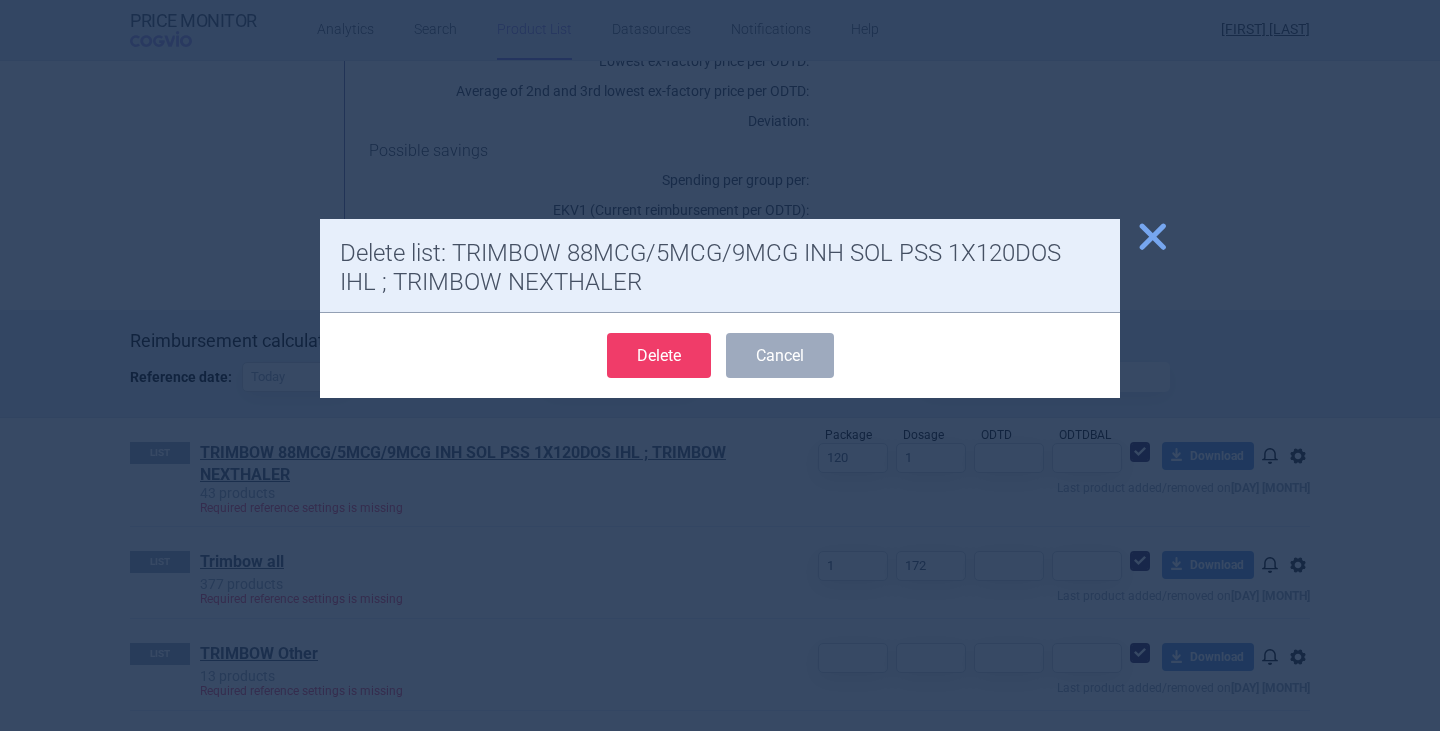 click on "Delete" at bounding box center [659, 355] 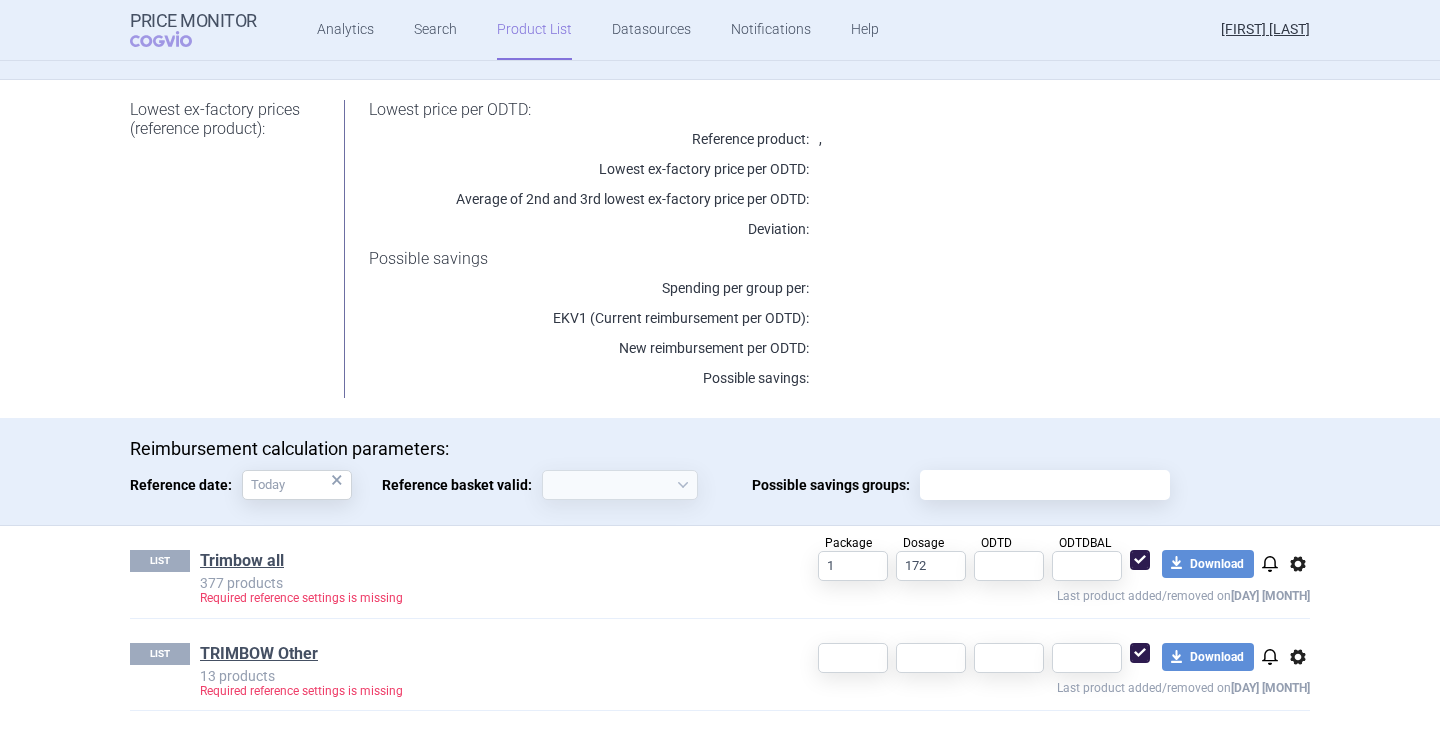 scroll, scrollTop: 211, scrollLeft: 0, axis: vertical 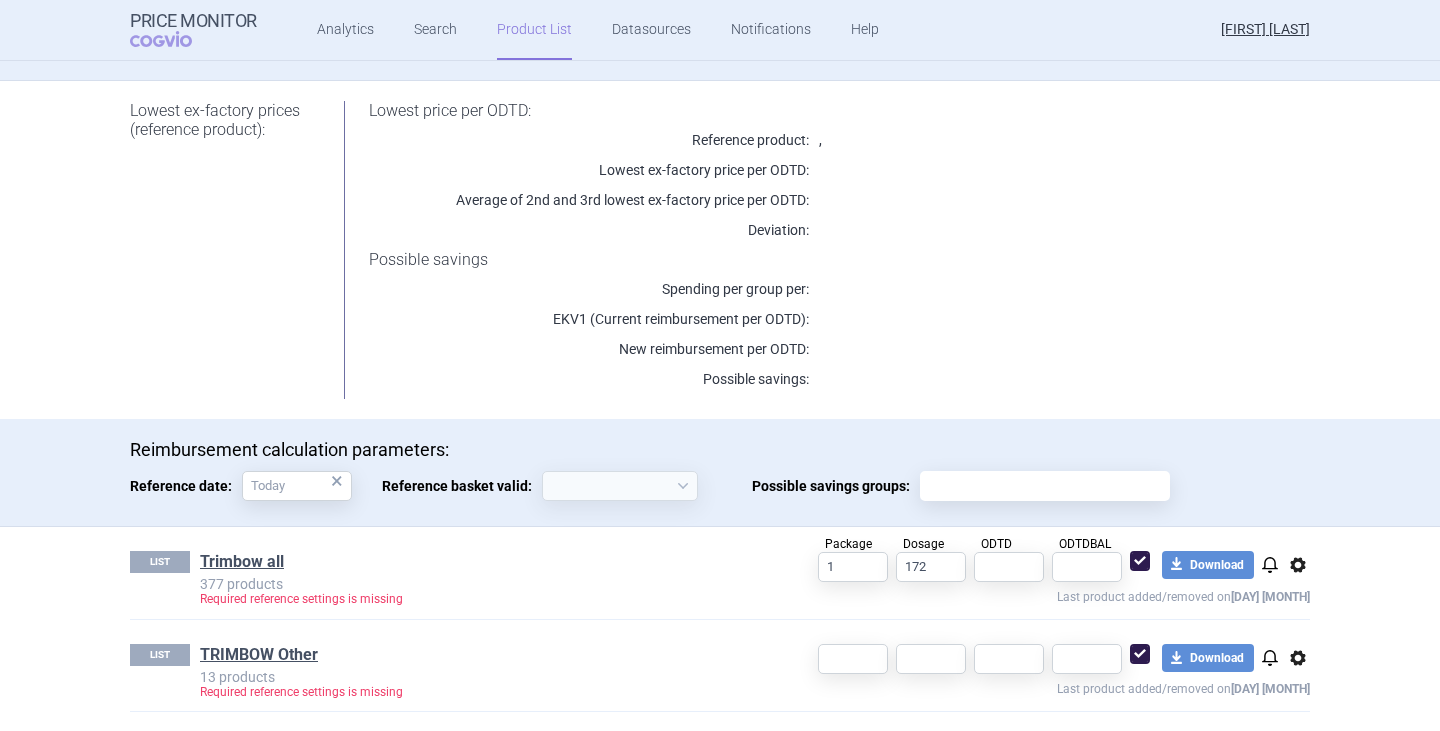 select on "[YEAR]-[MONTH]-[DAY]" 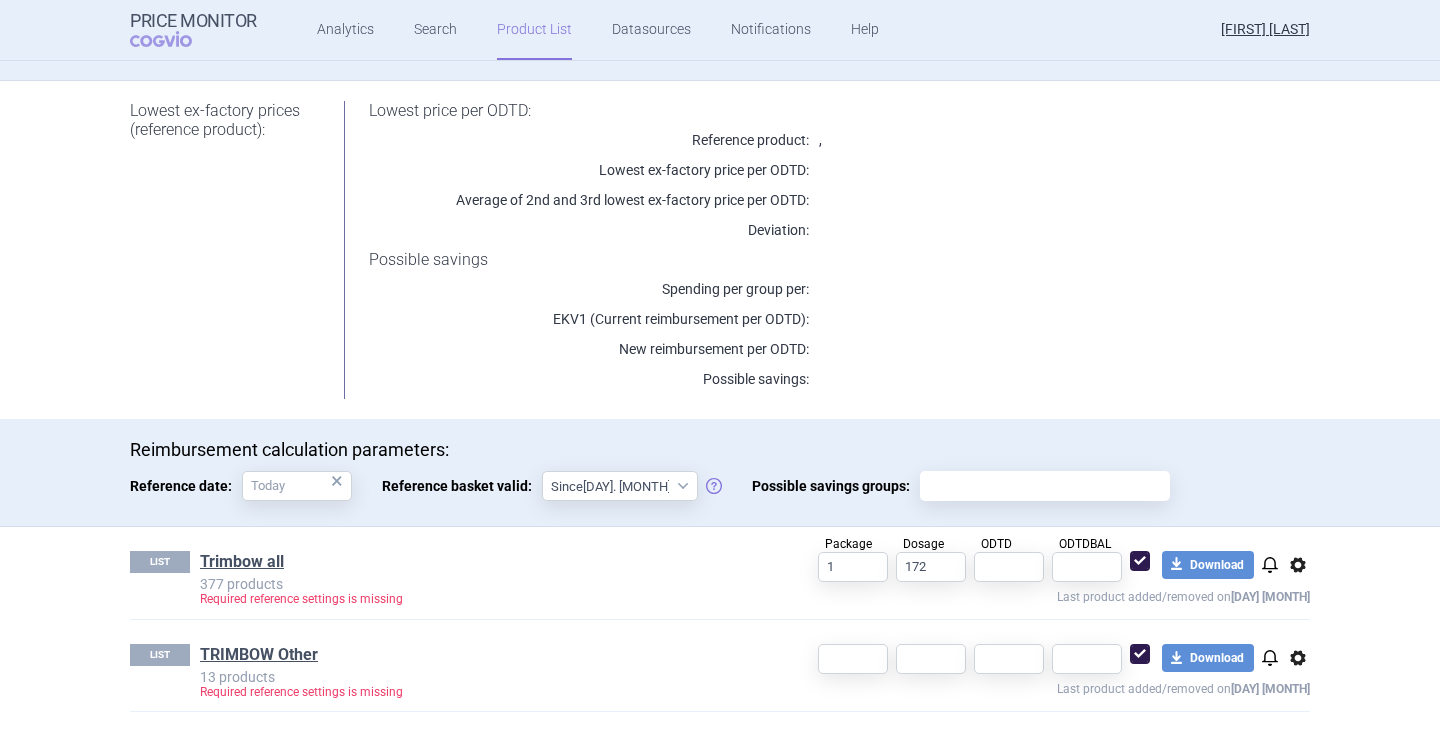 click on "options" at bounding box center (1298, 565) 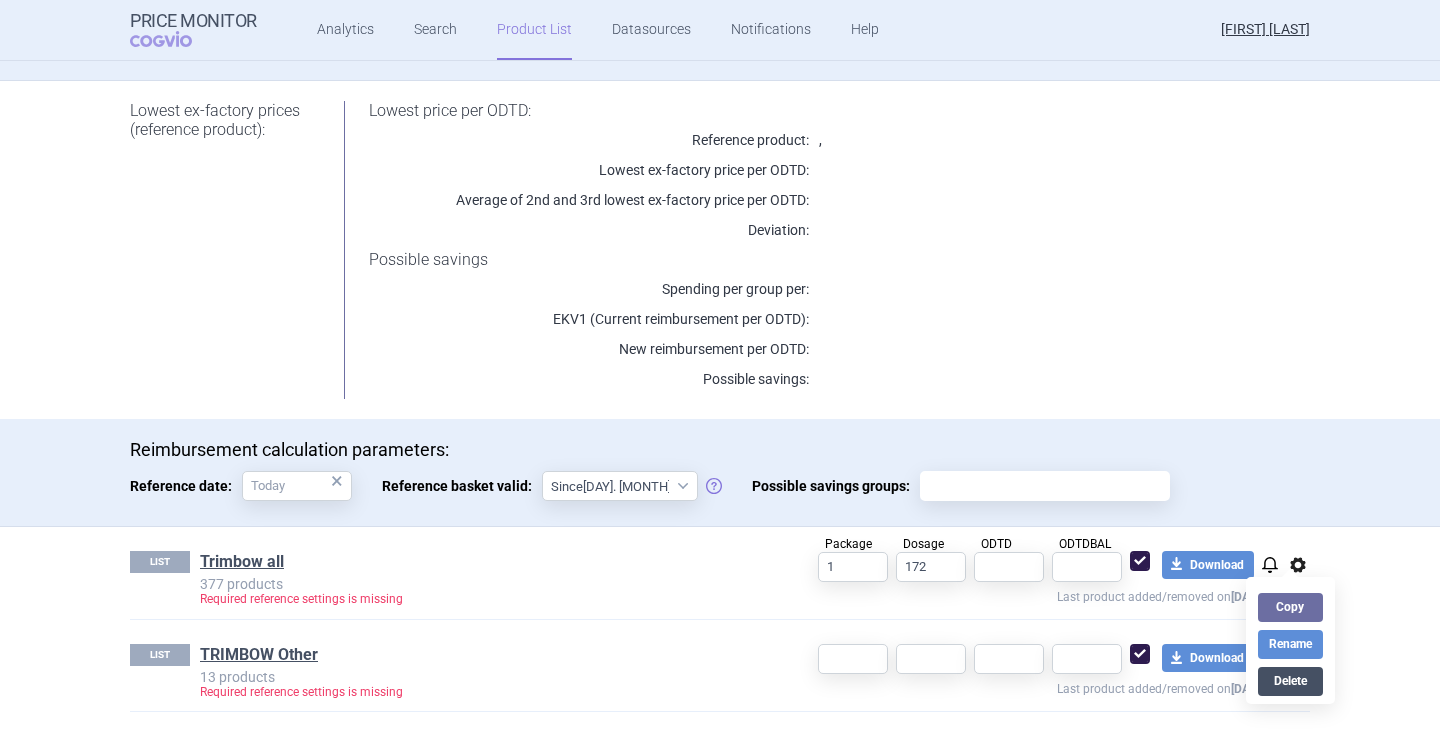 click on "Delete" at bounding box center [1290, 681] 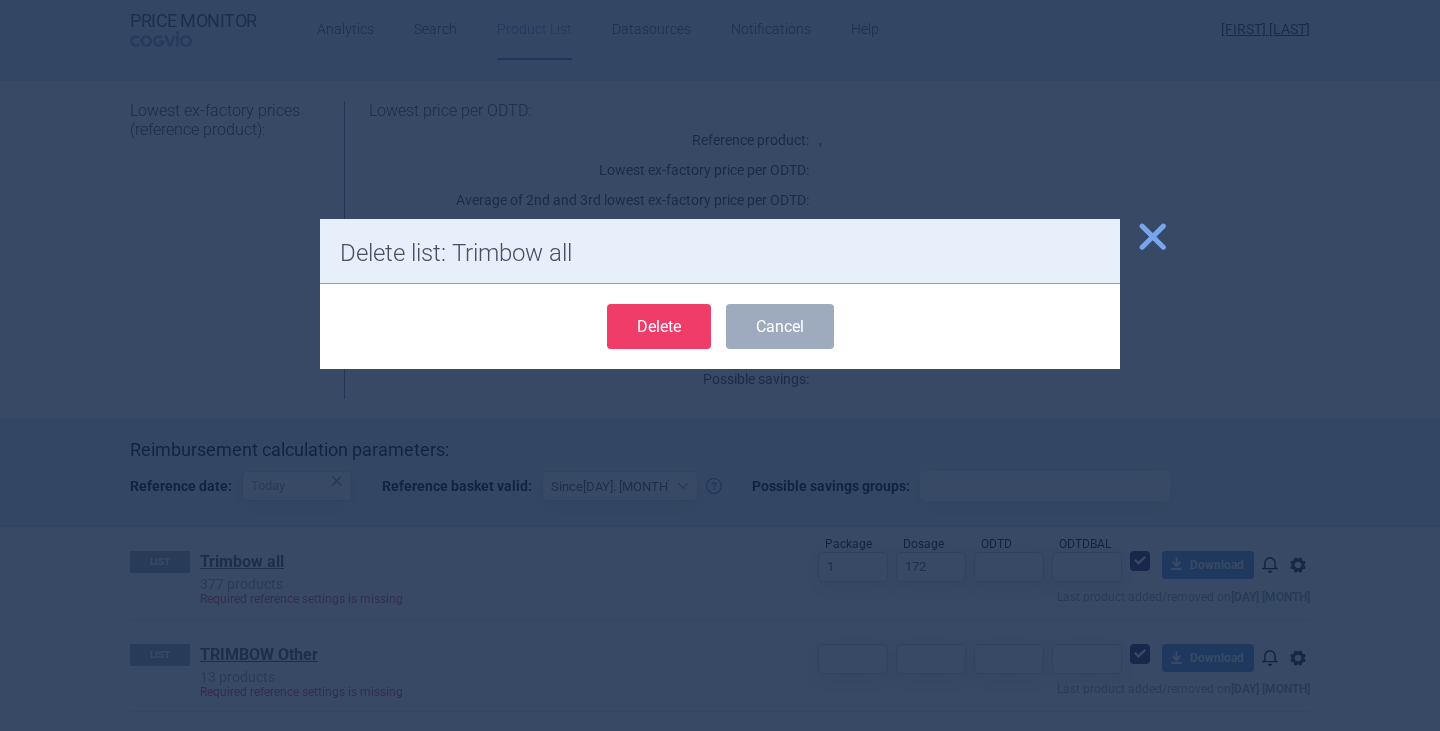 click on "Delete" at bounding box center (659, 326) 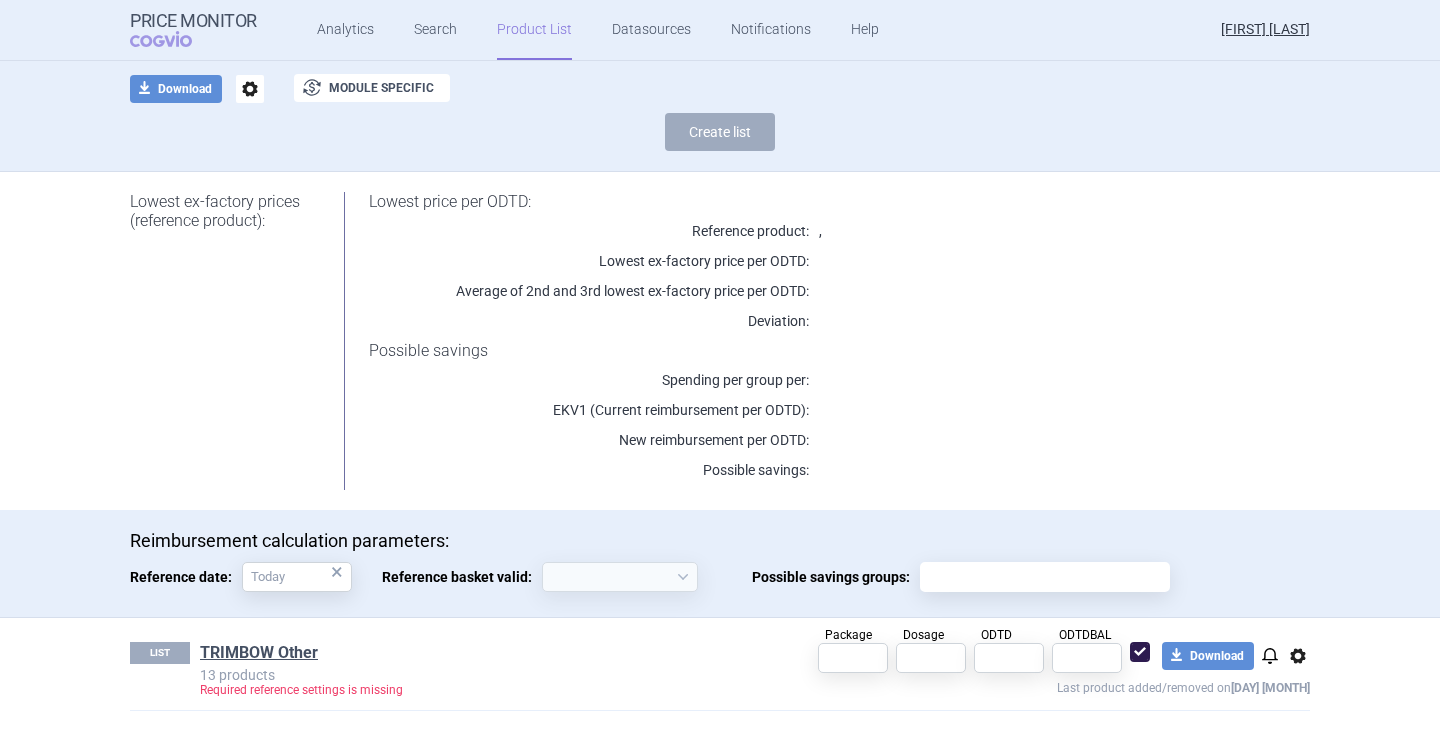 scroll, scrollTop: 120, scrollLeft: 0, axis: vertical 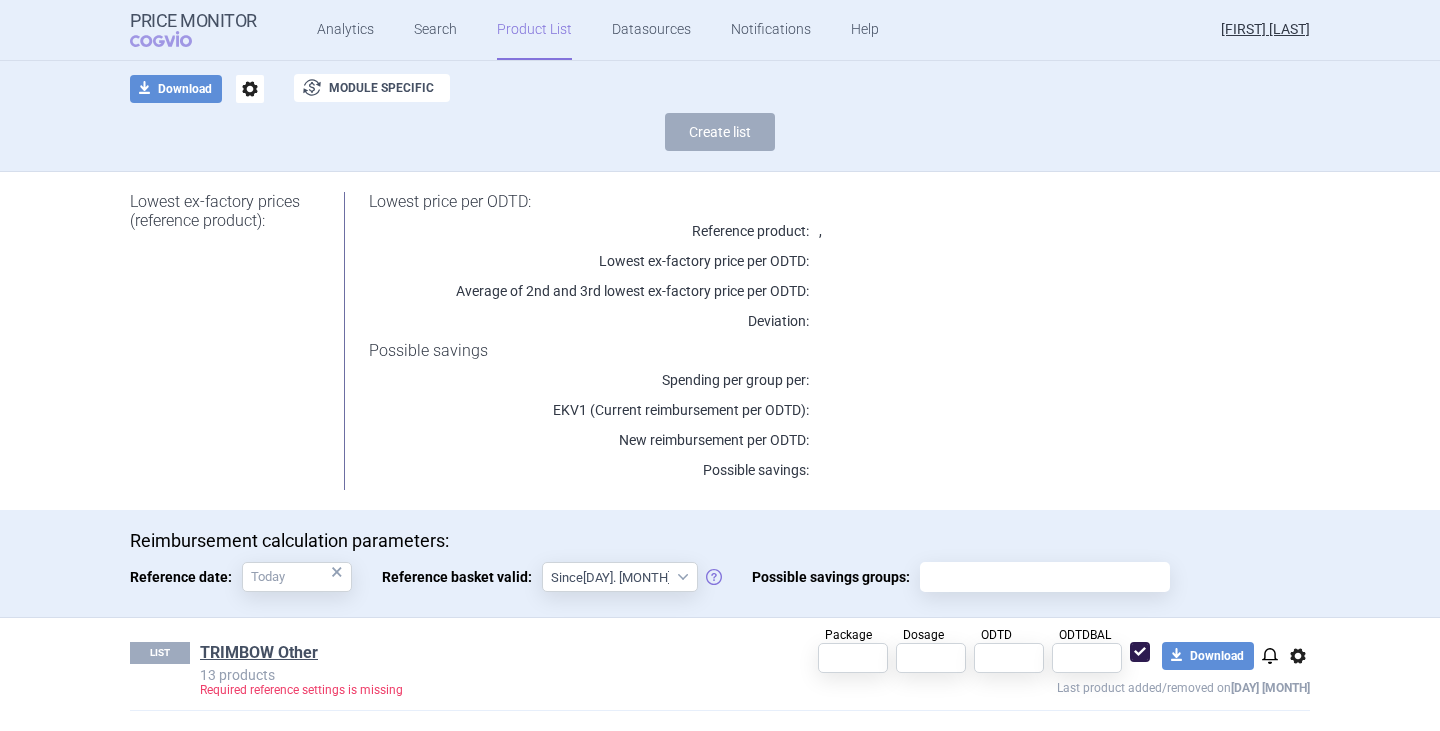 click on "options" at bounding box center (1298, 656) 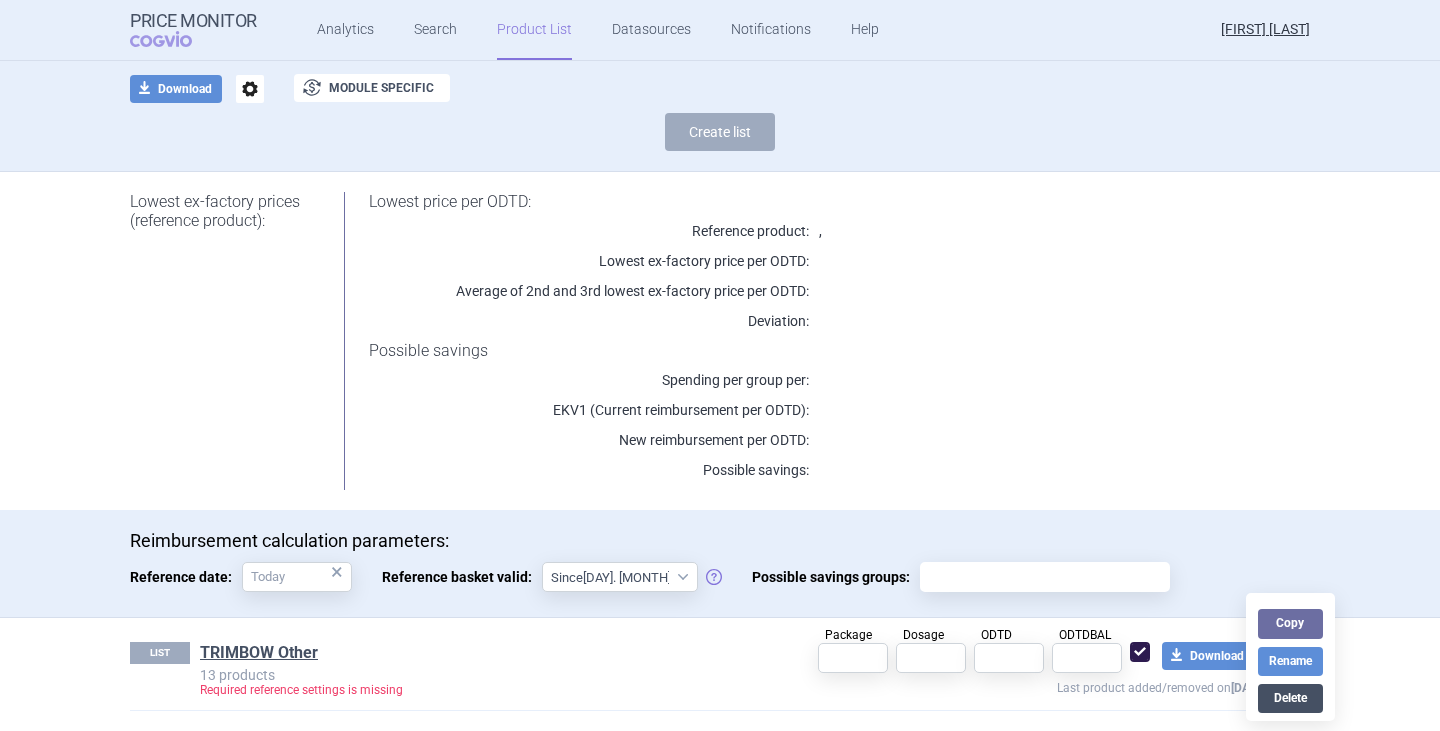 click on "Delete" at bounding box center [1290, 698] 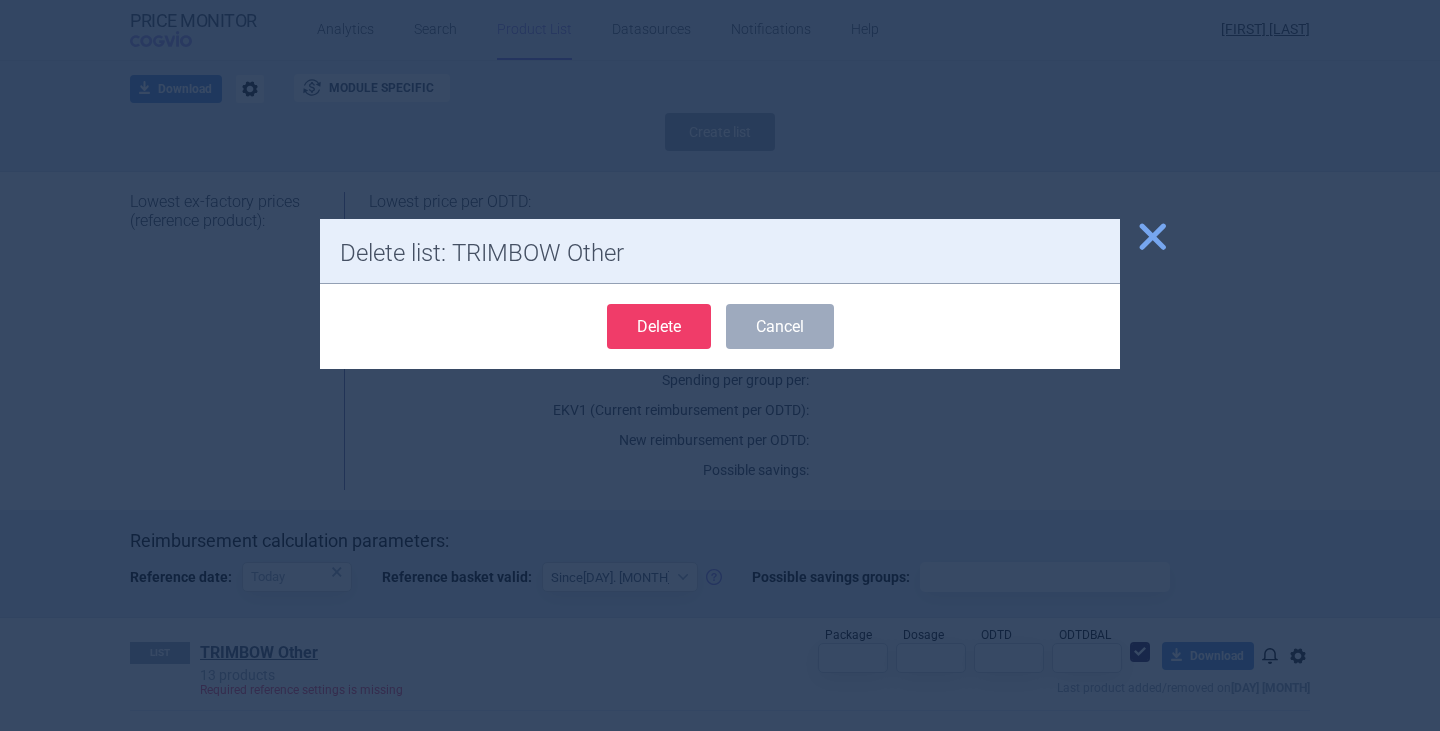 click on "Delete" at bounding box center (659, 326) 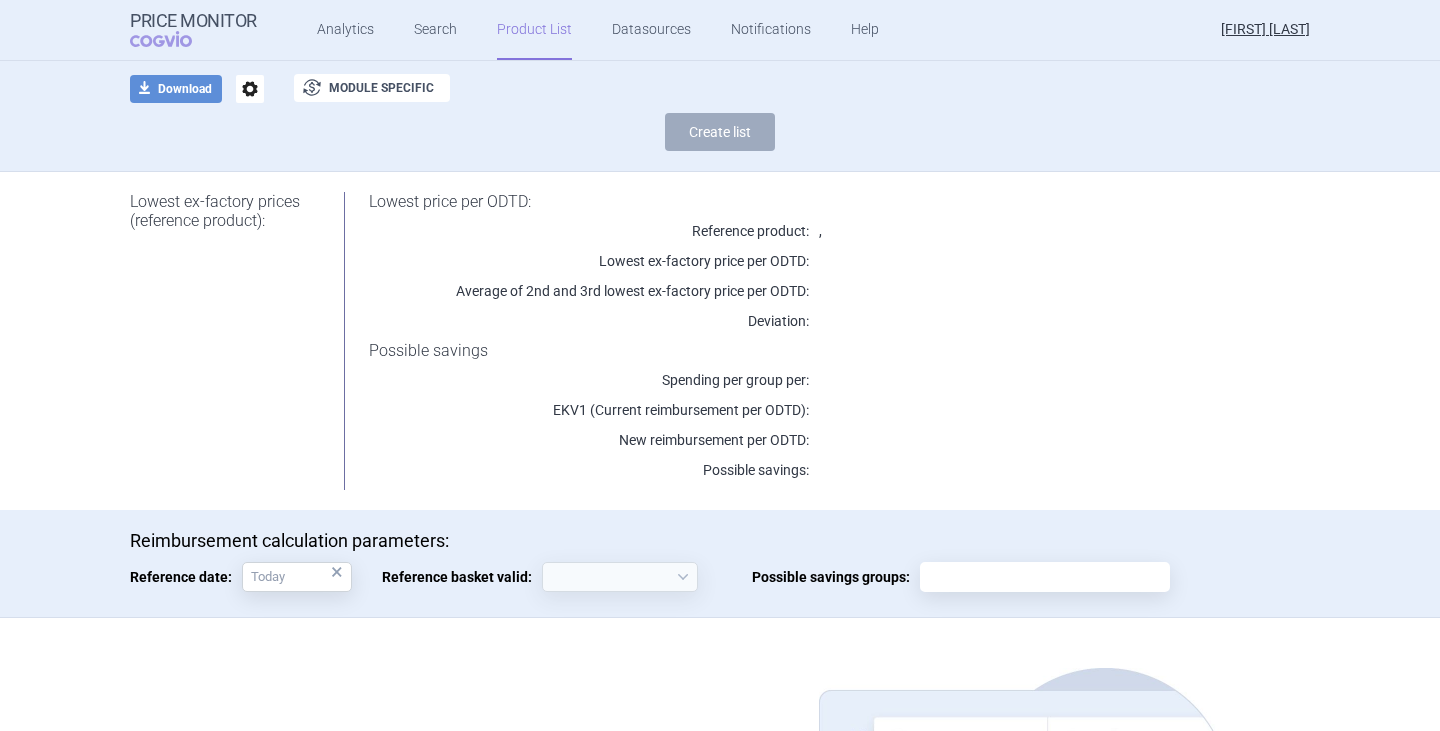 select on "[YEAR]-[MONTH]-[DAY]" 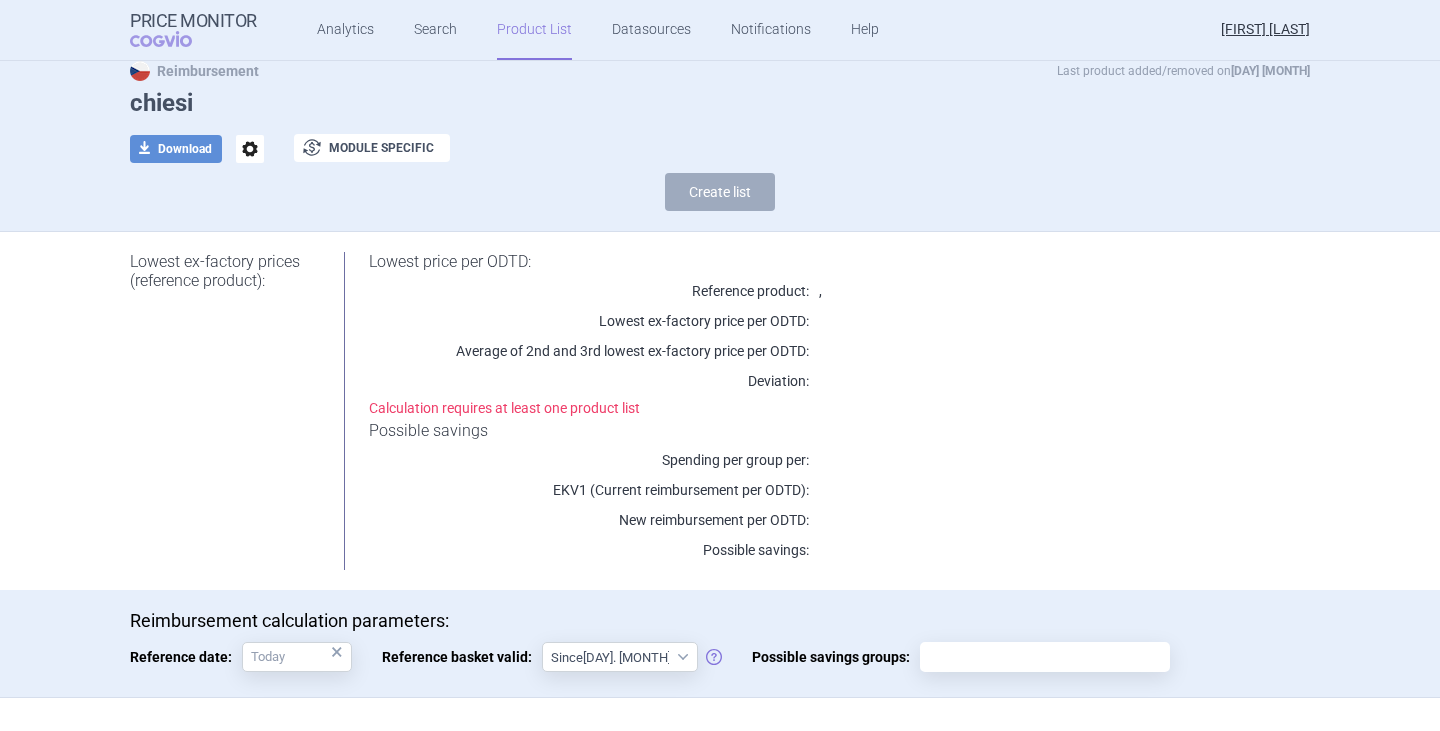 scroll, scrollTop: 0, scrollLeft: 0, axis: both 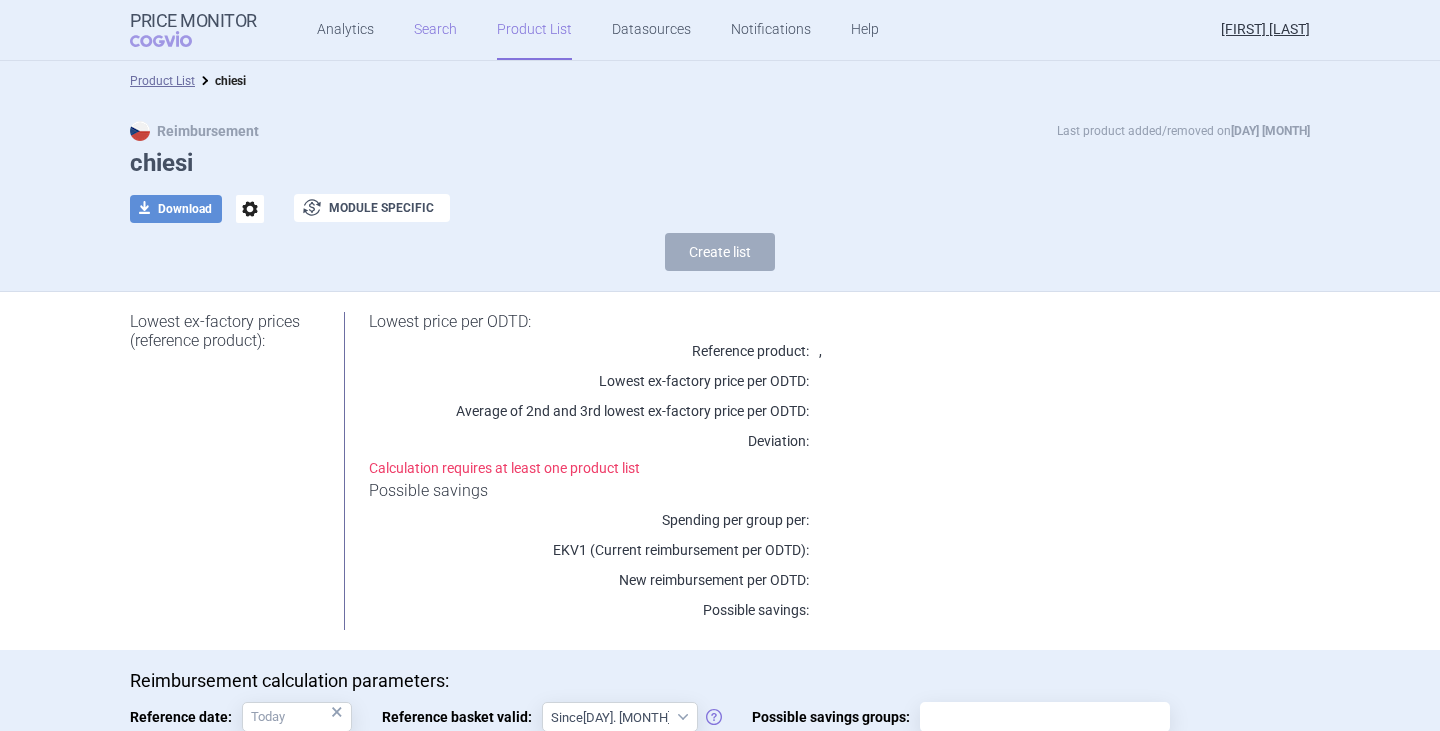 click on "Search" at bounding box center (435, 30) 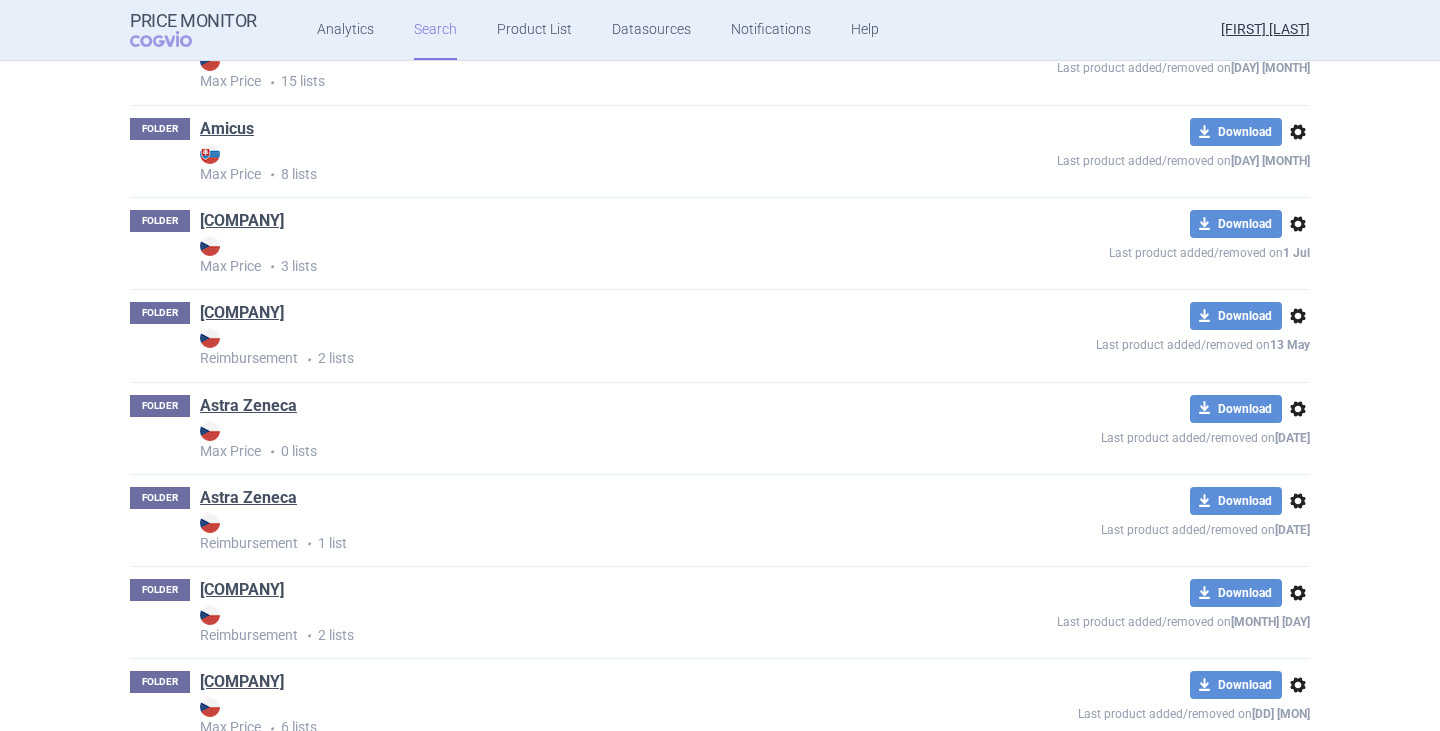 scroll, scrollTop: 900, scrollLeft: 0, axis: vertical 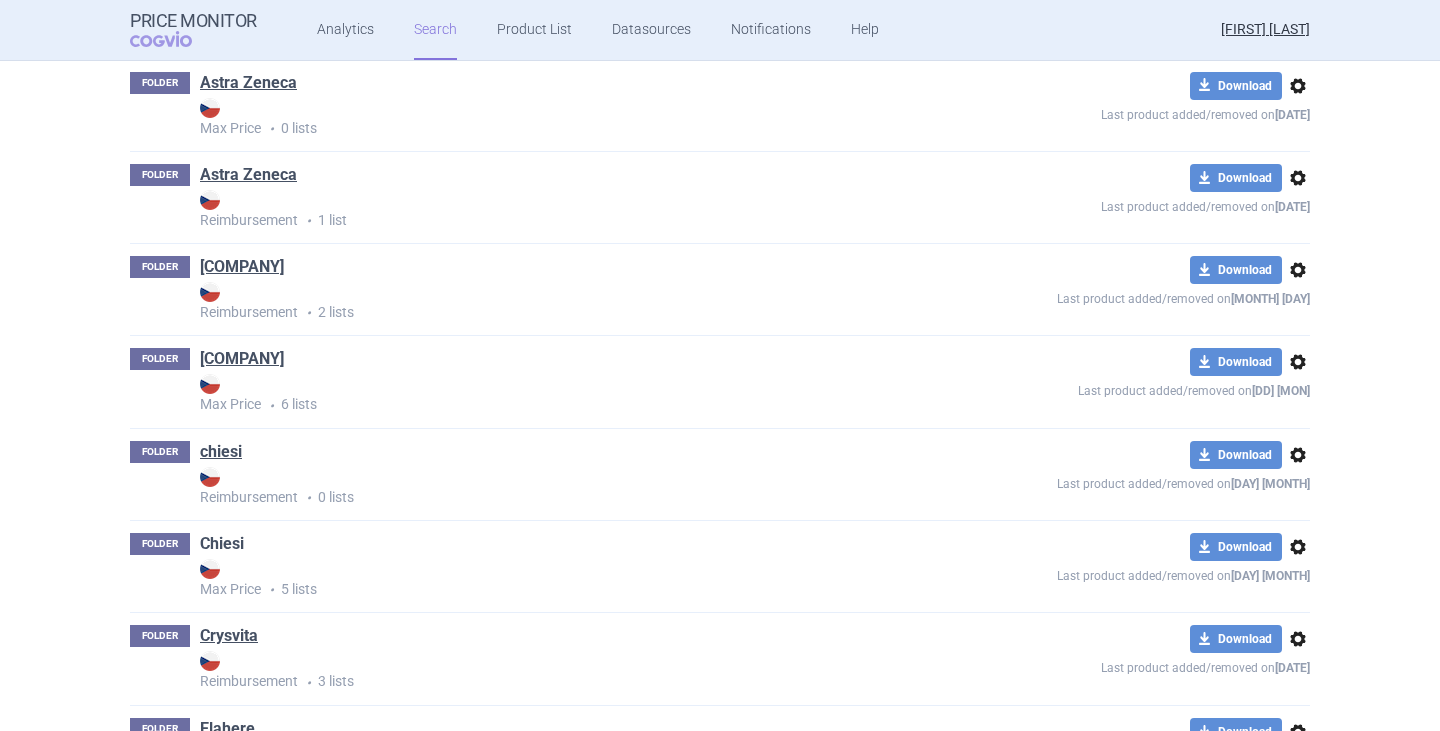 click on "Chiesi" at bounding box center (222, 544) 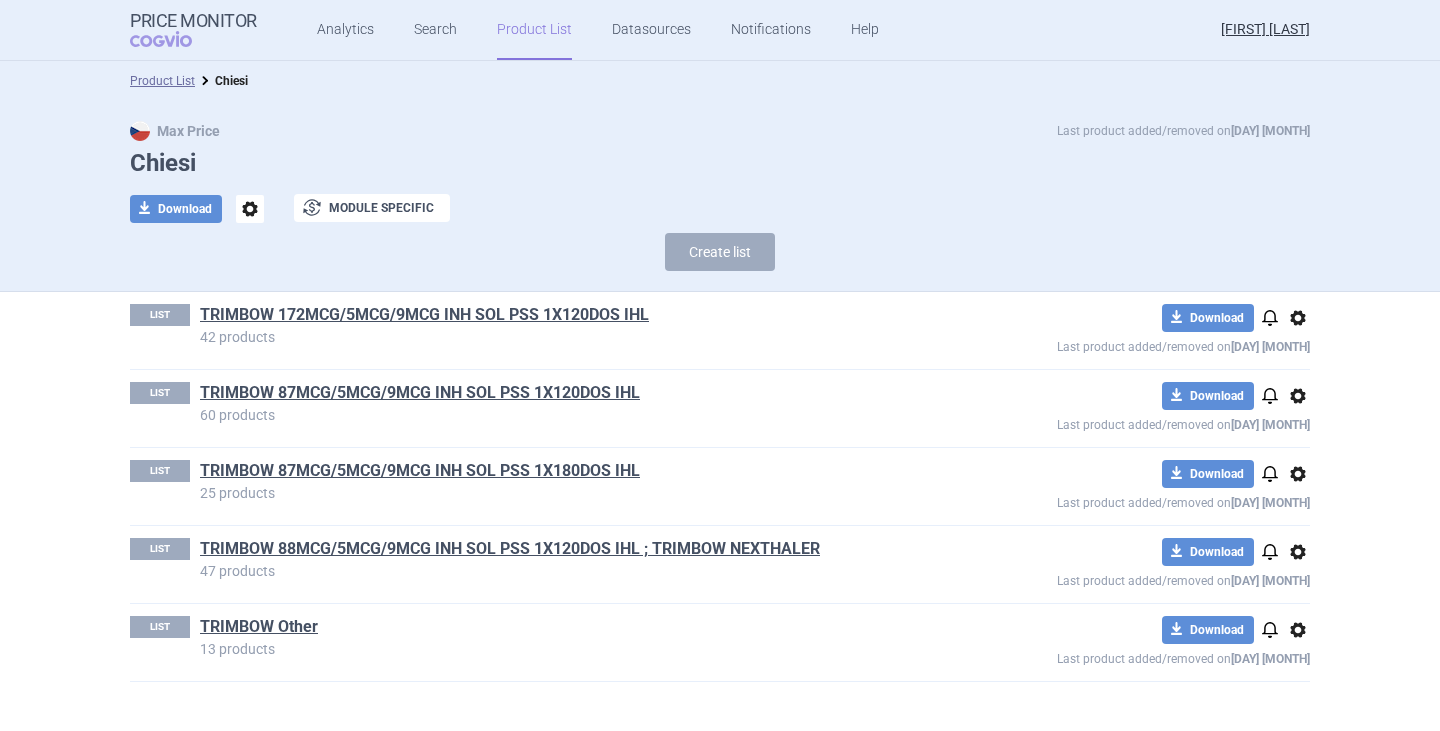 click on "options" at bounding box center [1298, 318] 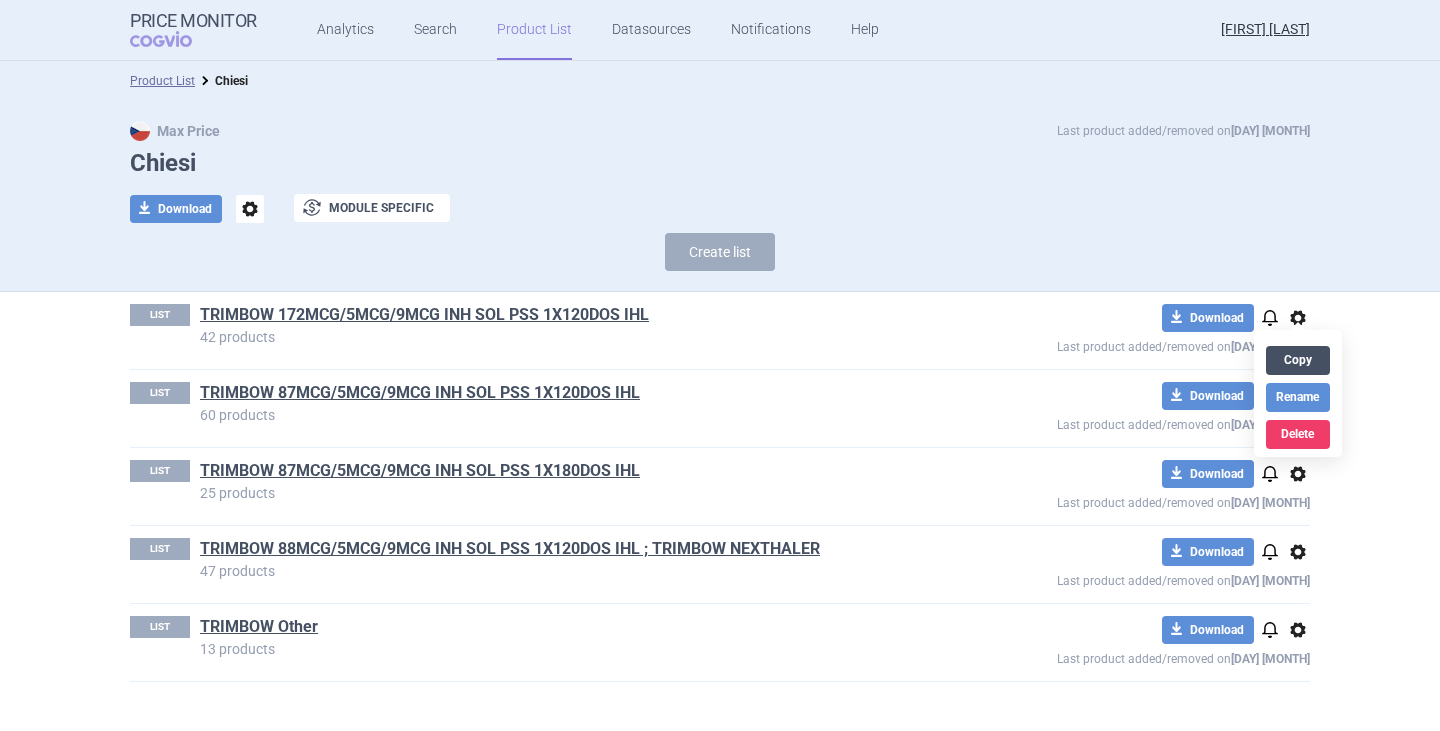 click on "Copy" at bounding box center [1298, 360] 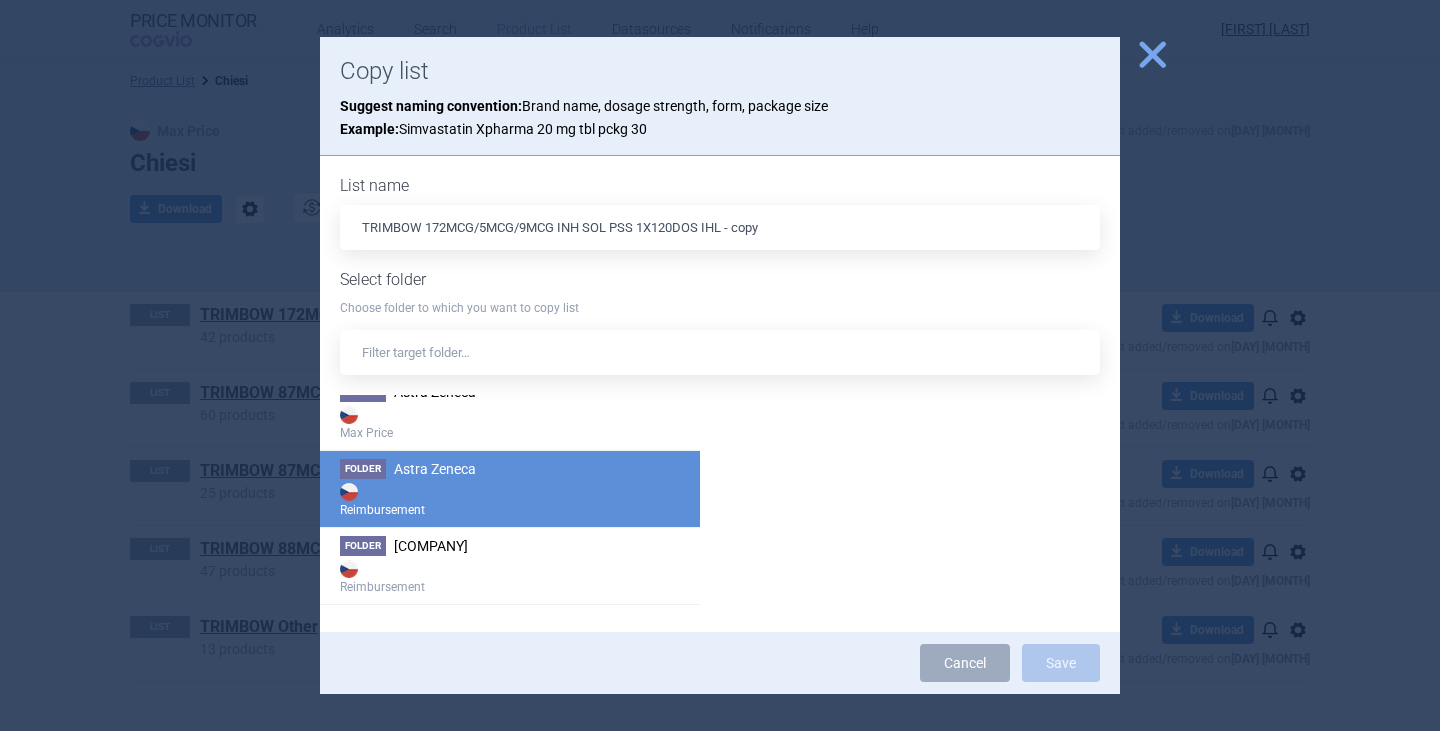 scroll, scrollTop: 700, scrollLeft: 0, axis: vertical 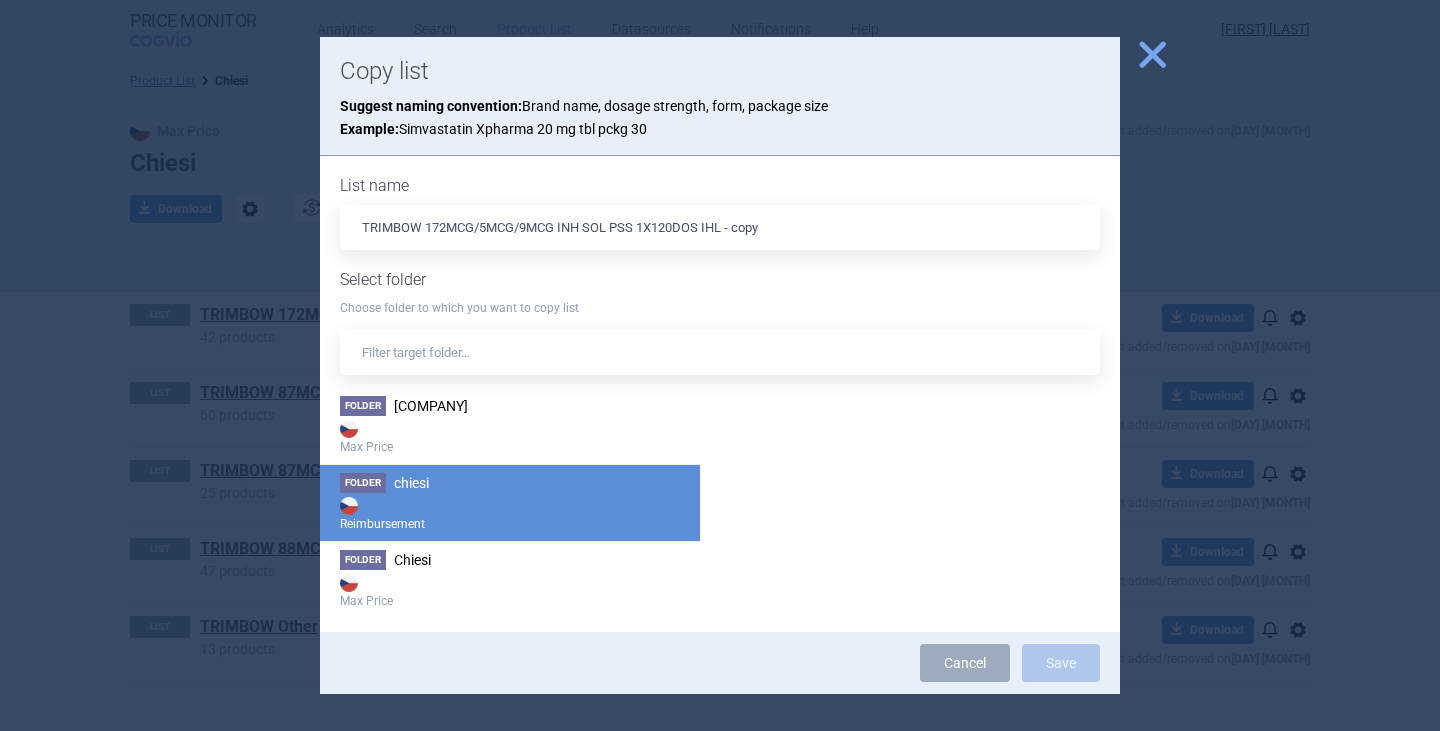 click on "Reimbursement" at bounding box center [510, 513] 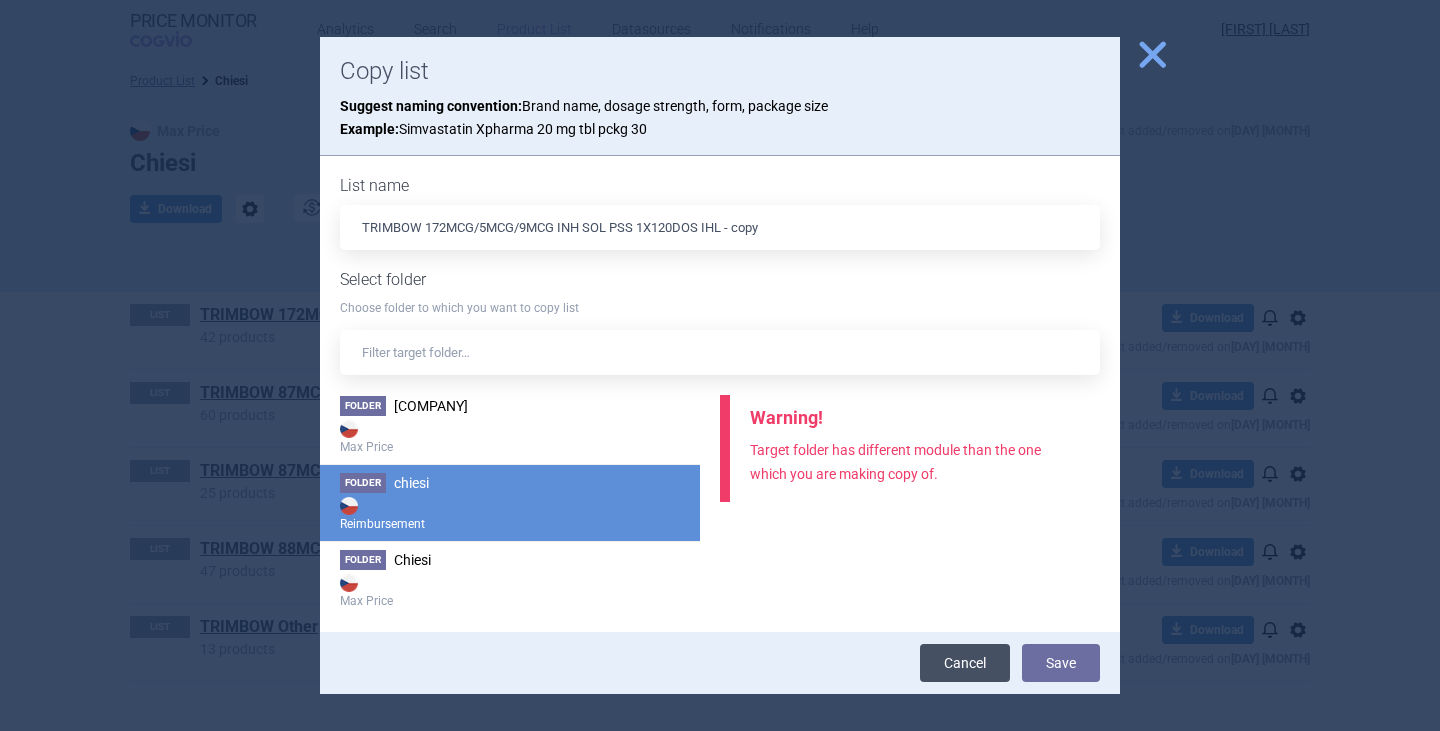 click on "Cancel" at bounding box center (965, 663) 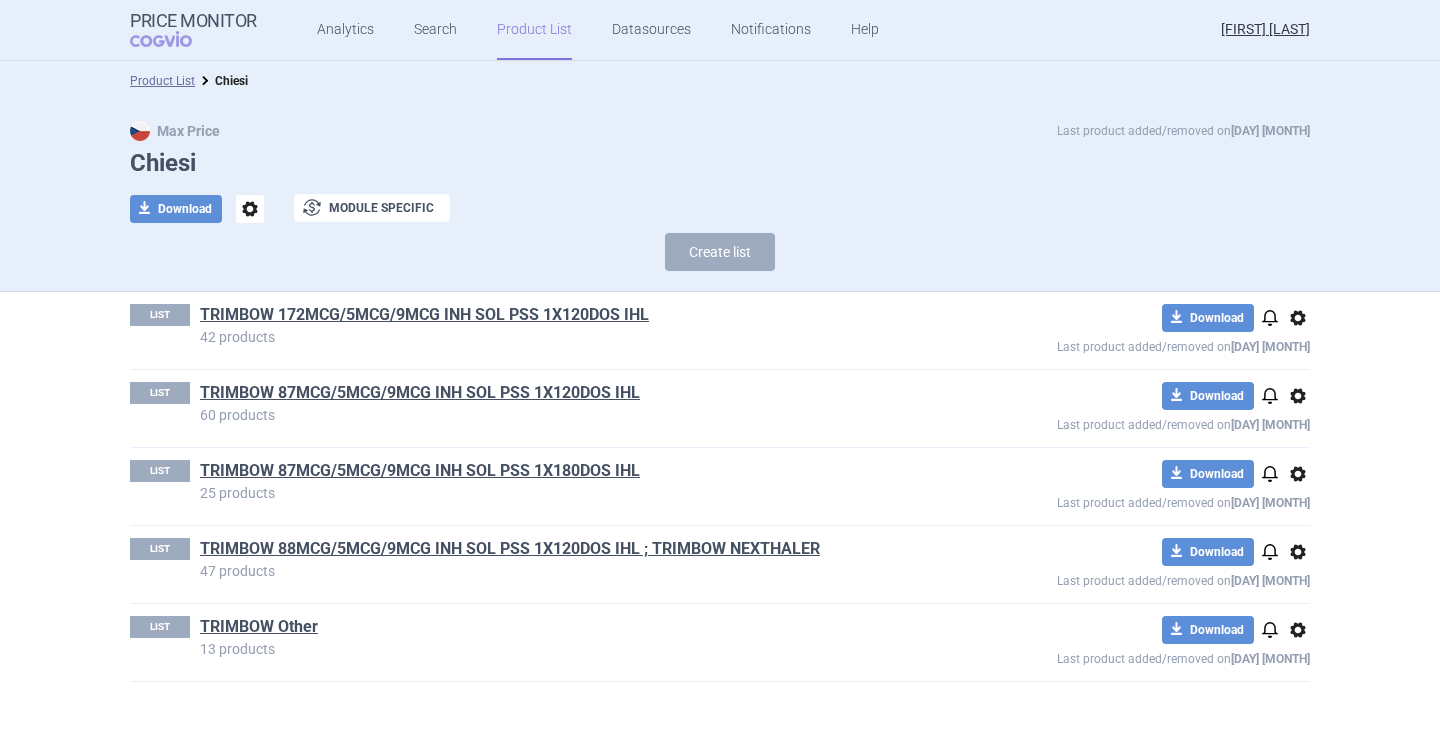 click on "TRIMBOW Other" at bounding box center (578, 629) 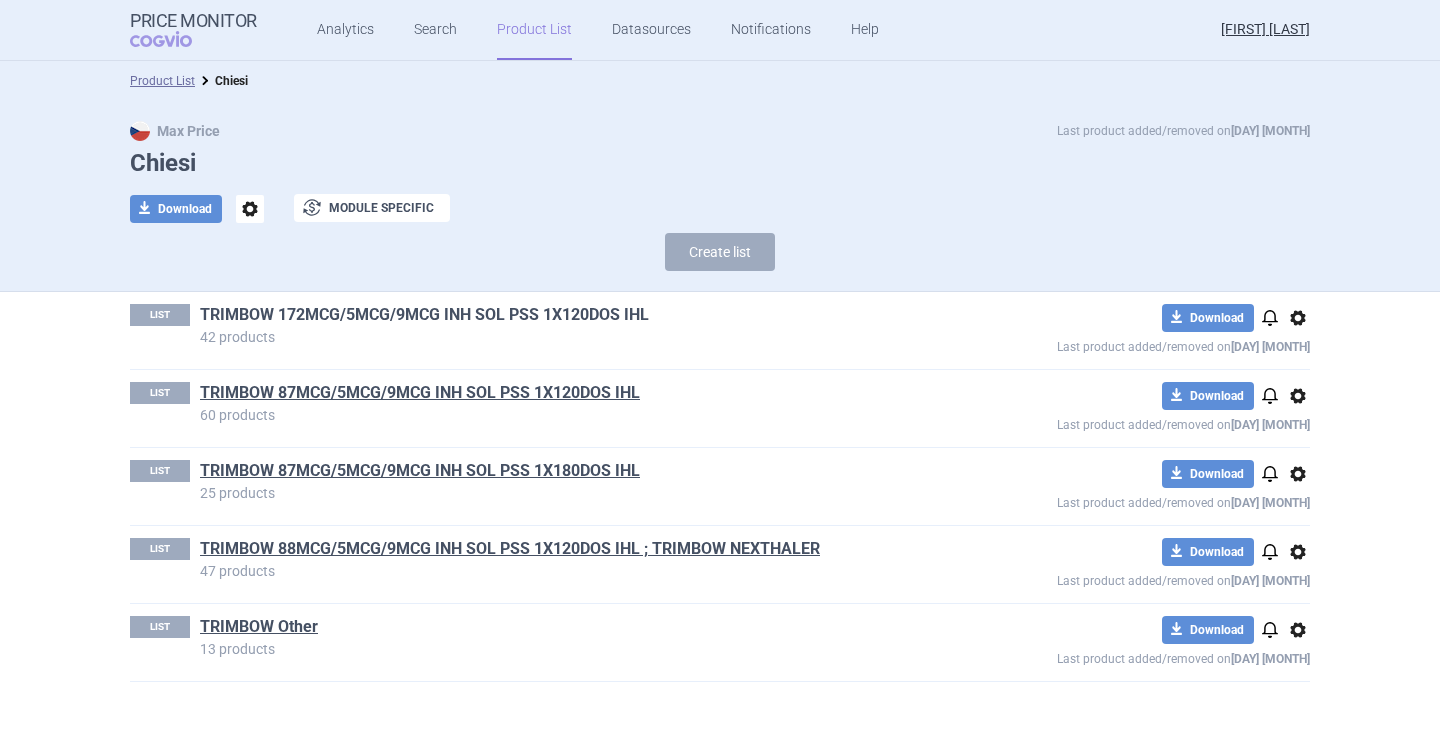 click on "TRIMBOW 172MCG/5MCG/9MCG INH SOL PSS 1X120DOS IHL" at bounding box center [424, 315] 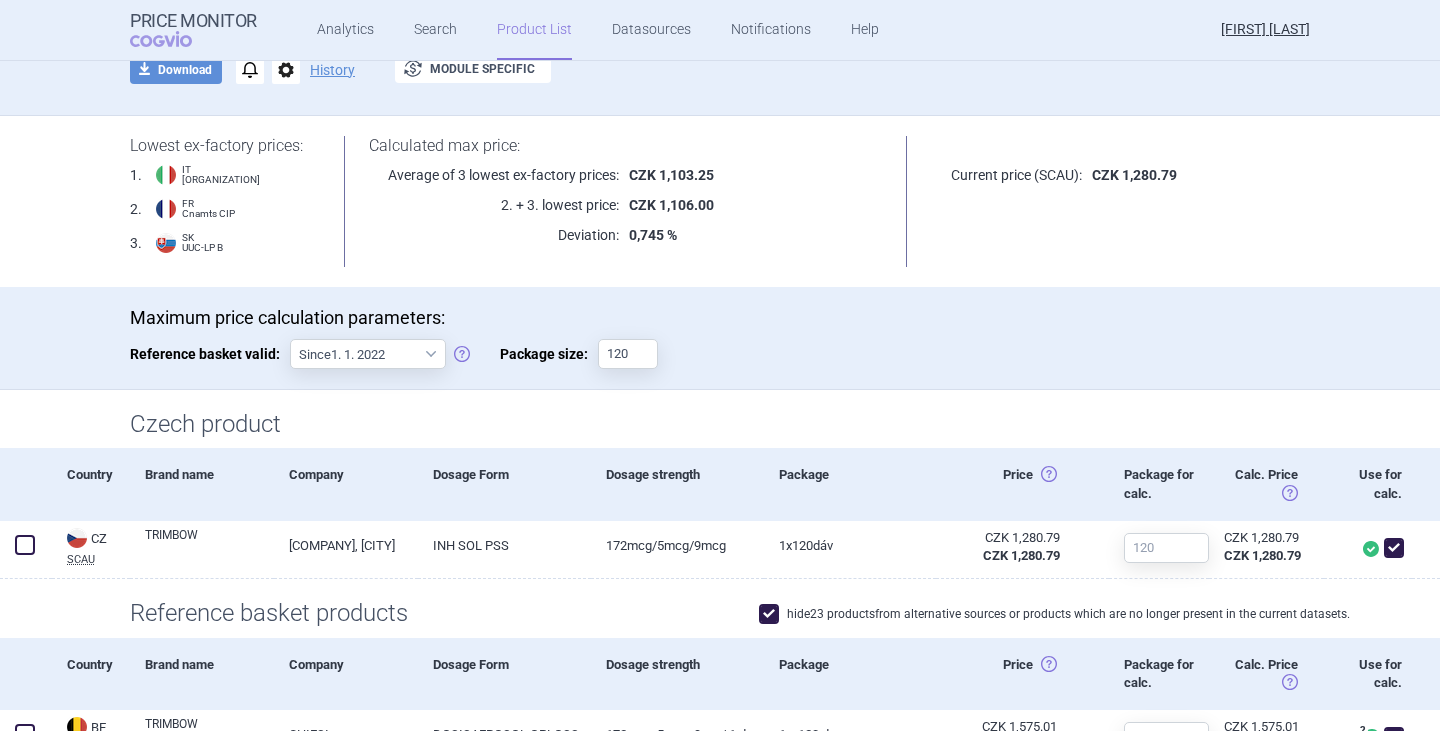 scroll, scrollTop: 500, scrollLeft: 0, axis: vertical 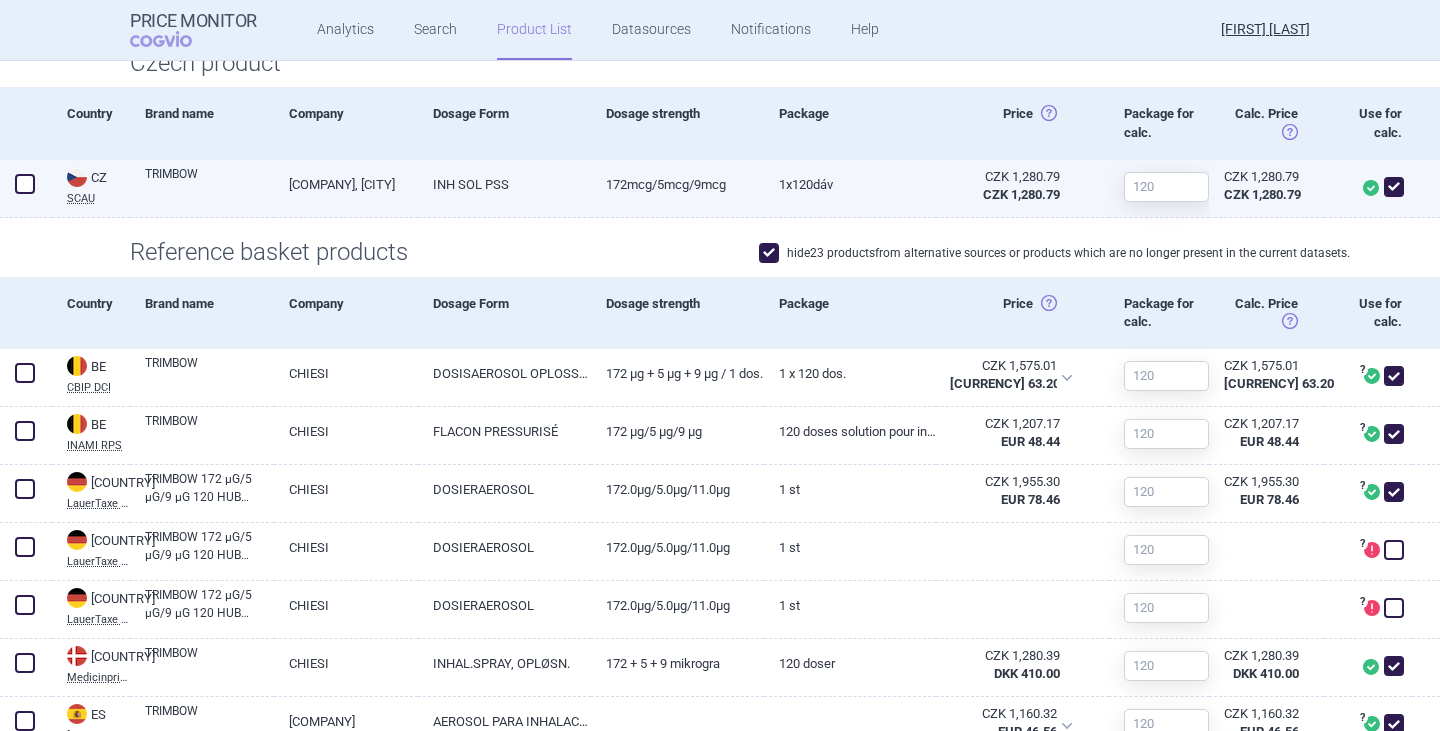 click at bounding box center [25, 184] 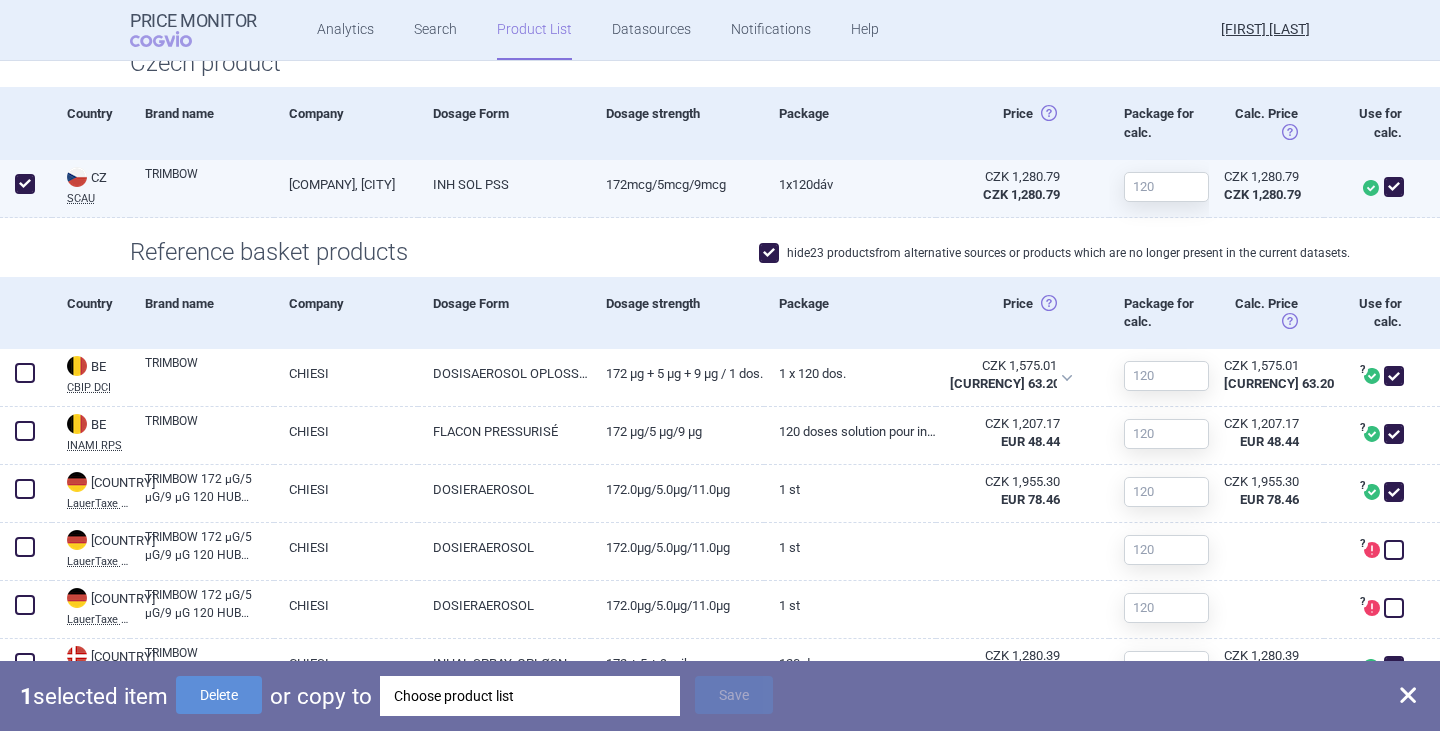 click at bounding box center (25, 184) 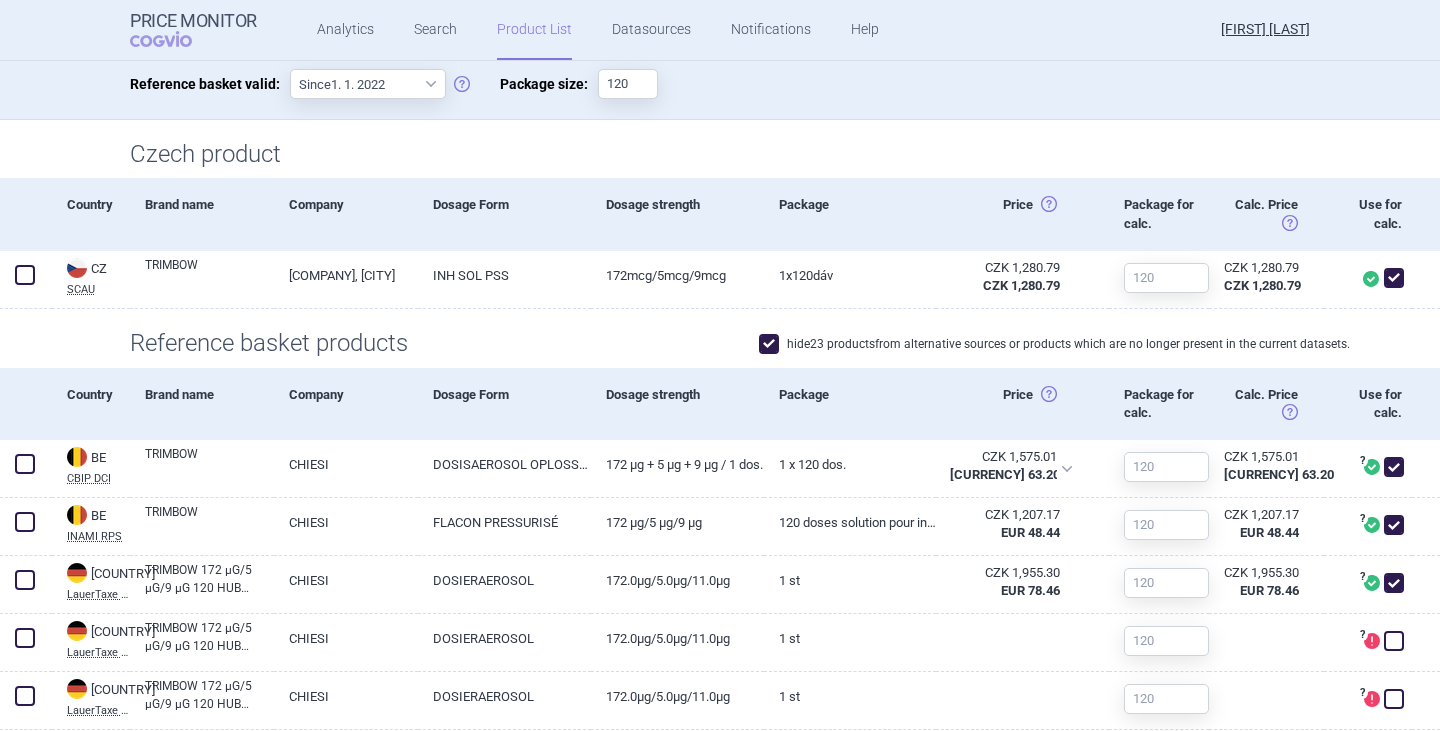 scroll, scrollTop: 407, scrollLeft: 0, axis: vertical 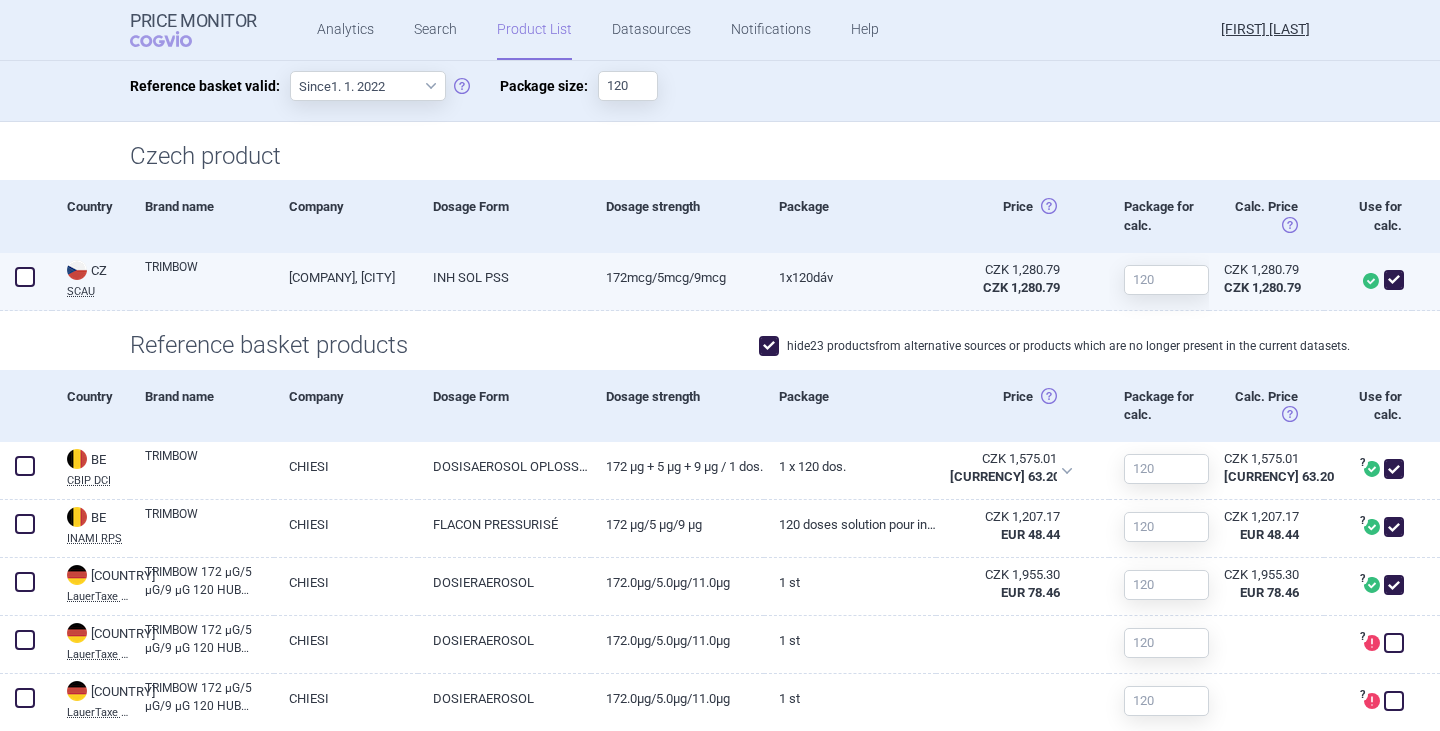 click at bounding box center (25, 277) 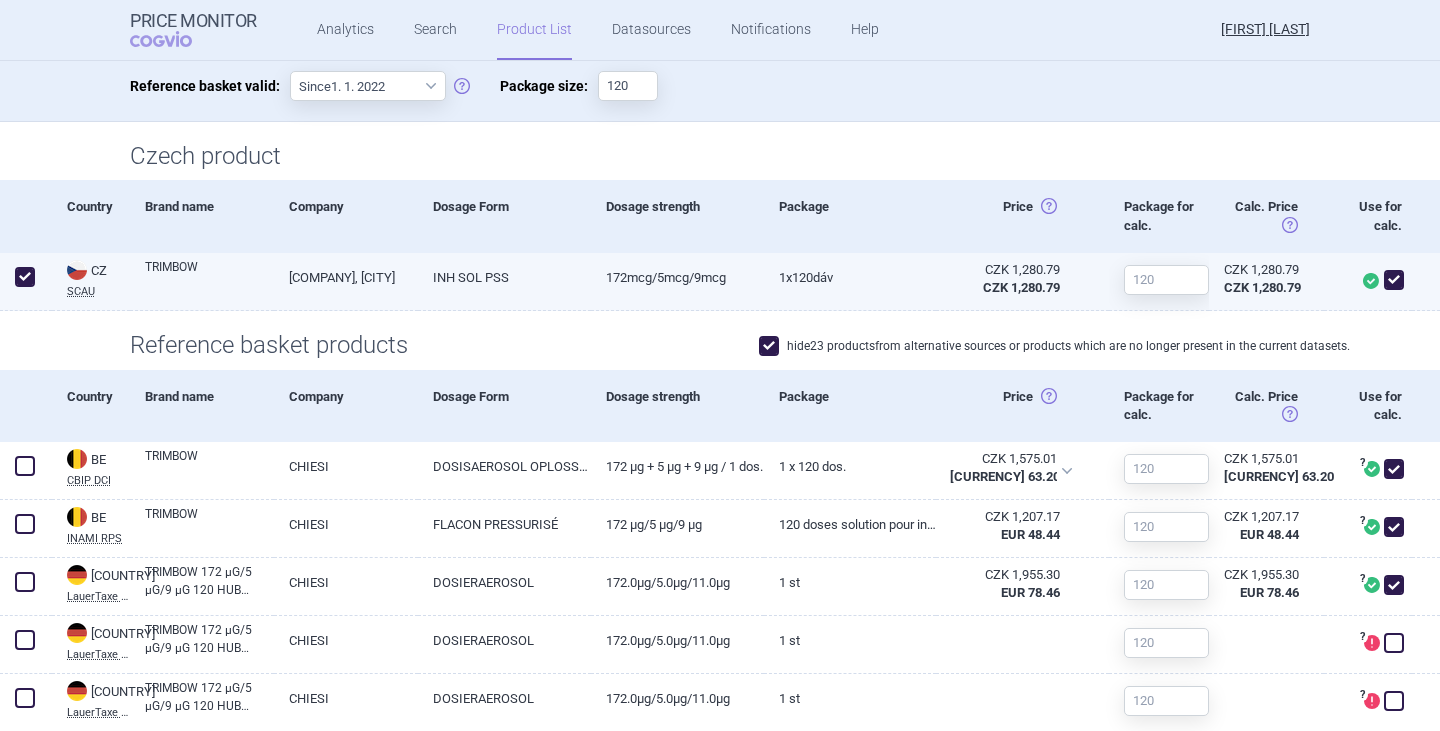 checkbox on "true" 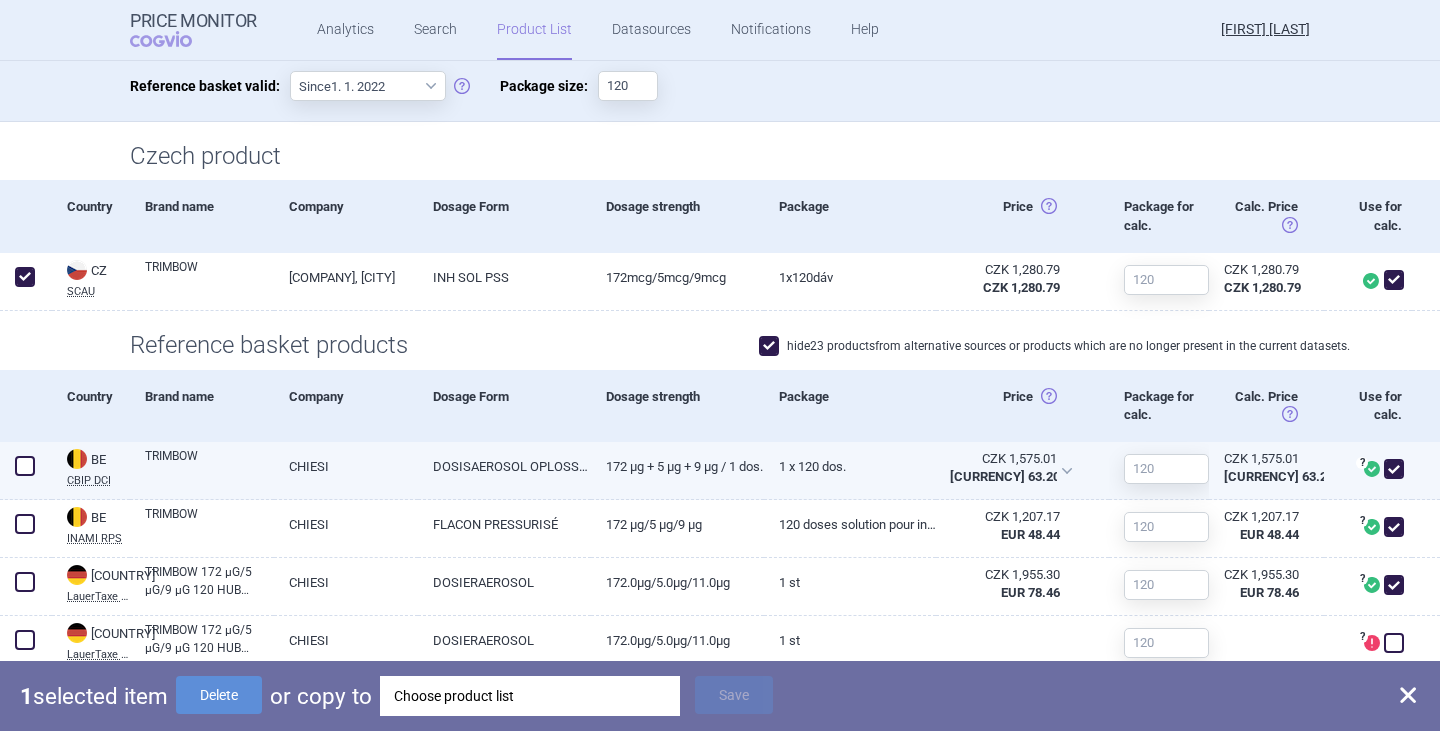 click at bounding box center [25, 466] 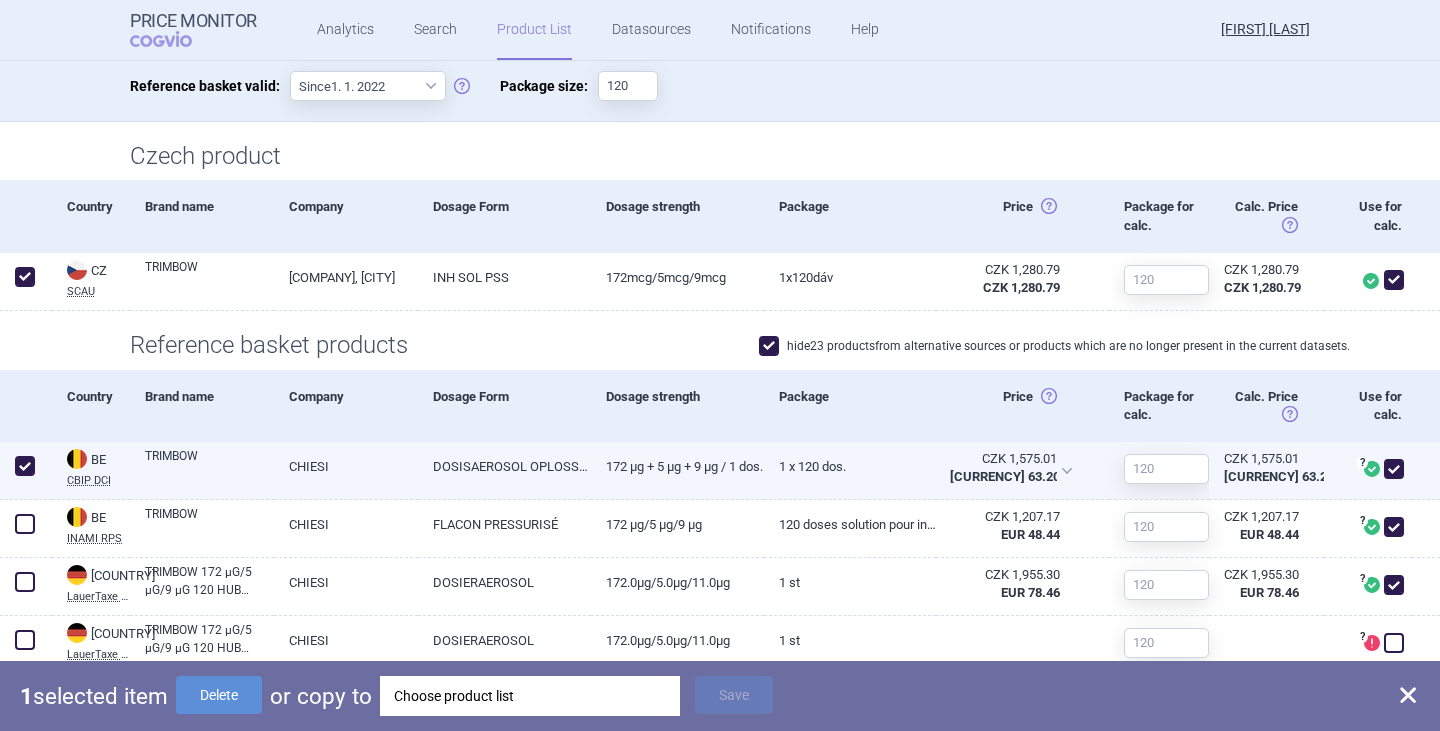 checkbox on "true" 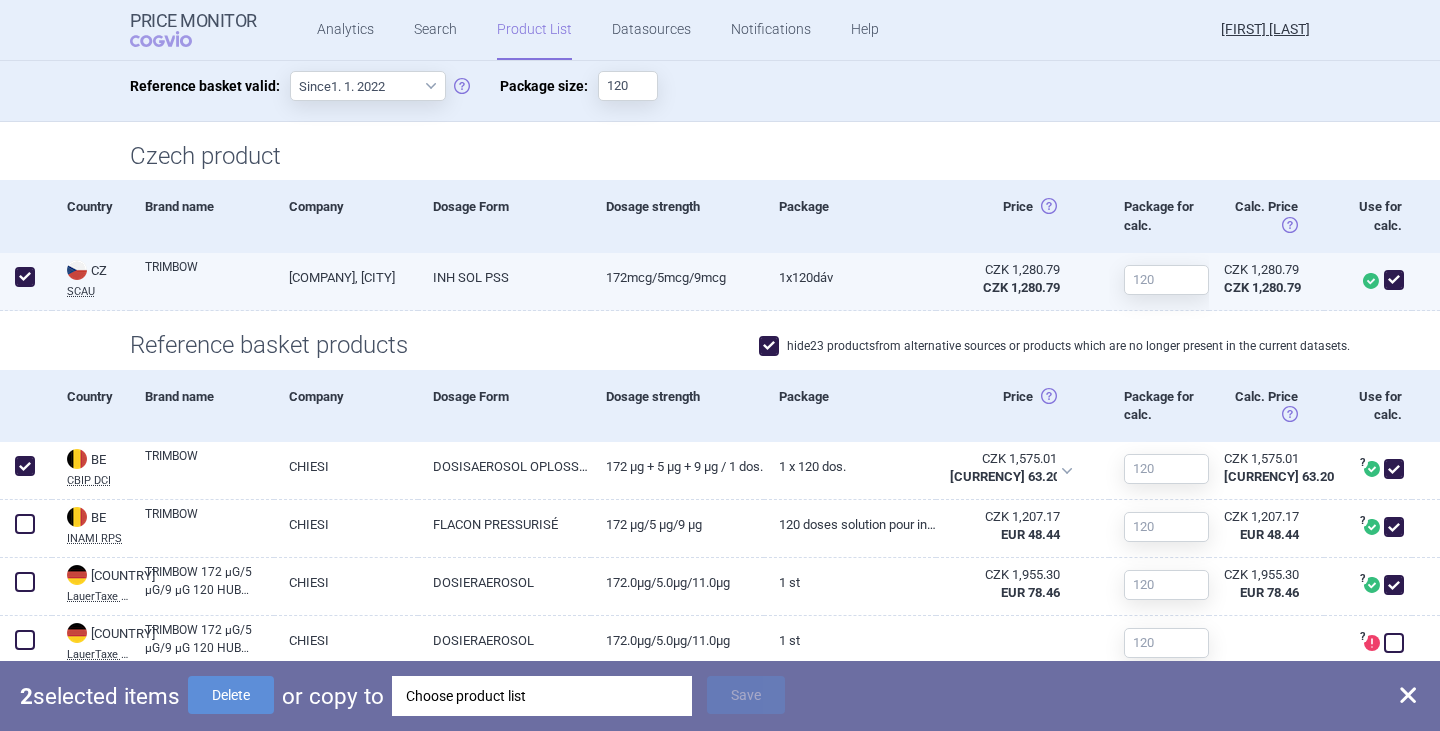 click at bounding box center [25, 277] 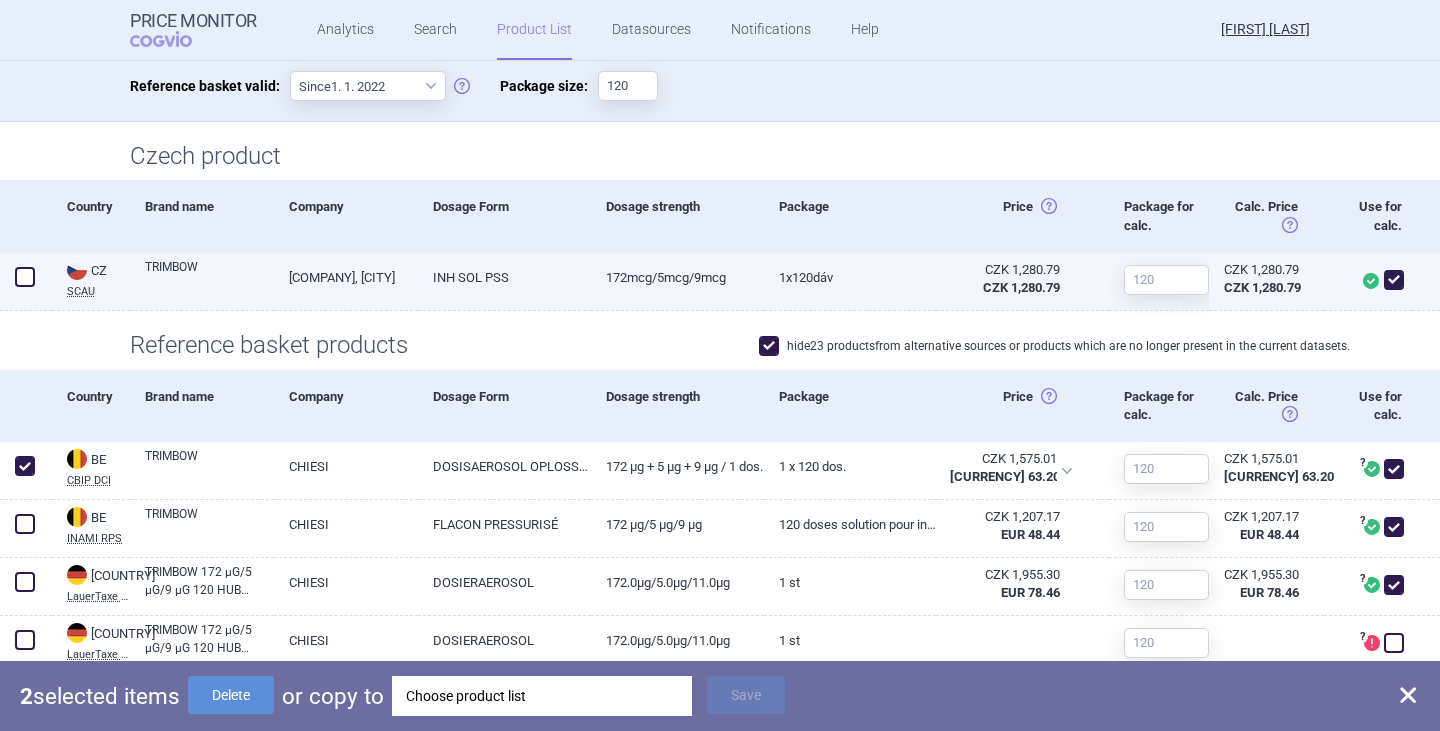 checkbox on "false" 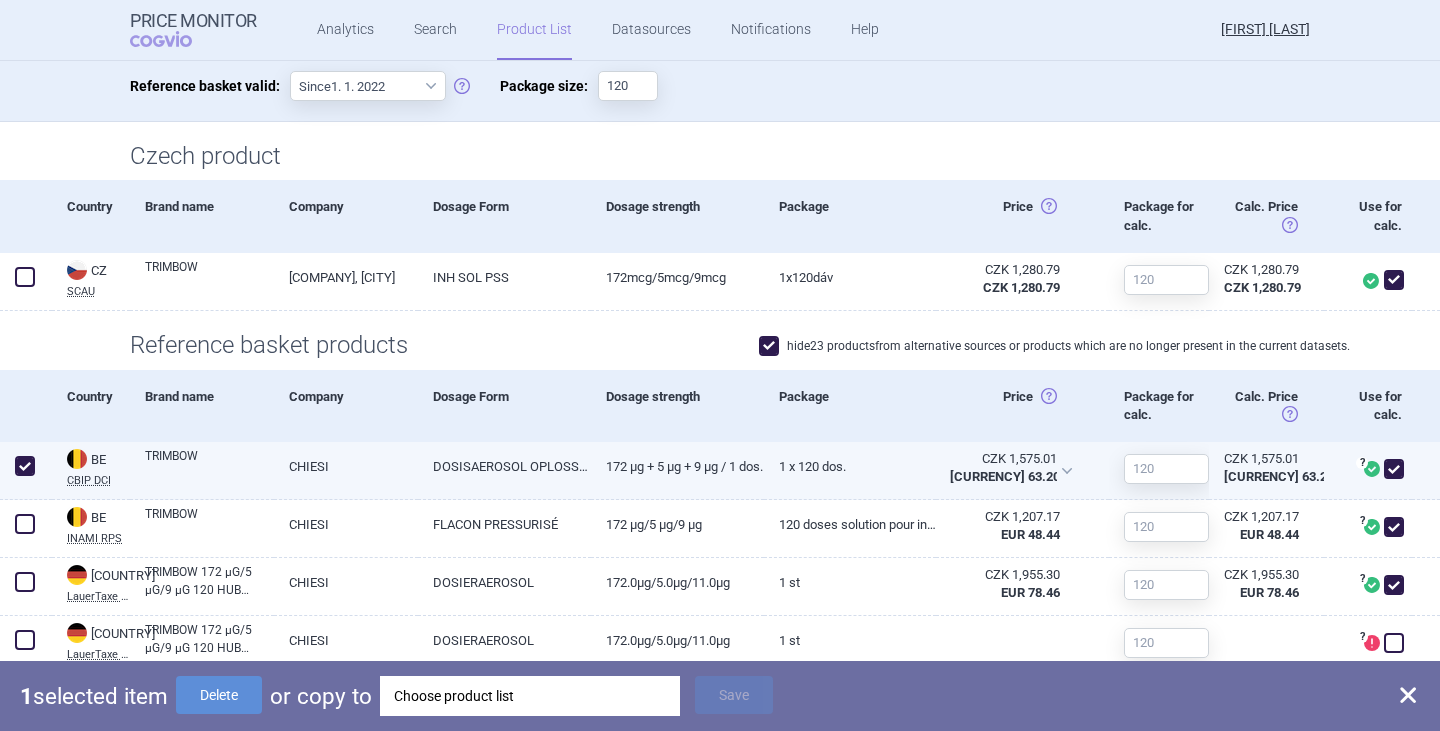 click at bounding box center [25, 466] 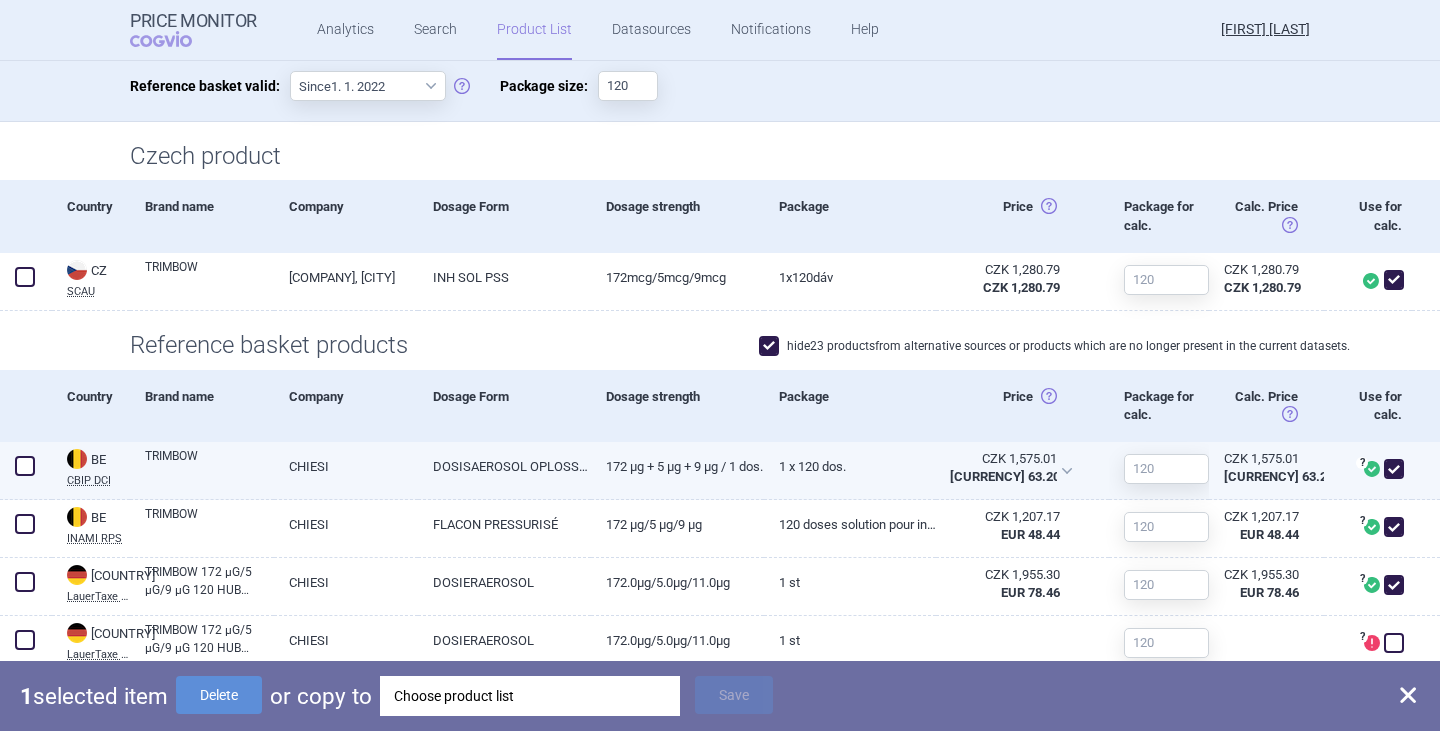 checkbox on "false" 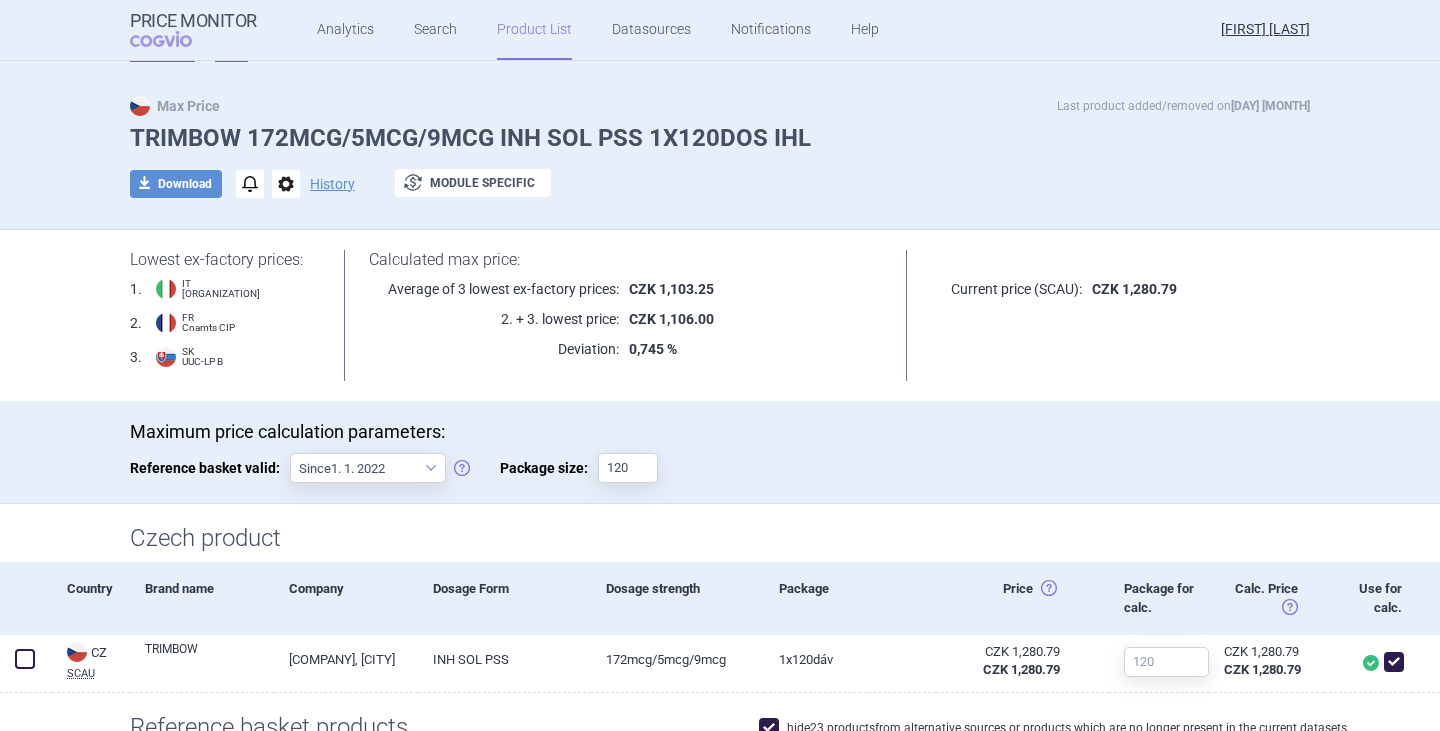 scroll, scrollTop: 0, scrollLeft: 0, axis: both 